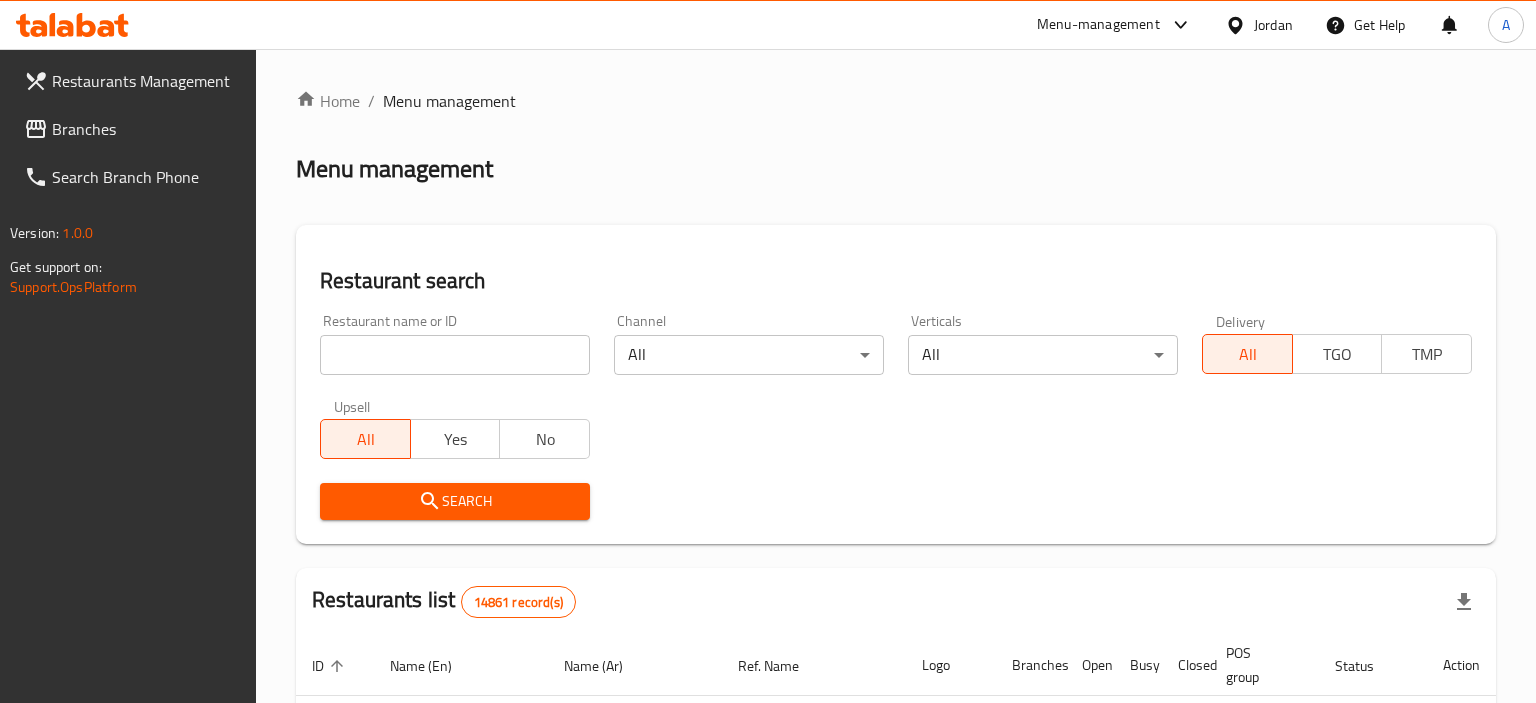 scroll, scrollTop: 0, scrollLeft: 0, axis: both 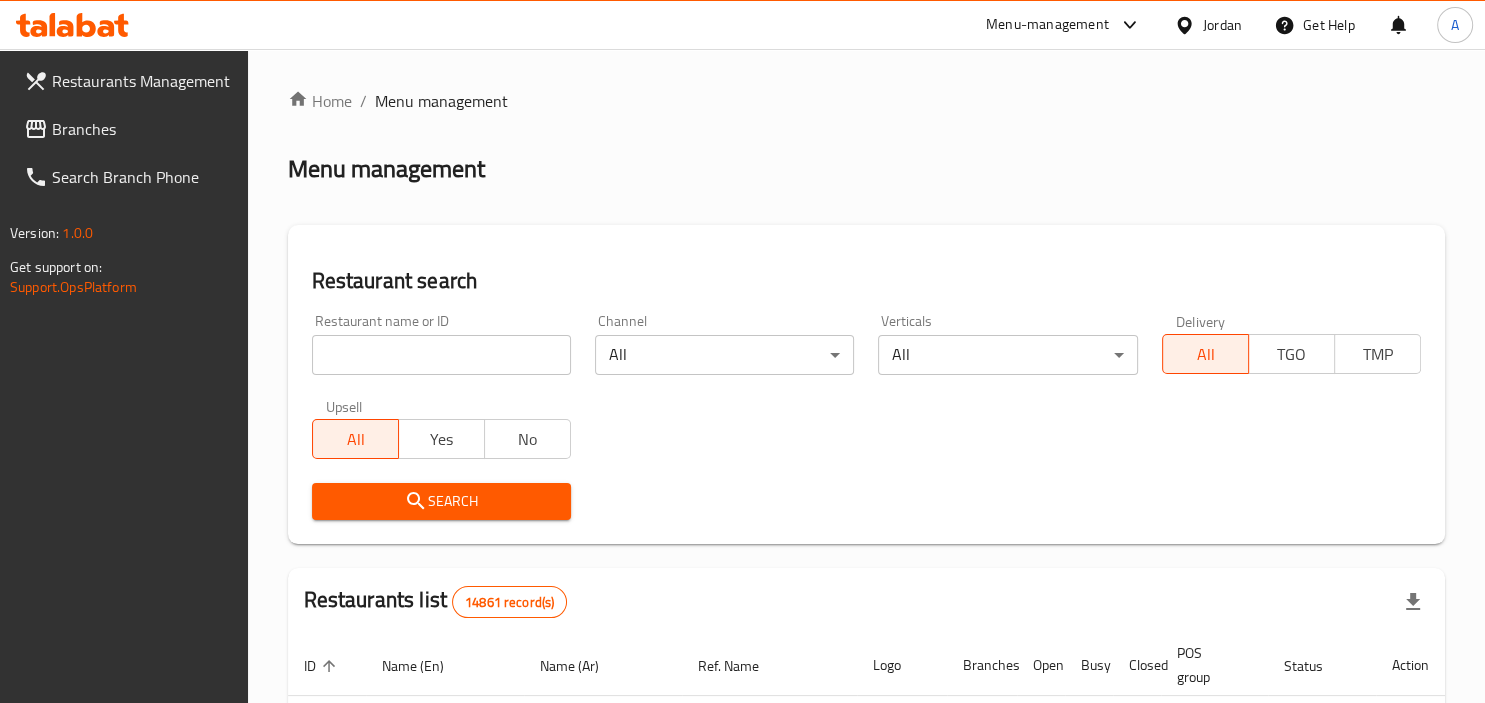 click on "Restaurant name or ID Restaurant name or ID" at bounding box center [441, 344] 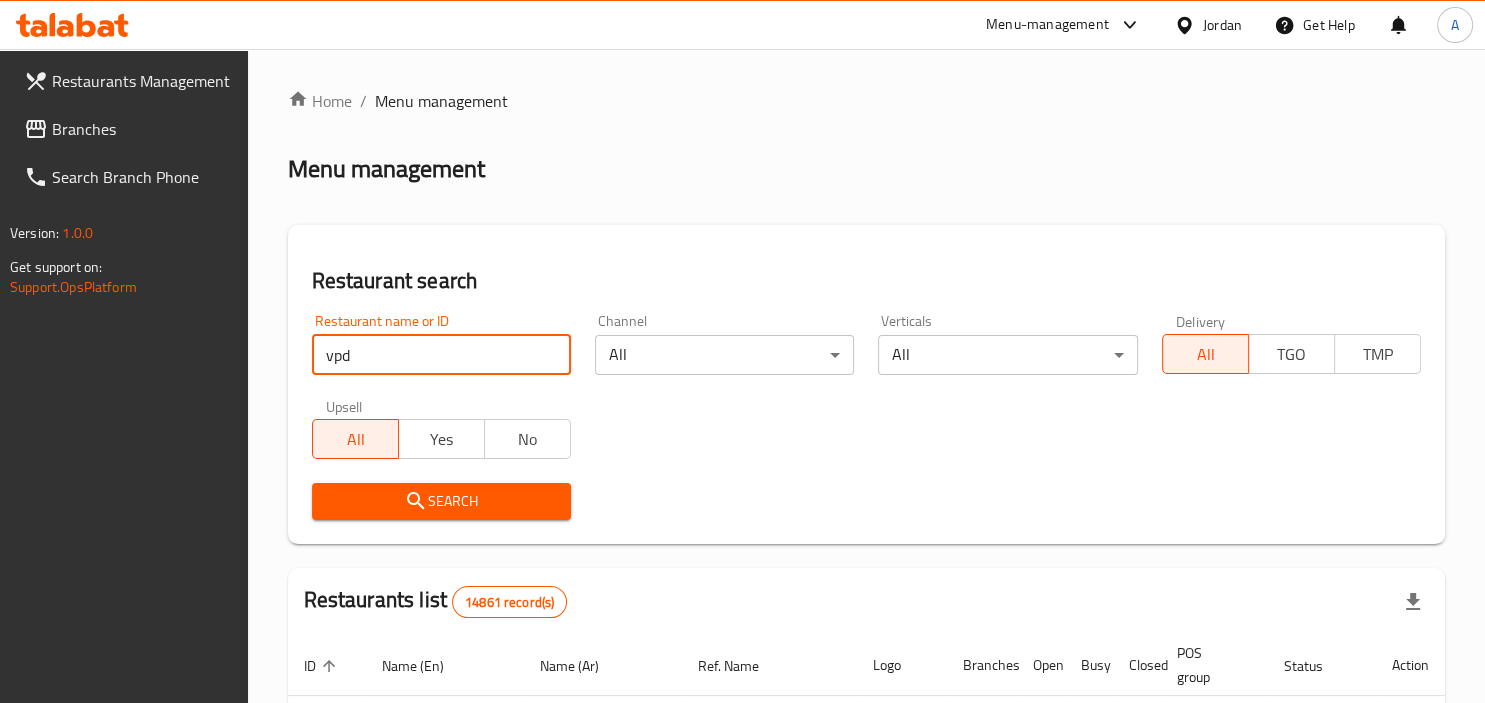 type on "vpd" 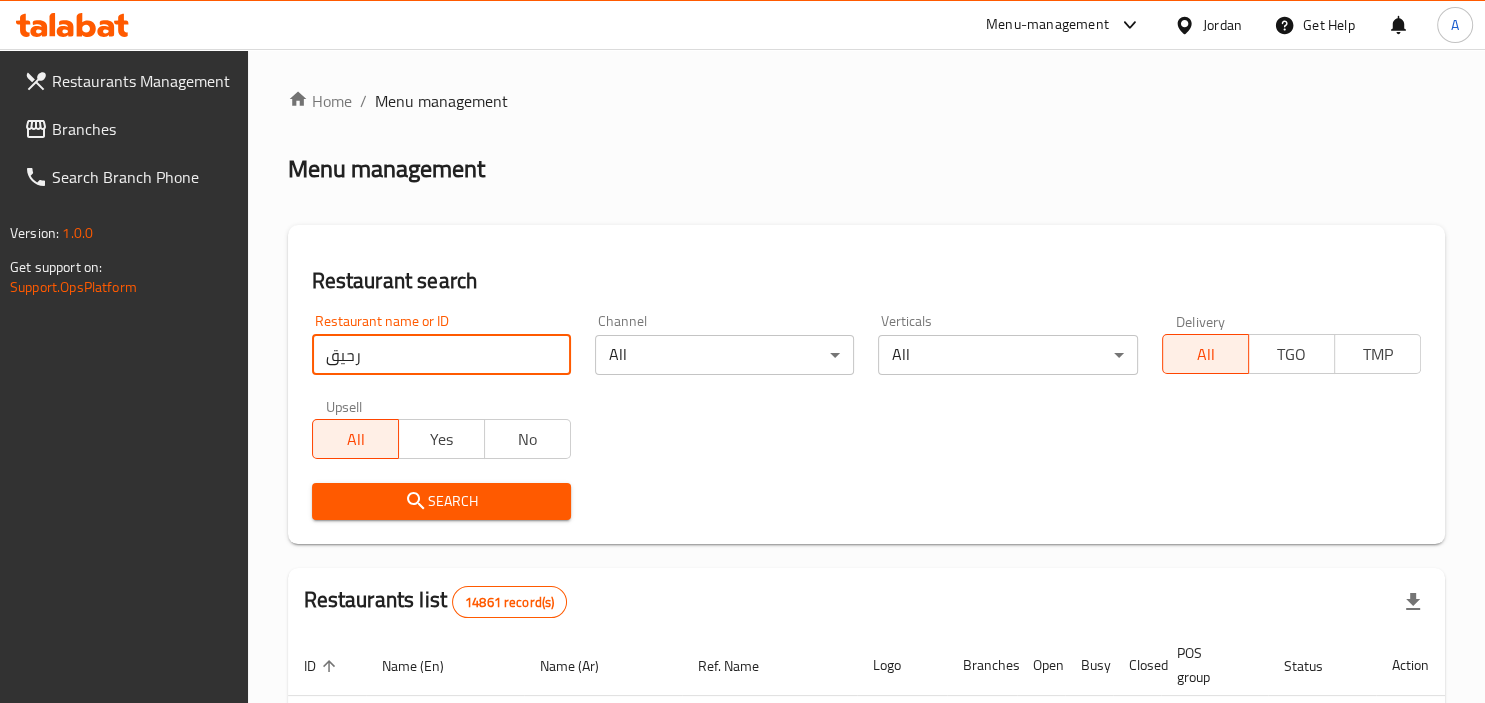type on "رحيق" 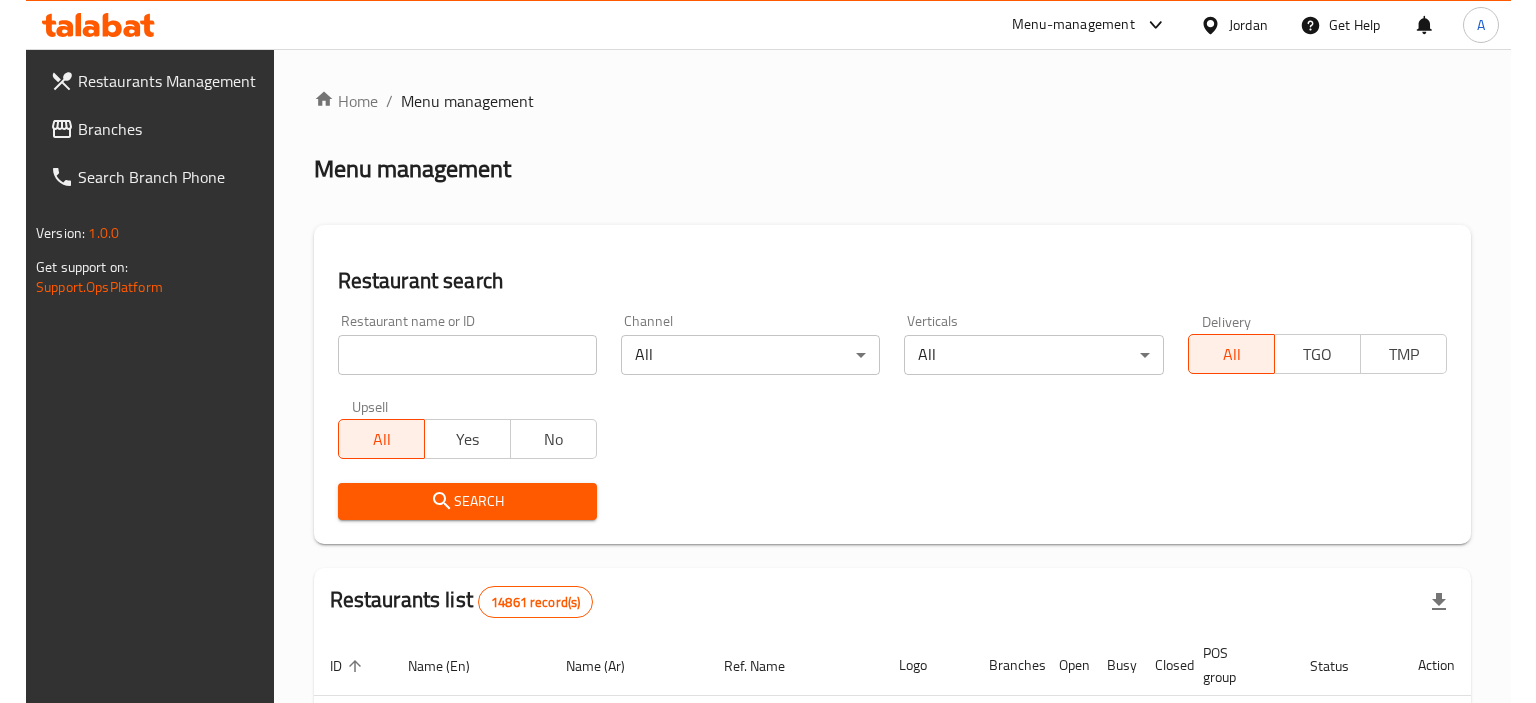 scroll, scrollTop: 0, scrollLeft: 0, axis: both 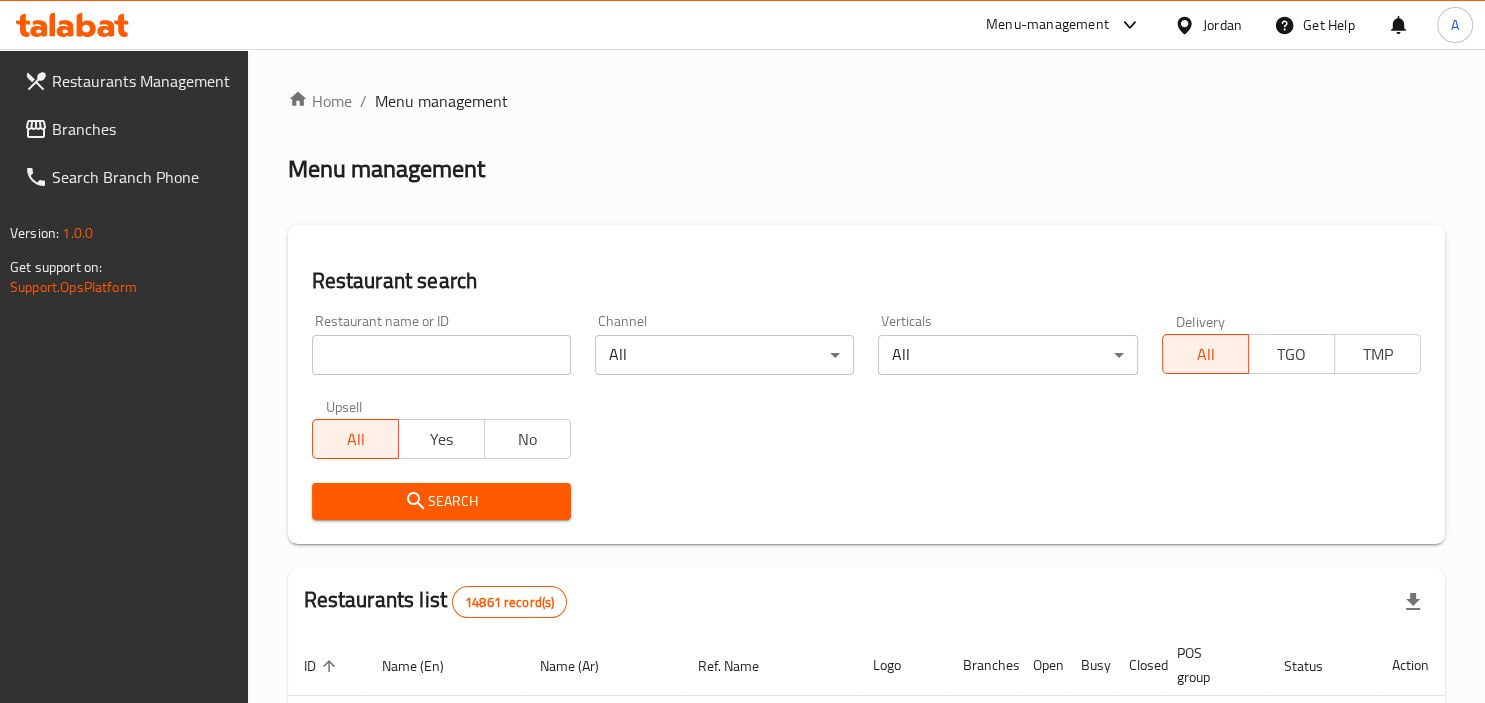 drag, startPoint x: 463, startPoint y: 323, endPoint x: 457, endPoint y: 338, distance: 16.155495 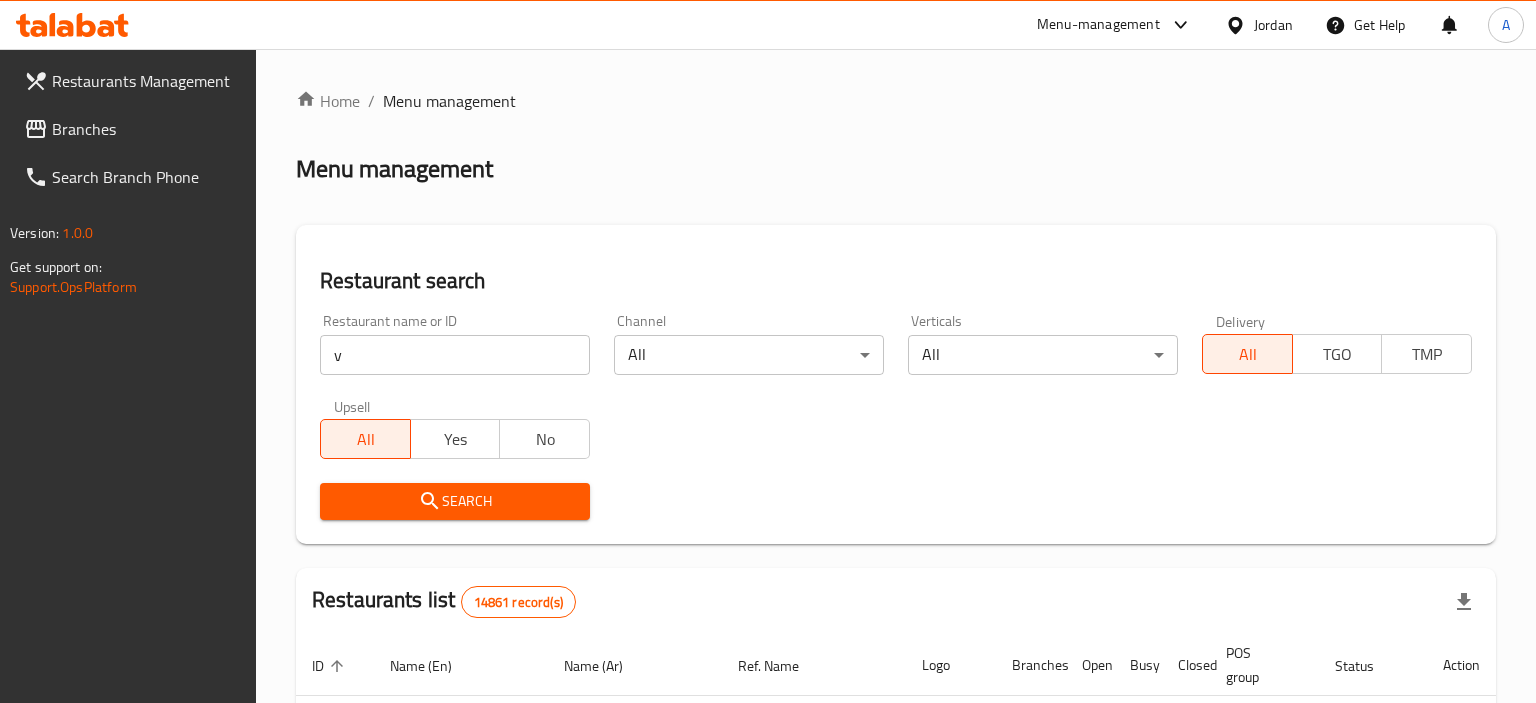 click on "v" at bounding box center [455, 355] 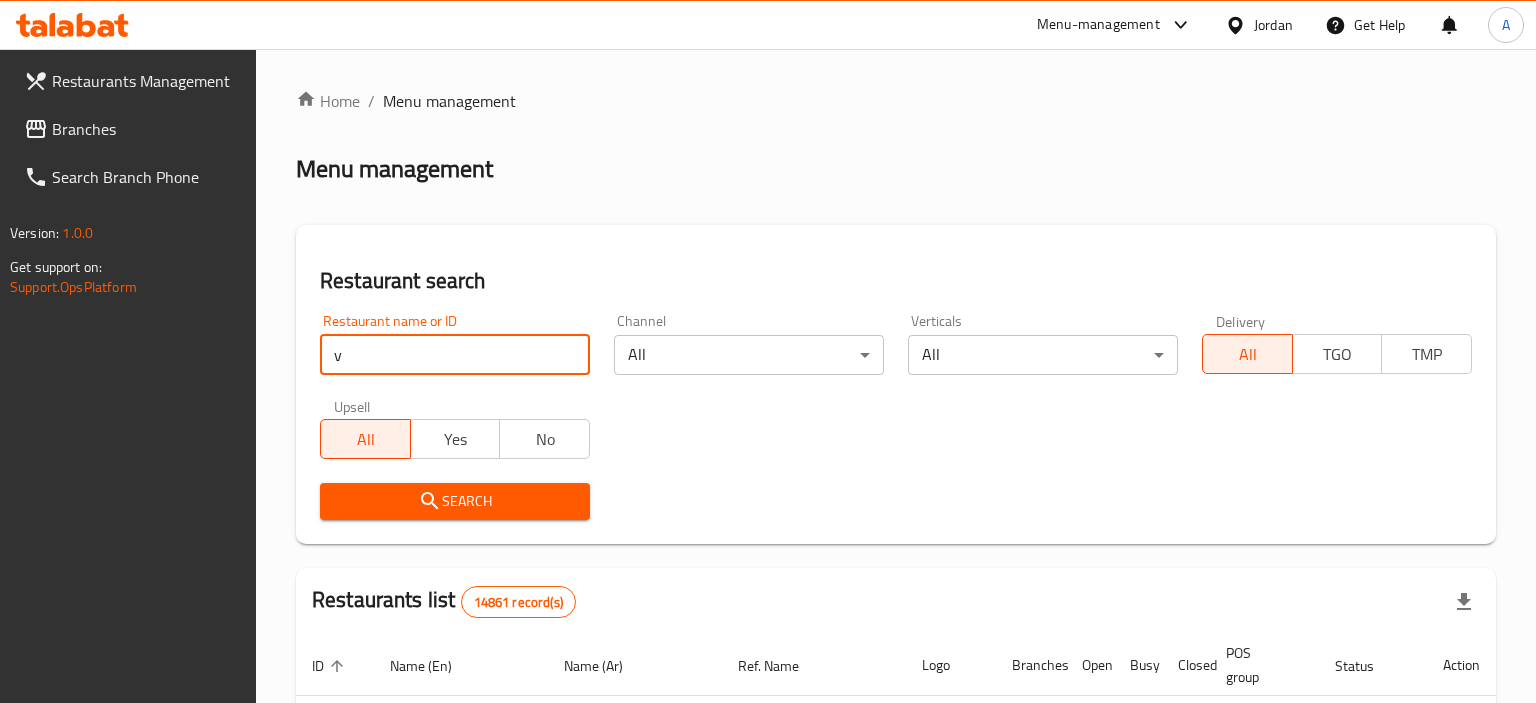 type on "va" 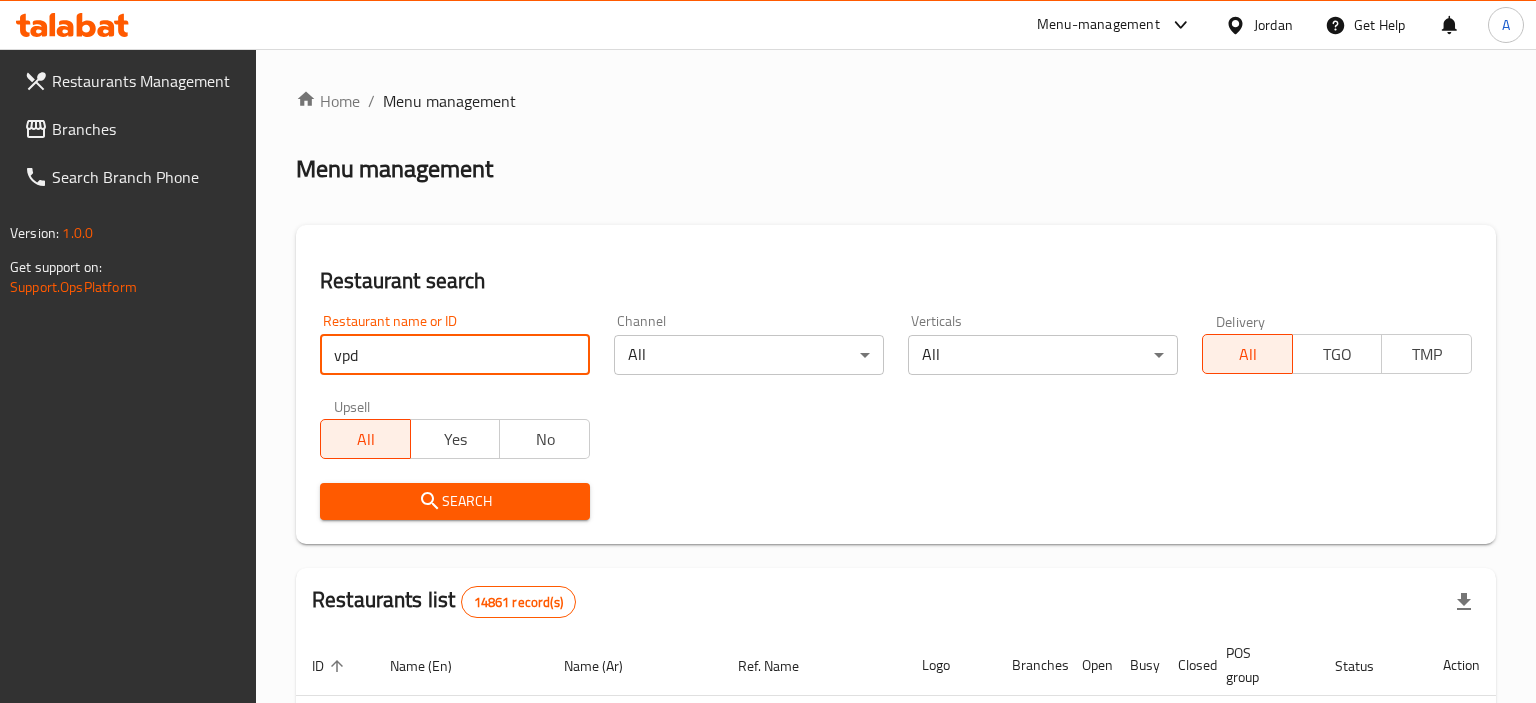 type on "vpdr" 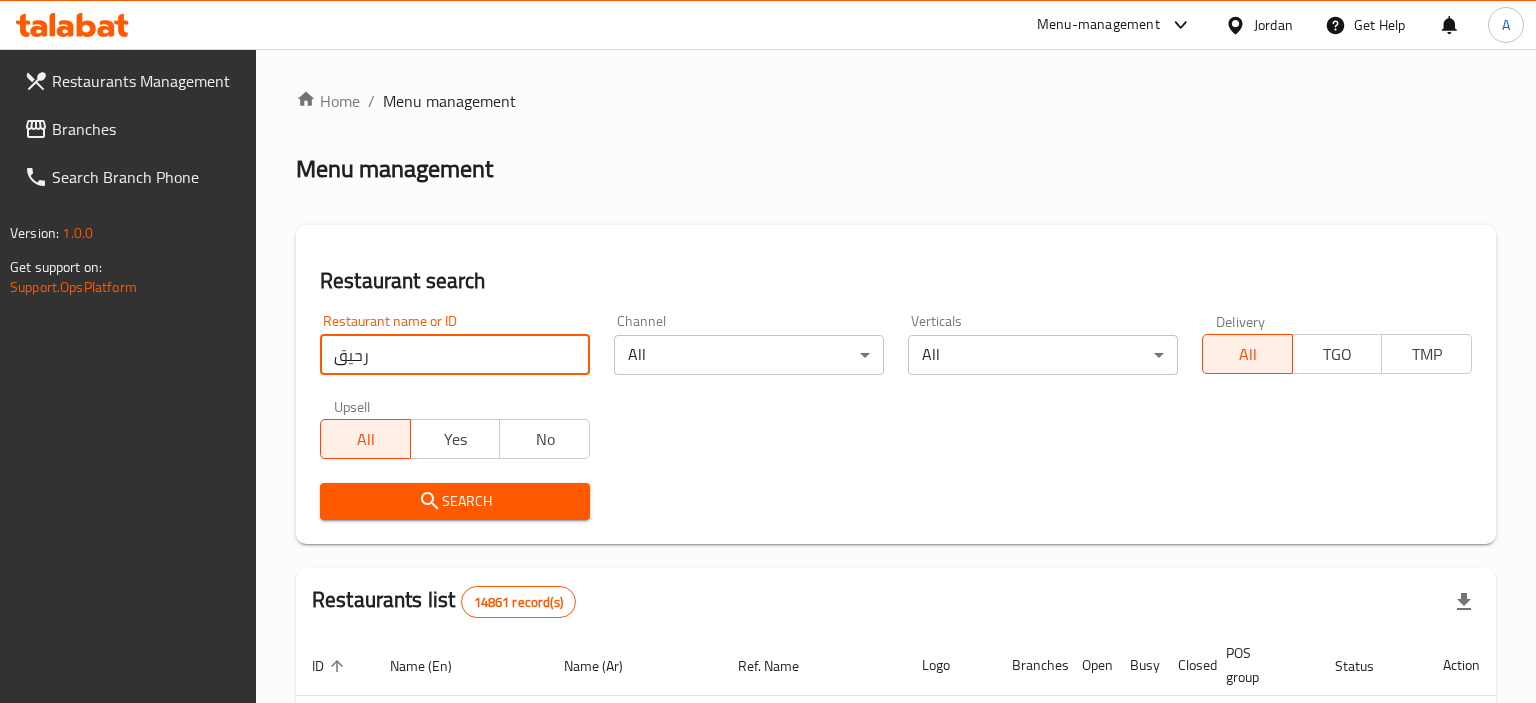 type on "رحيق" 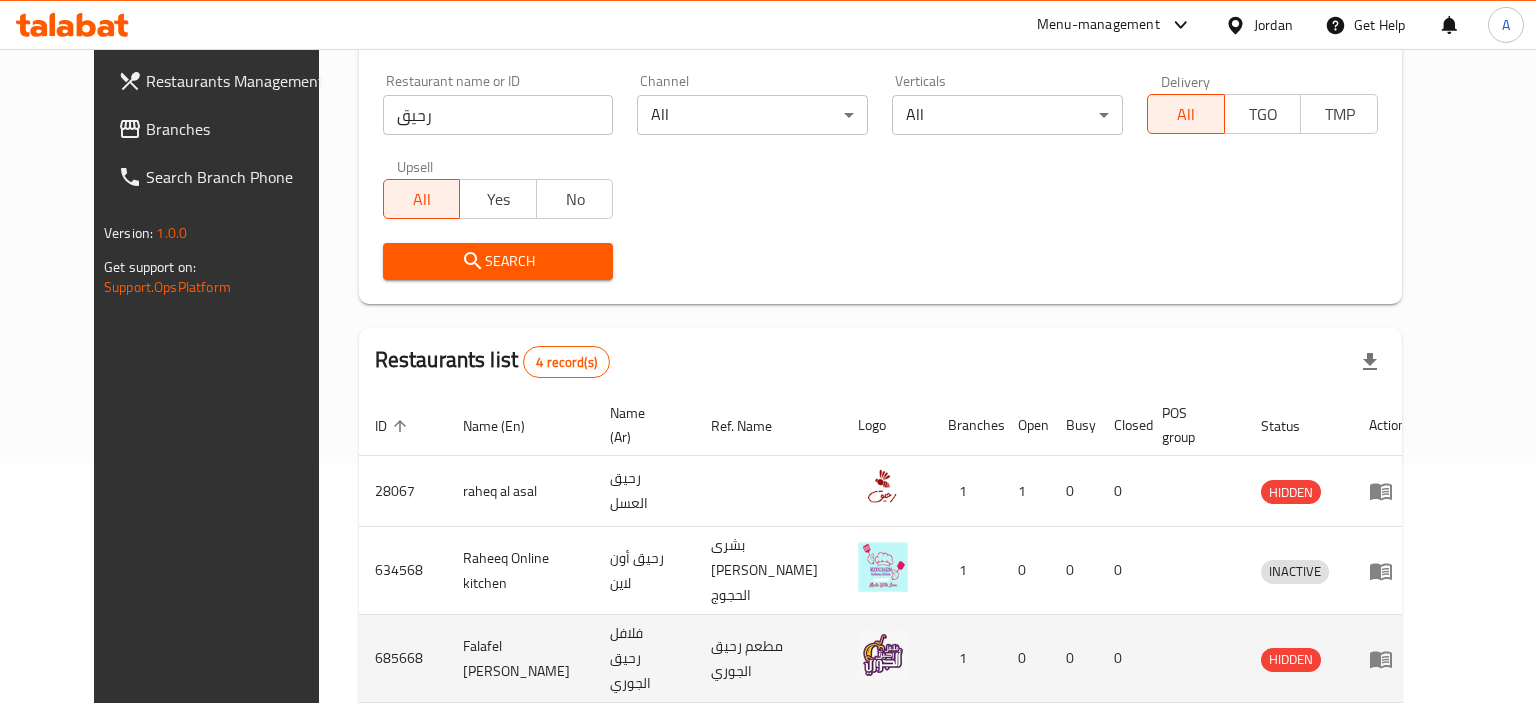 scroll, scrollTop: 316, scrollLeft: 0, axis: vertical 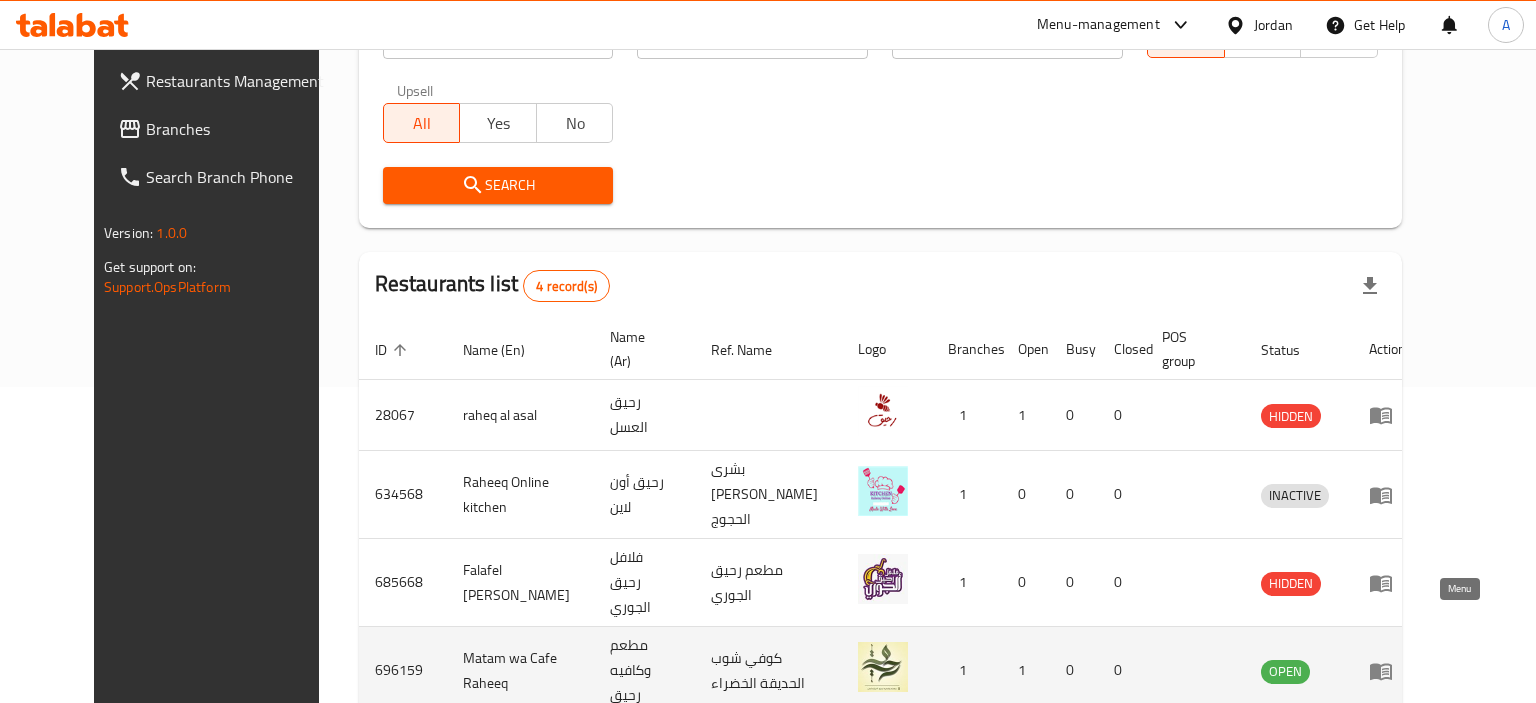 click at bounding box center [1387, 671] 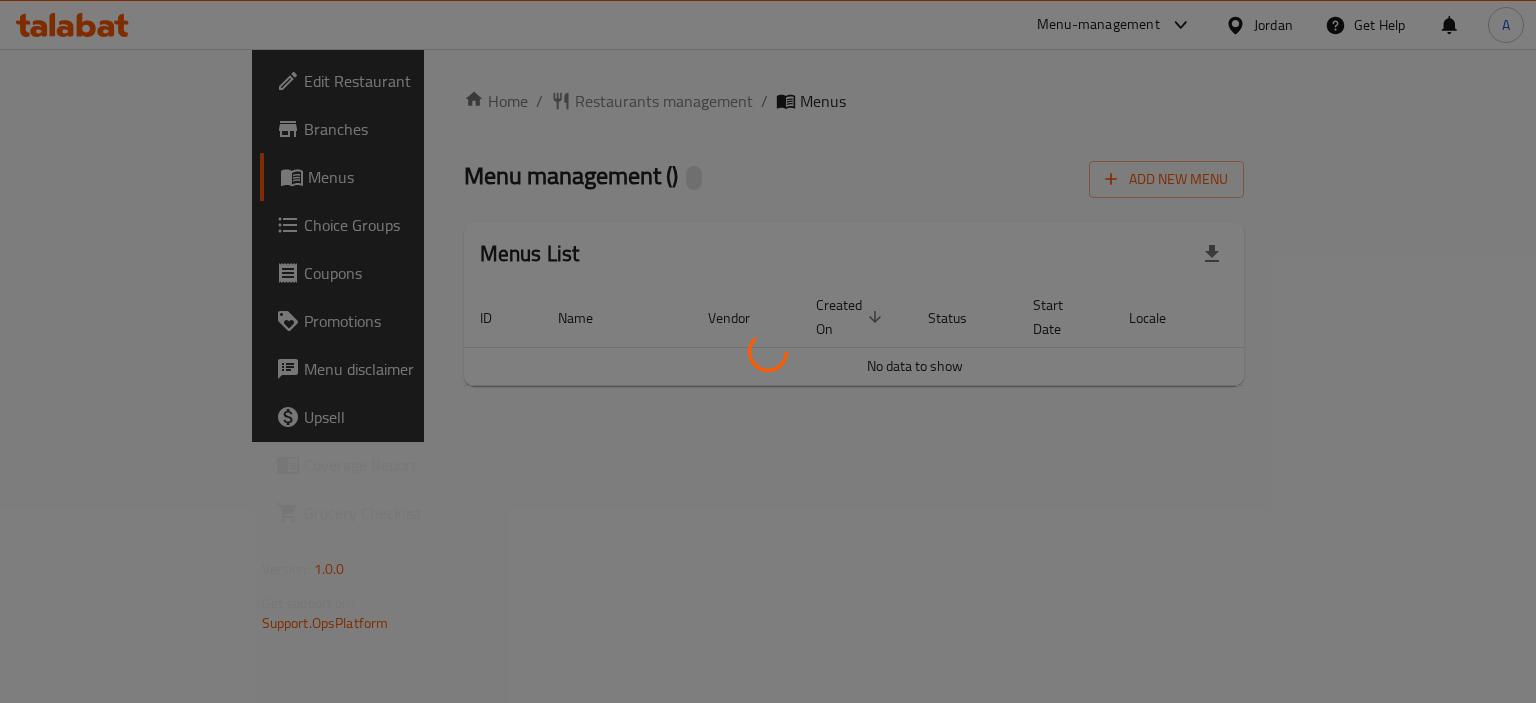 scroll, scrollTop: 0, scrollLeft: 0, axis: both 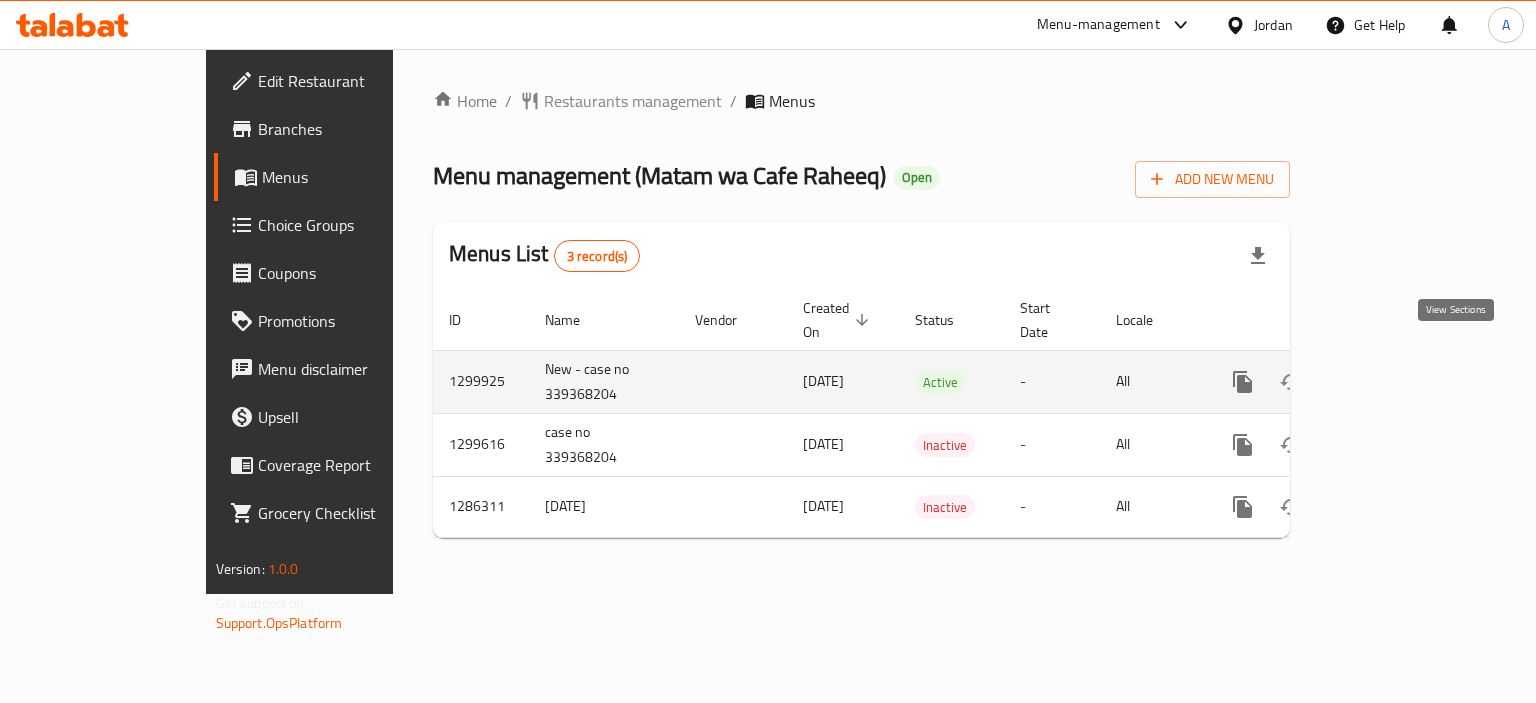 click 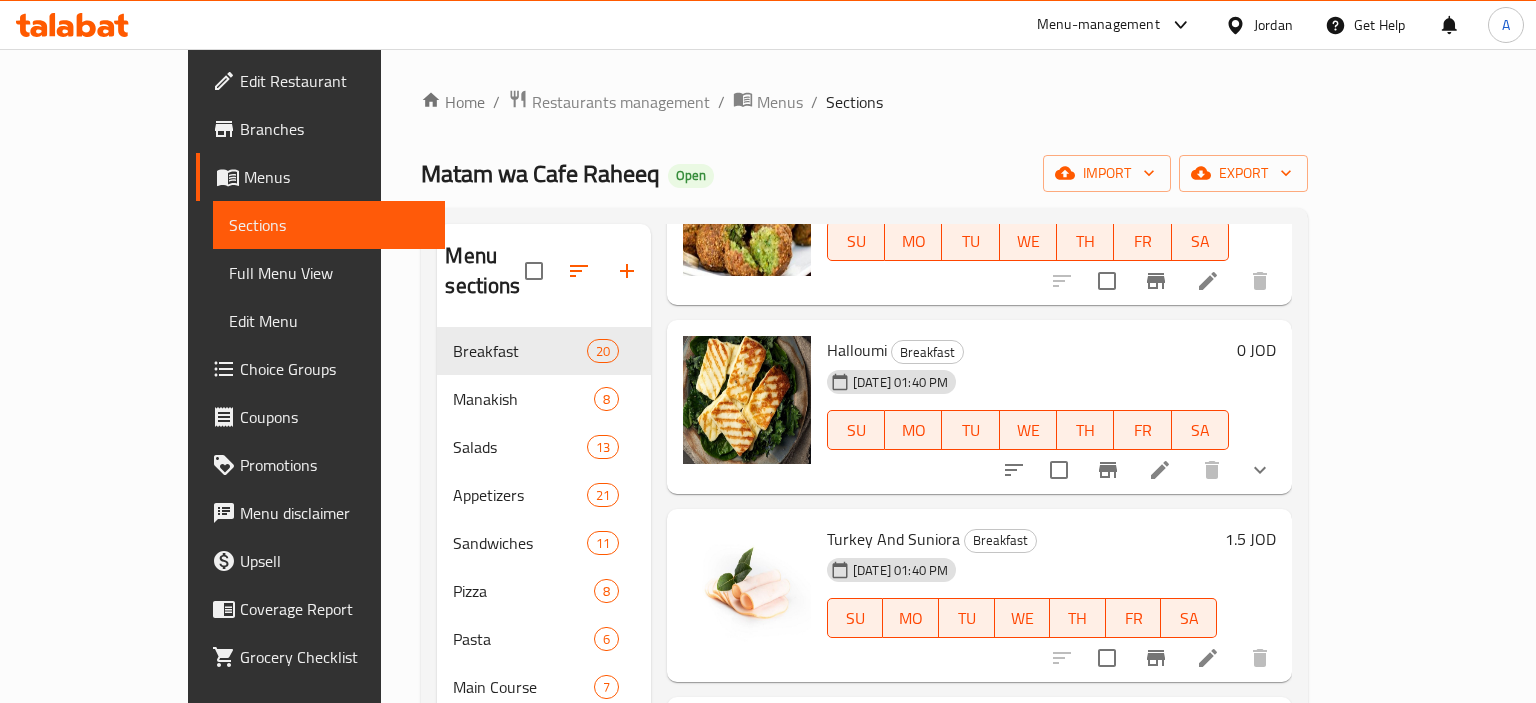 scroll, scrollTop: 1742, scrollLeft: 0, axis: vertical 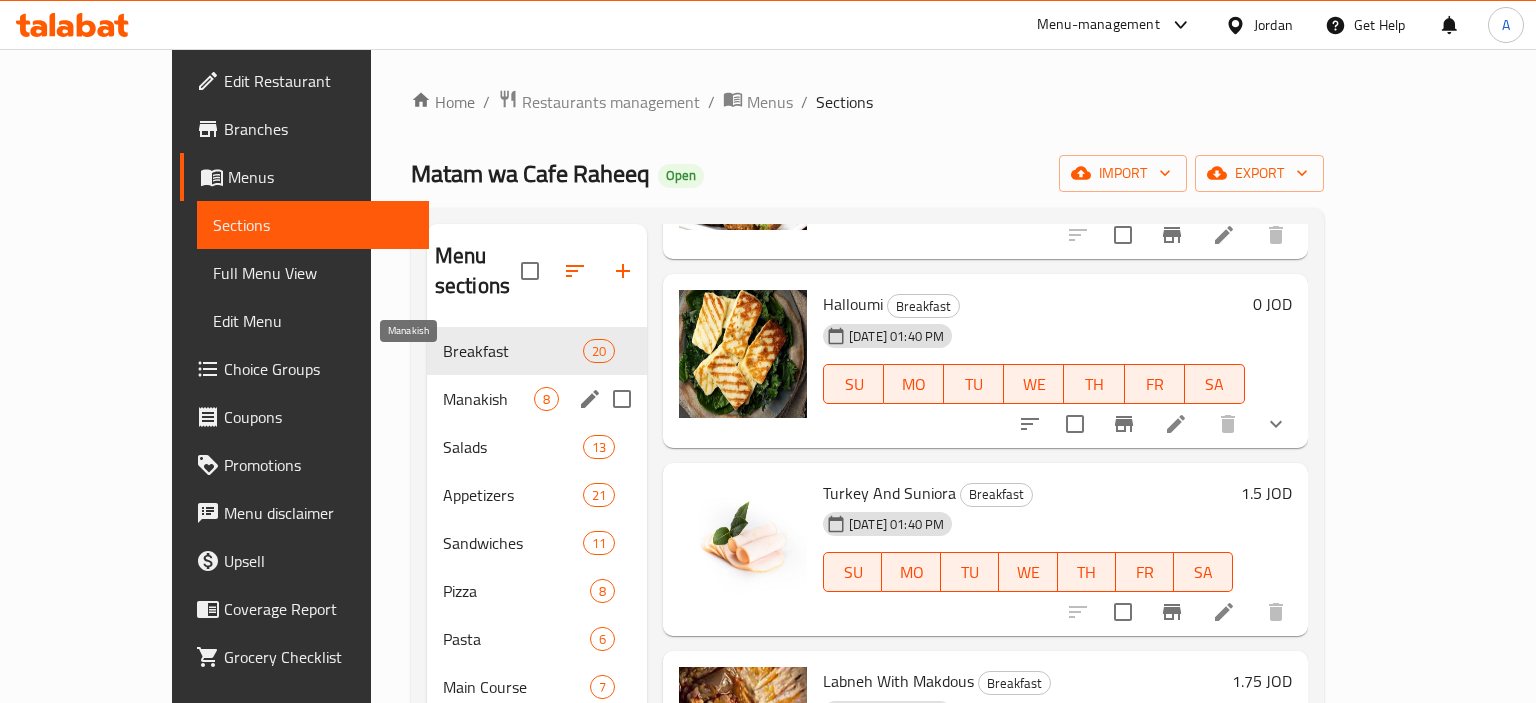 click on "Manakish" at bounding box center (488, 399) 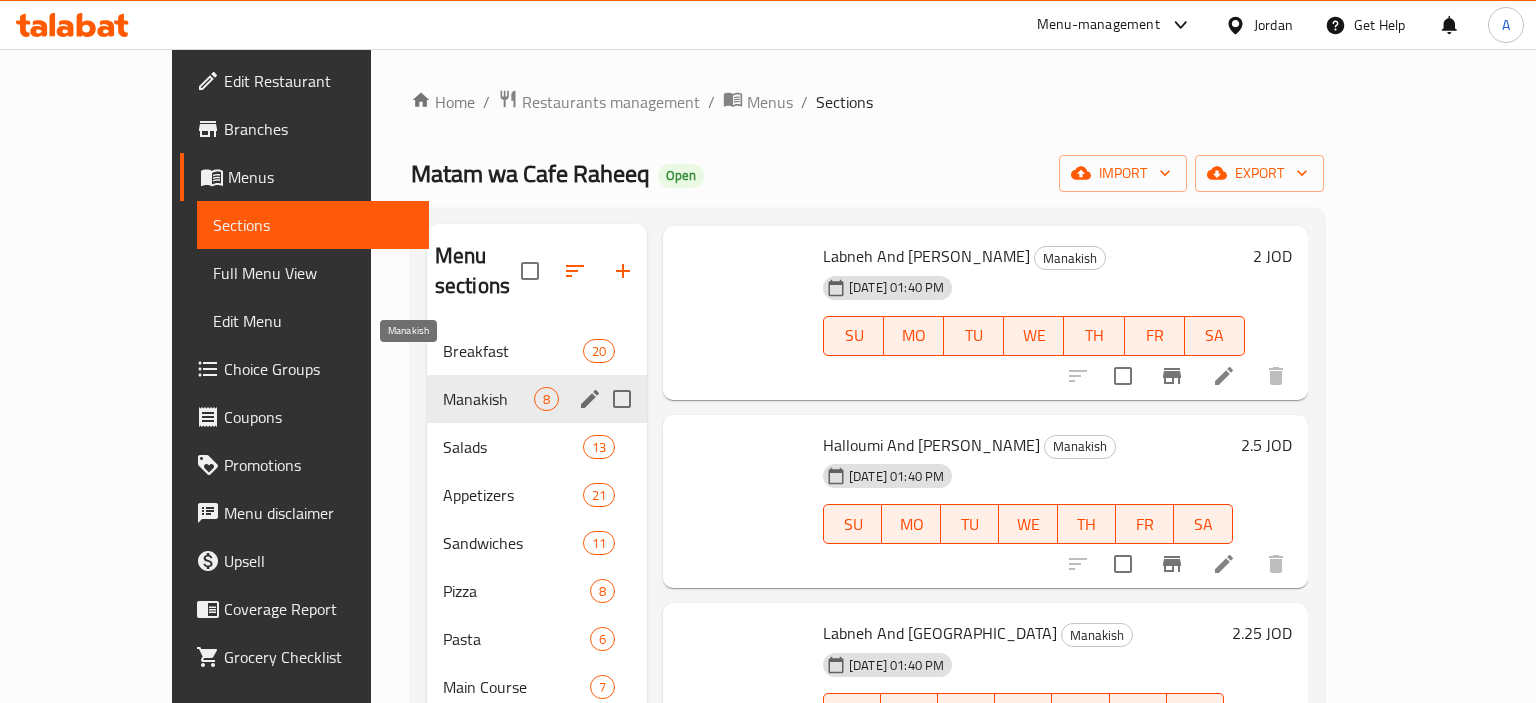scroll, scrollTop: 470, scrollLeft: 0, axis: vertical 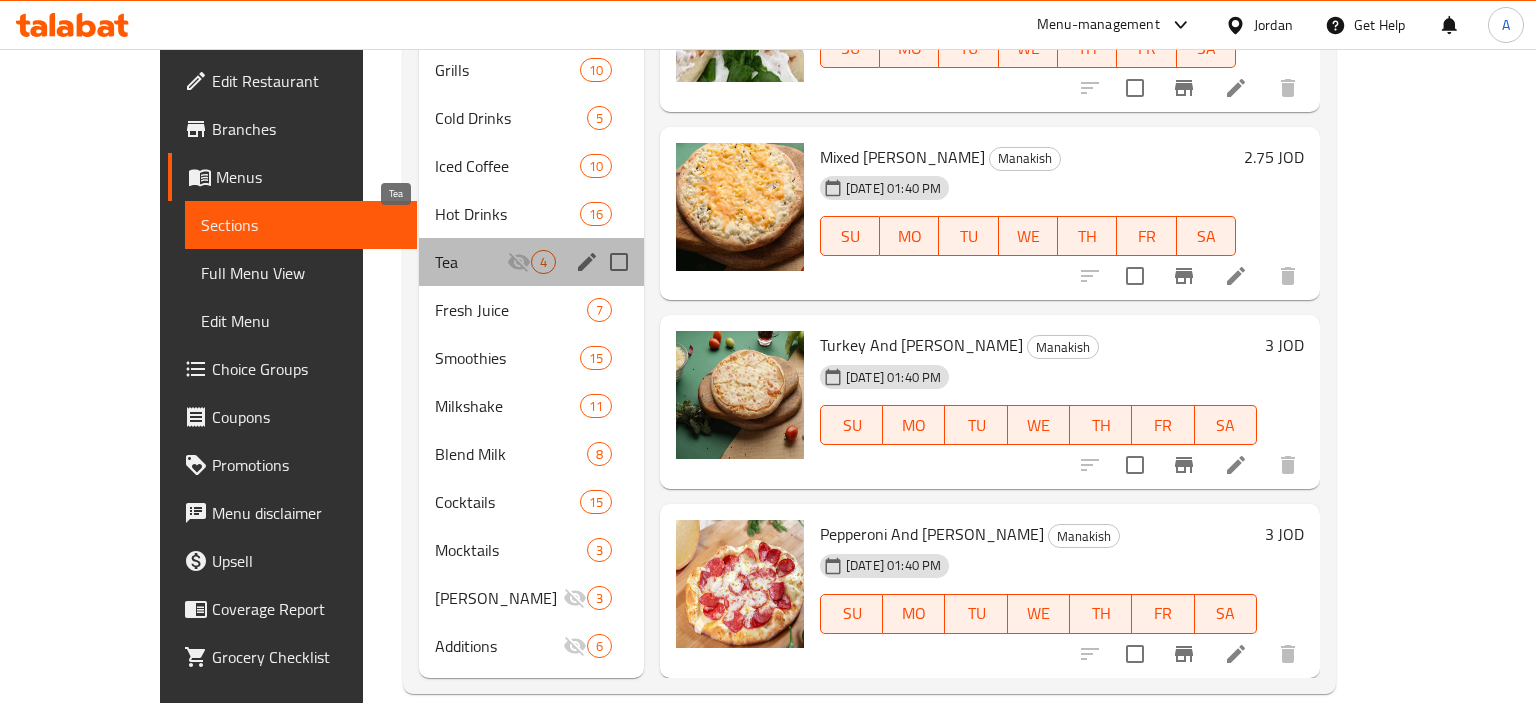 click on "Tea" at bounding box center (471, 262) 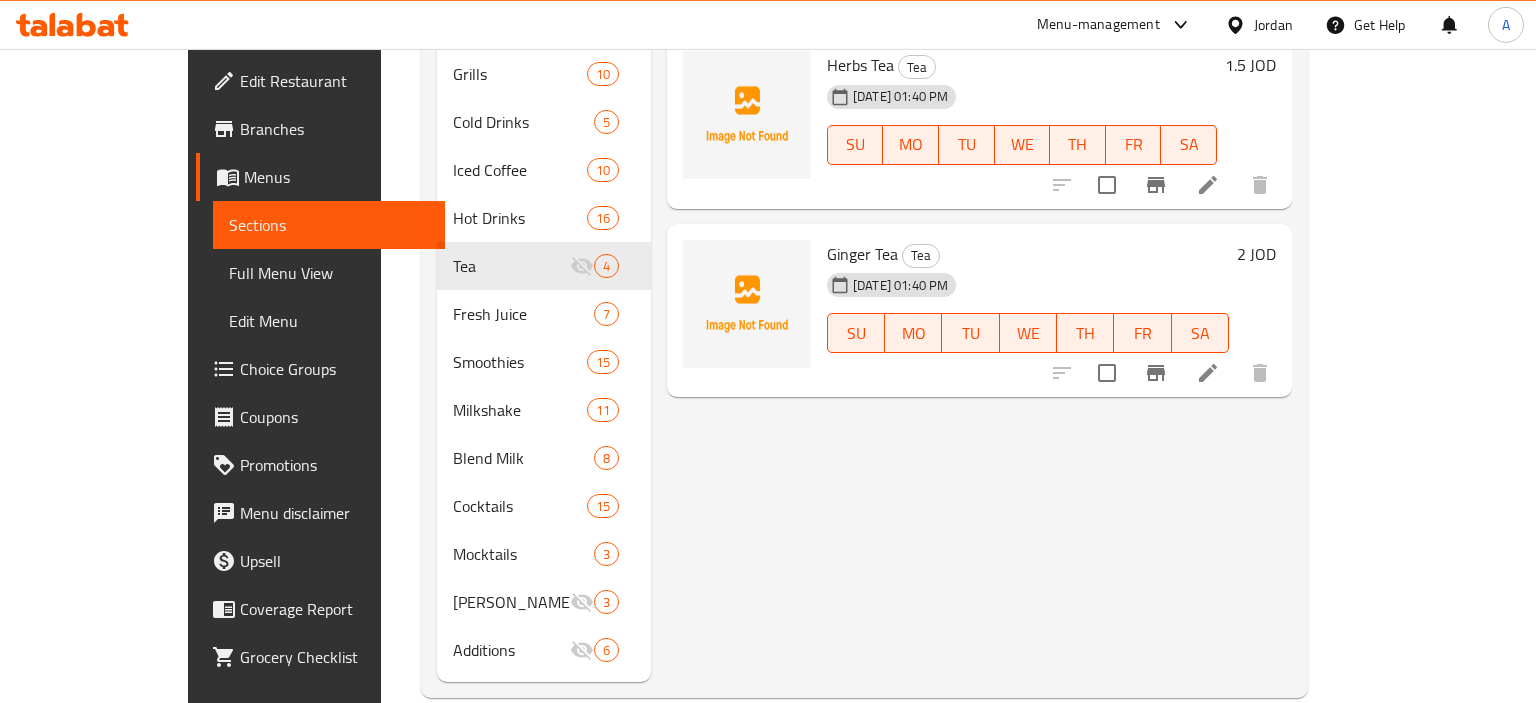 scroll, scrollTop: 665, scrollLeft: 0, axis: vertical 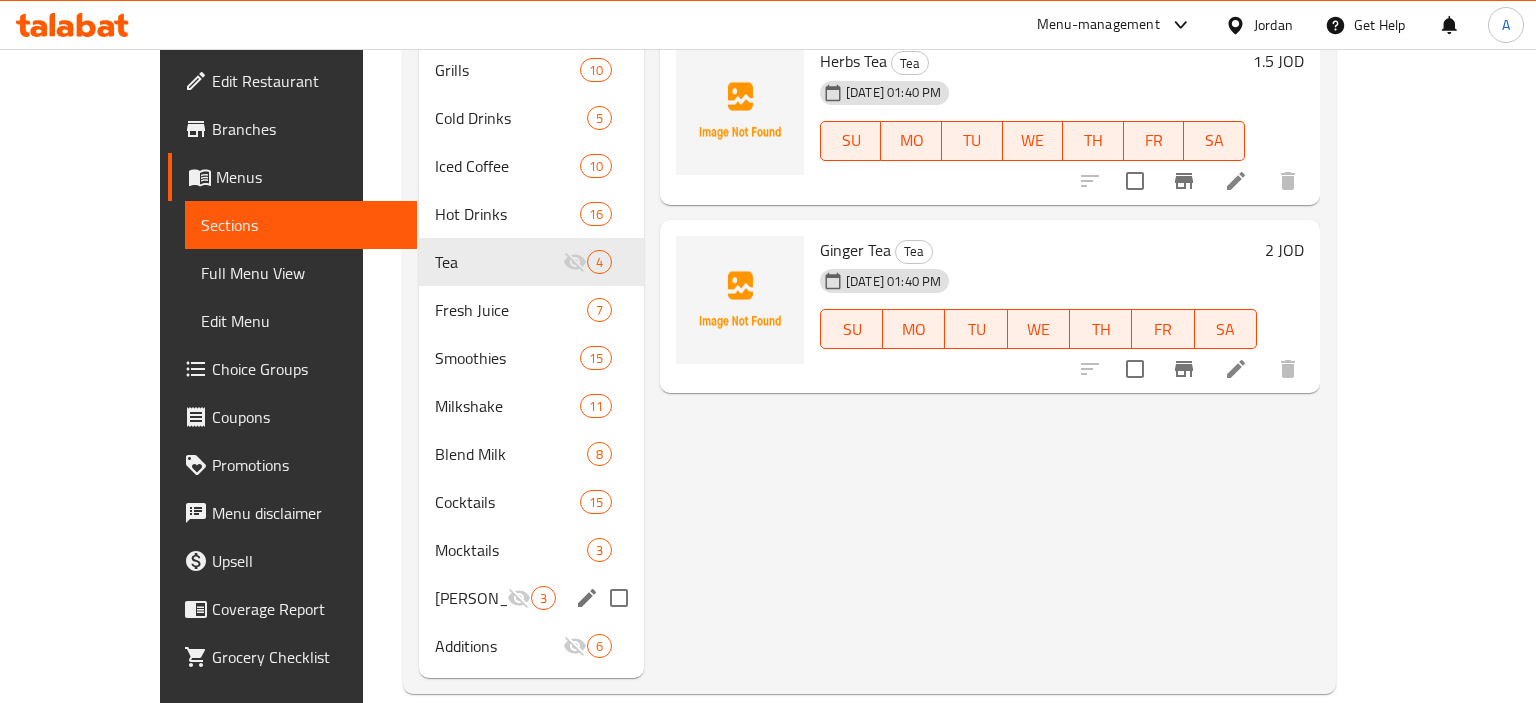 click on "Shisha" at bounding box center (471, 598) 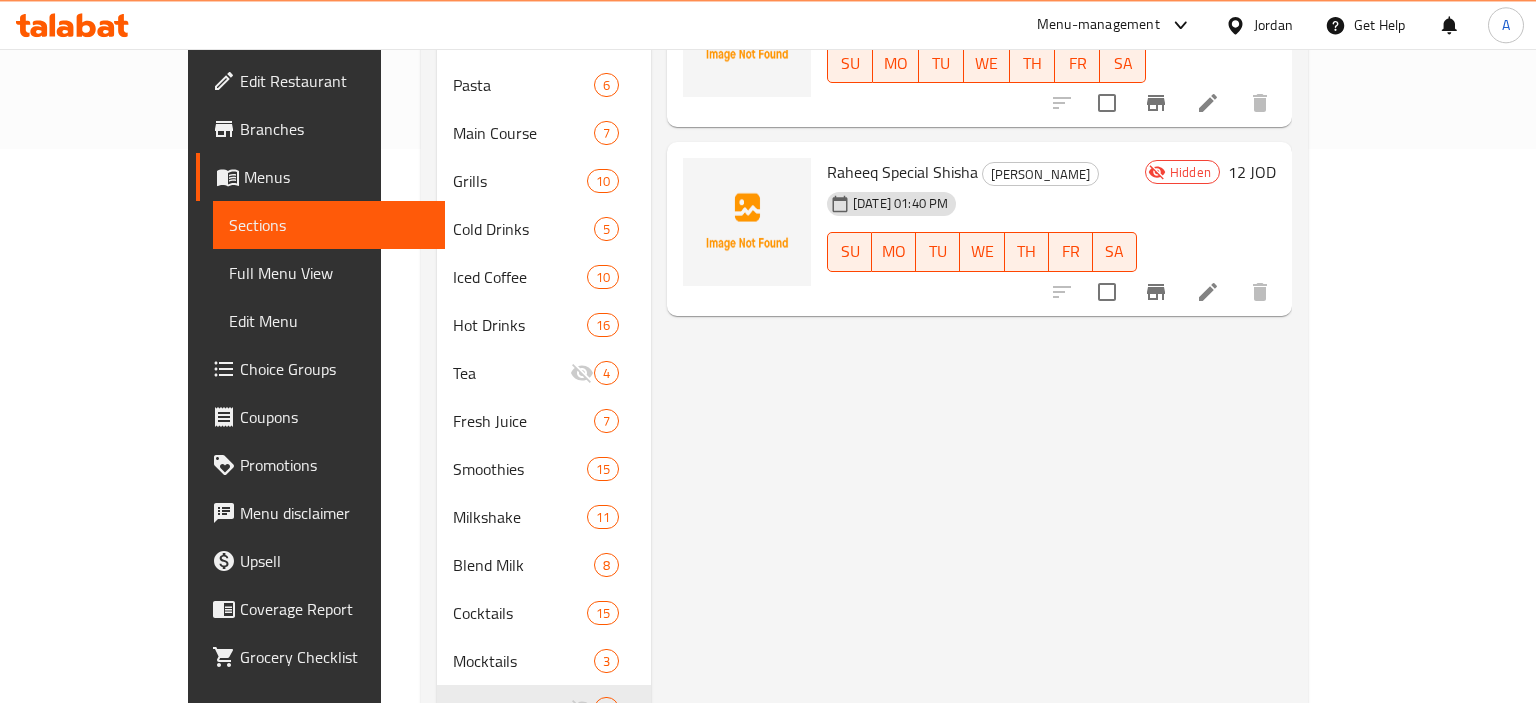 scroll, scrollTop: 665, scrollLeft: 0, axis: vertical 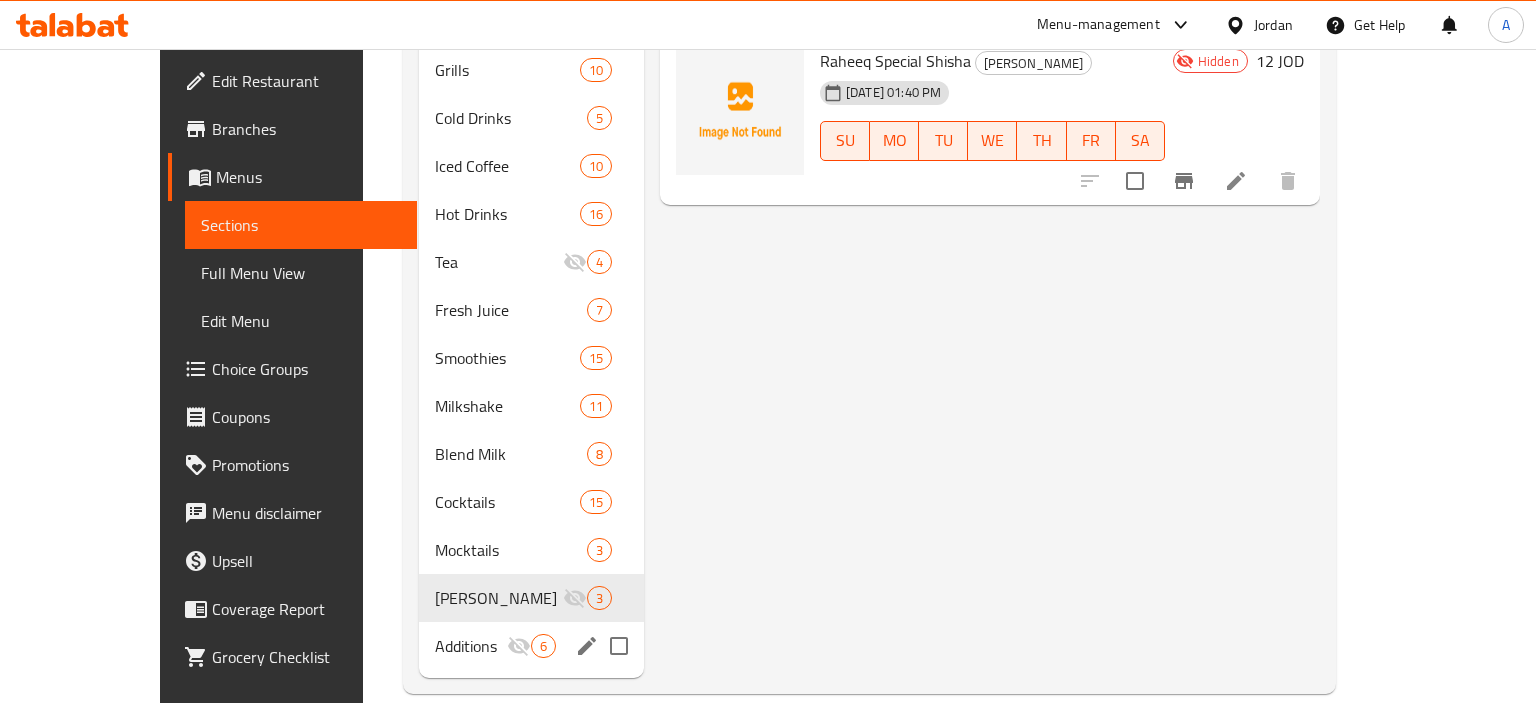 click on "Additions" at bounding box center (471, 646) 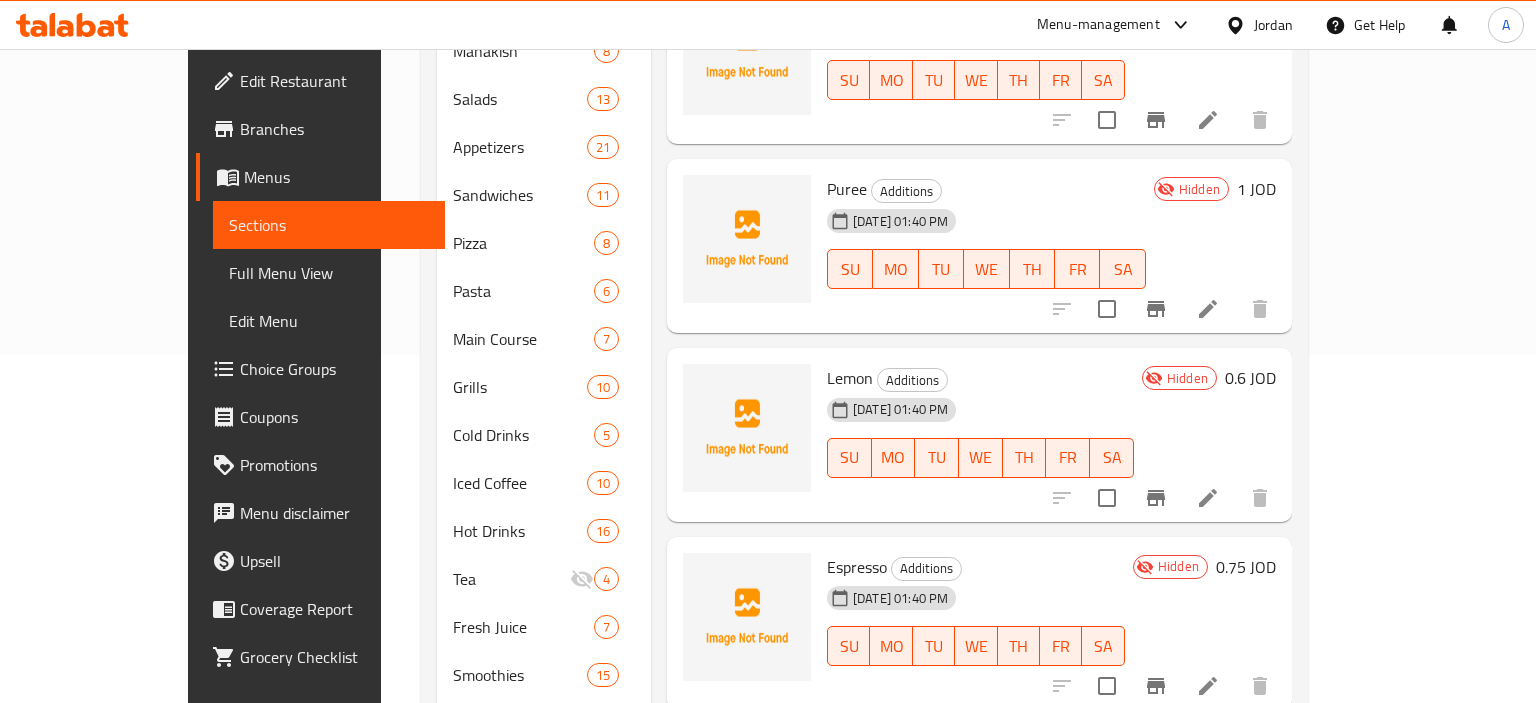 scroll, scrollTop: 32, scrollLeft: 0, axis: vertical 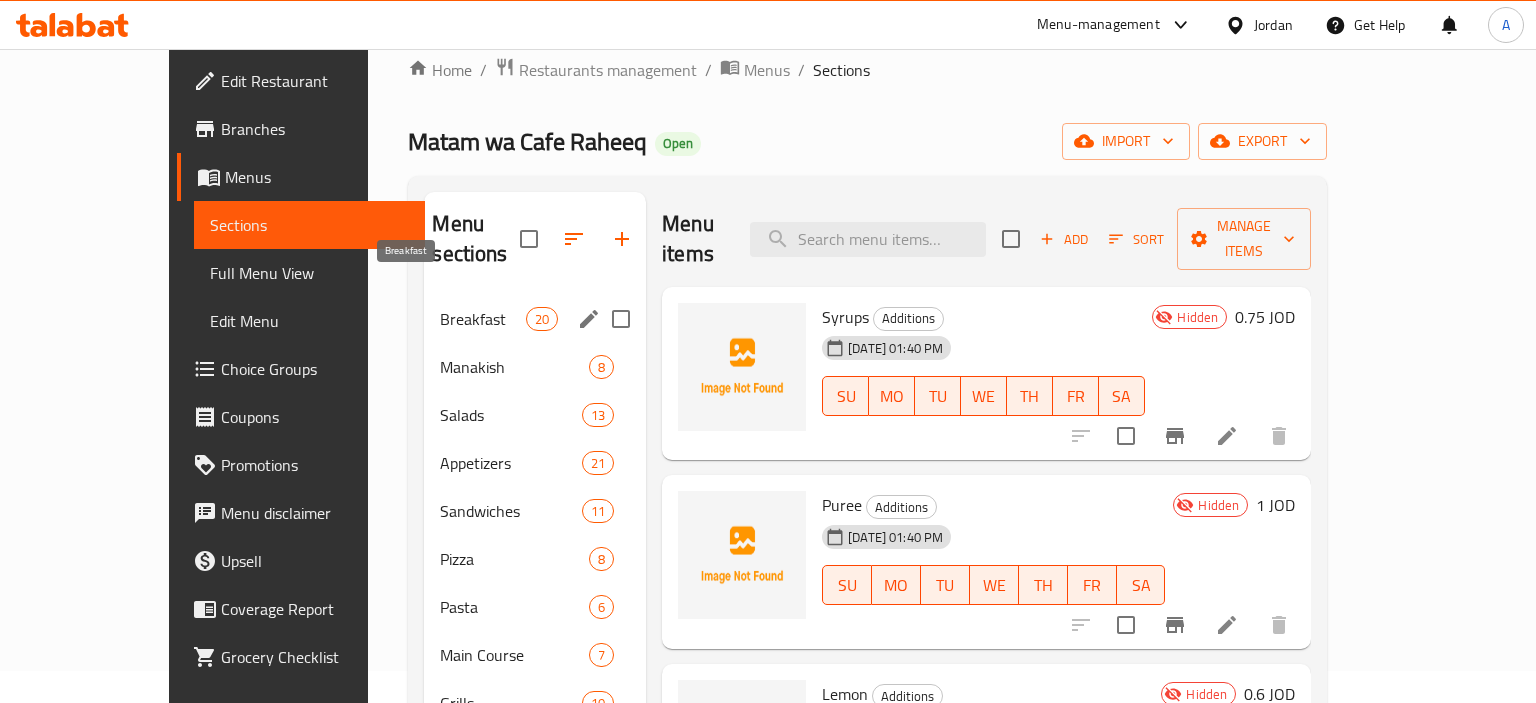 click on "Breakfast" at bounding box center [482, 319] 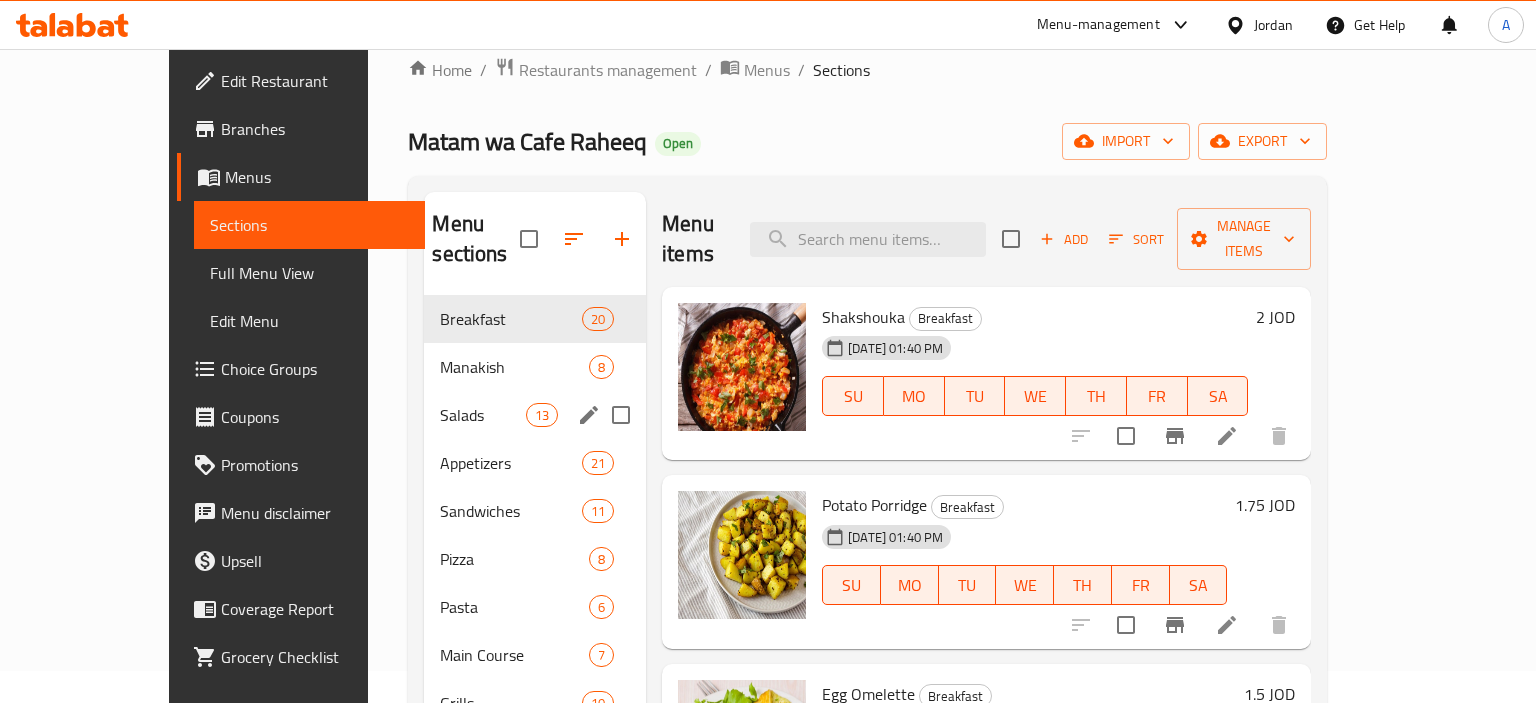 click on "Salads 13" at bounding box center [535, 415] 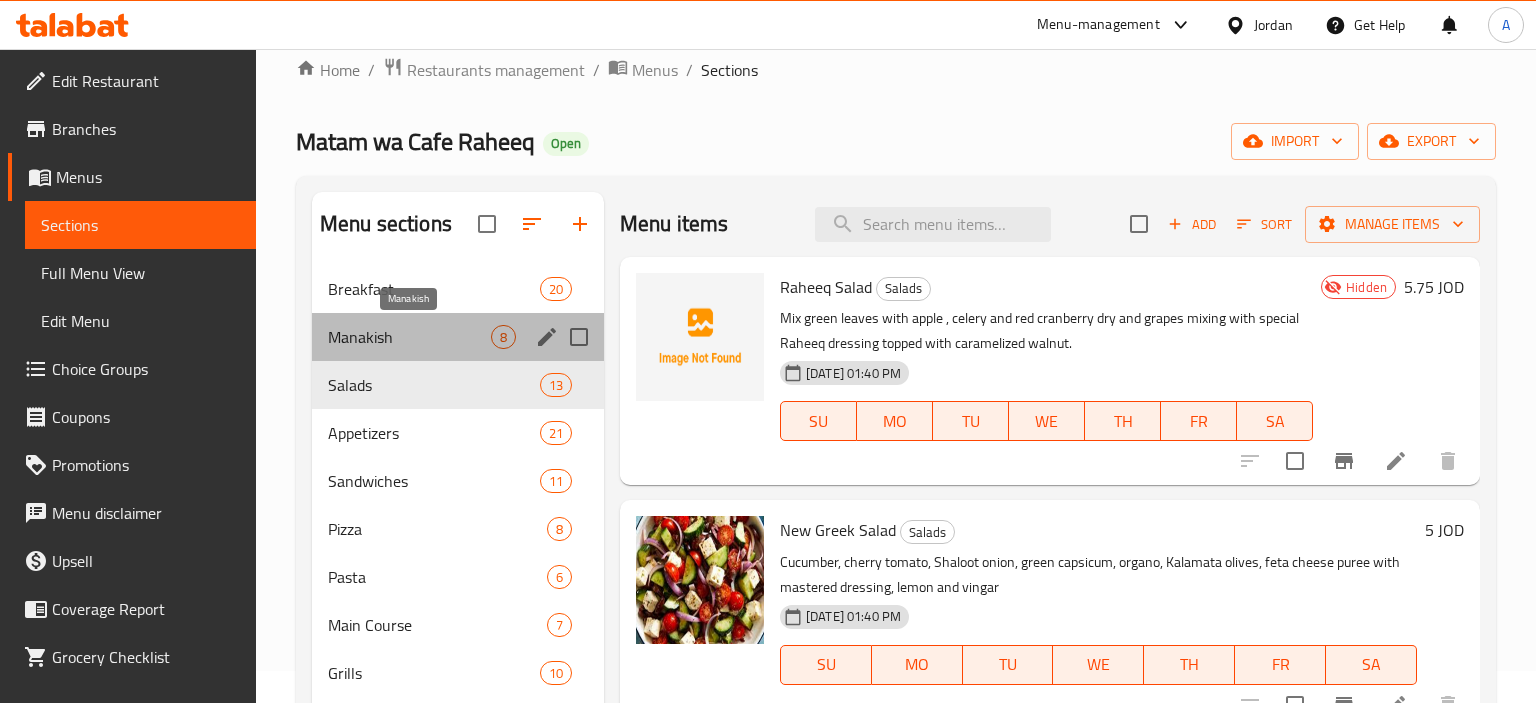 drag, startPoint x: 454, startPoint y: 345, endPoint x: 528, endPoint y: 371, distance: 78.434685 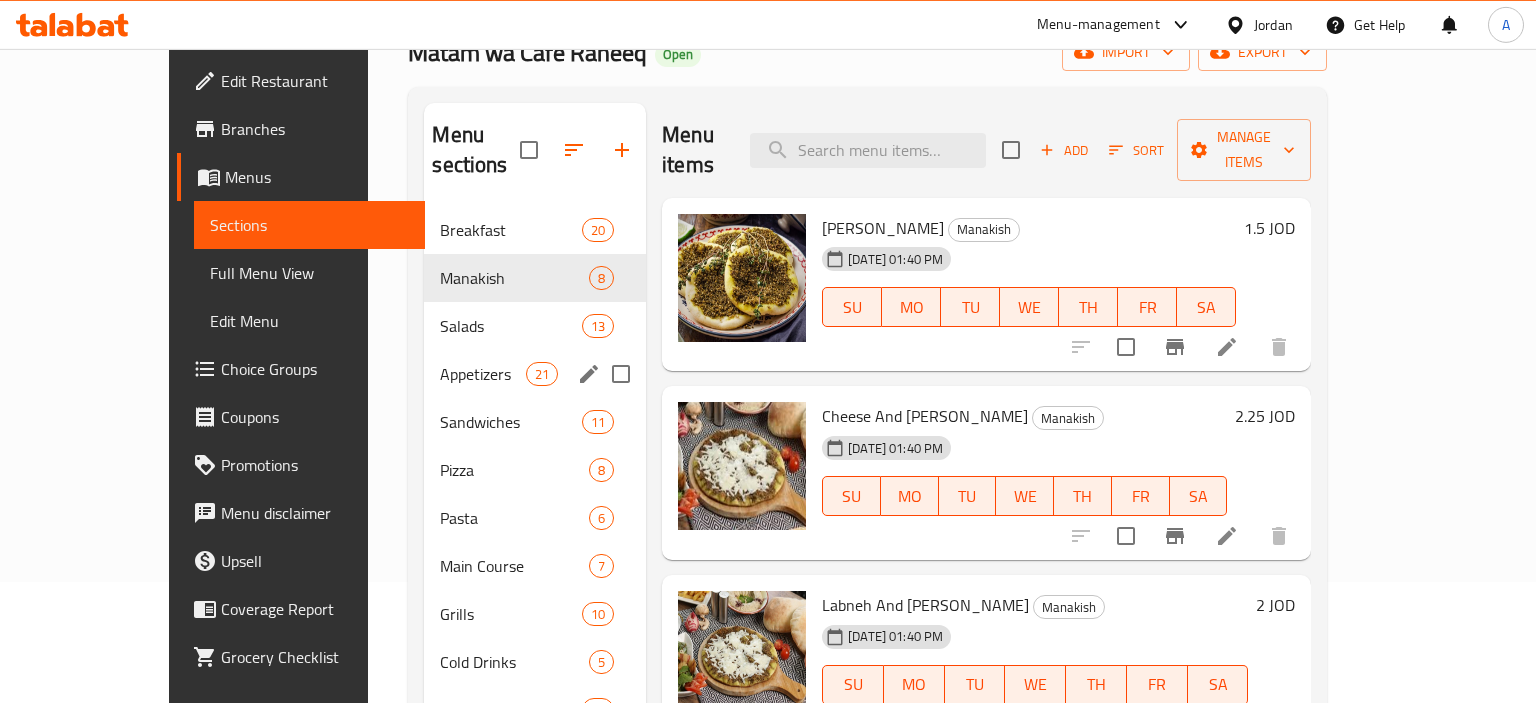 scroll, scrollTop: 137, scrollLeft: 0, axis: vertical 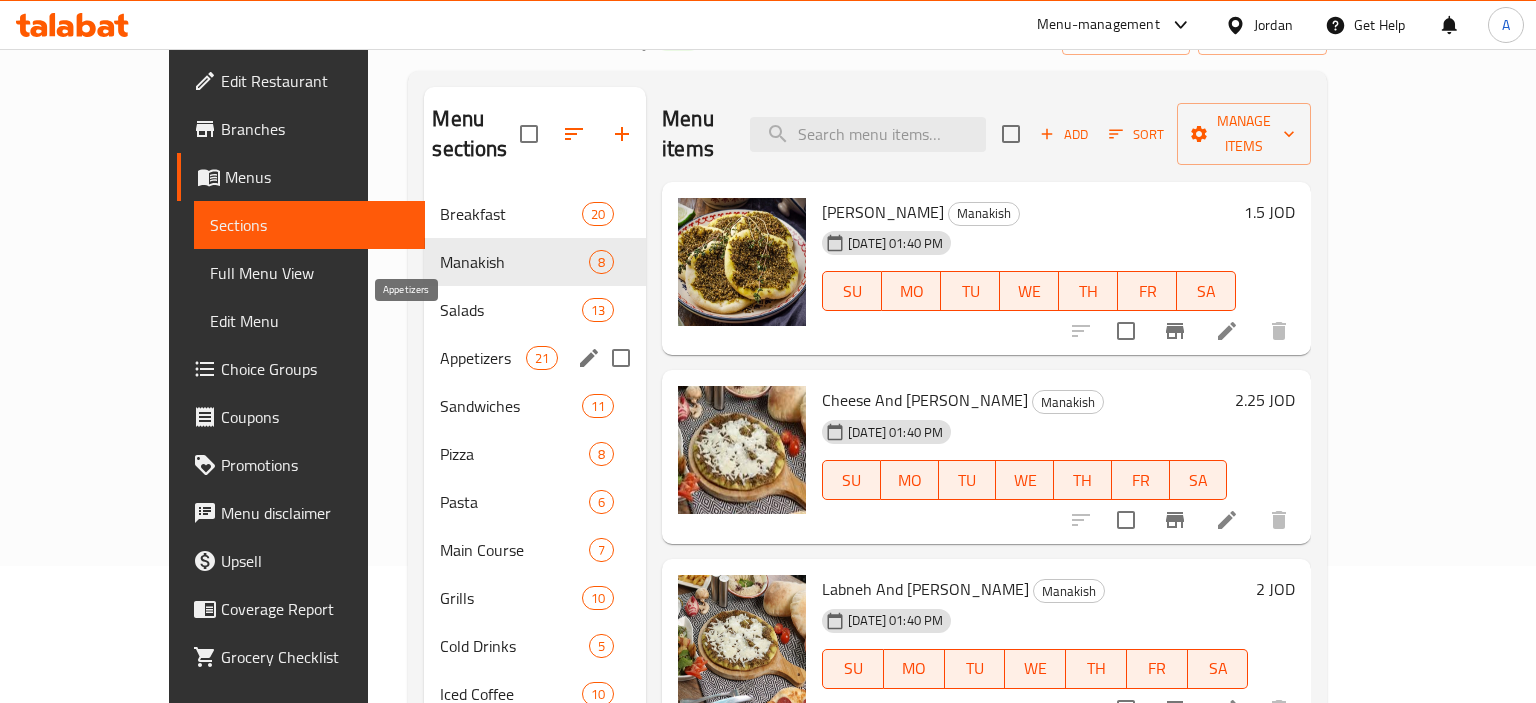 click on "Appetizers" at bounding box center [482, 358] 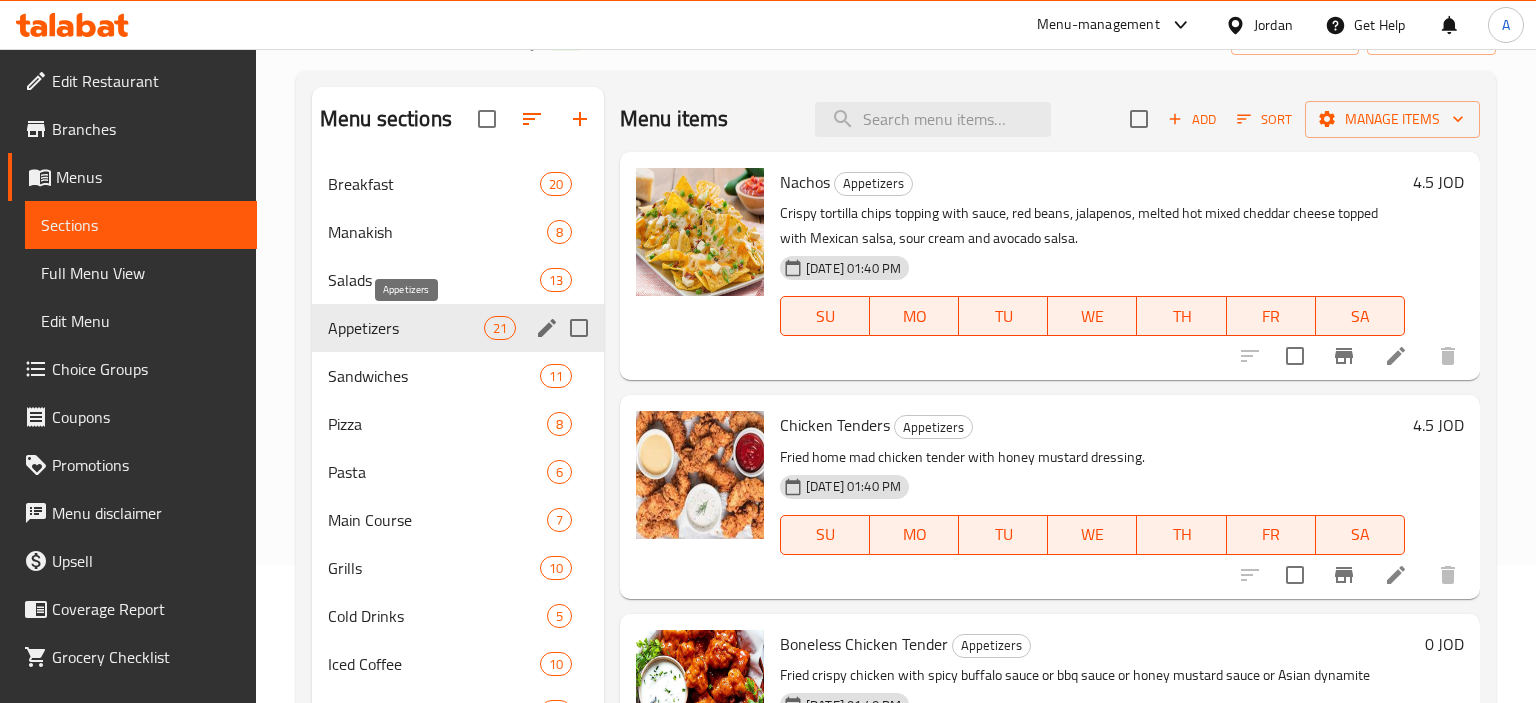 click on "Appetizers" at bounding box center [406, 328] 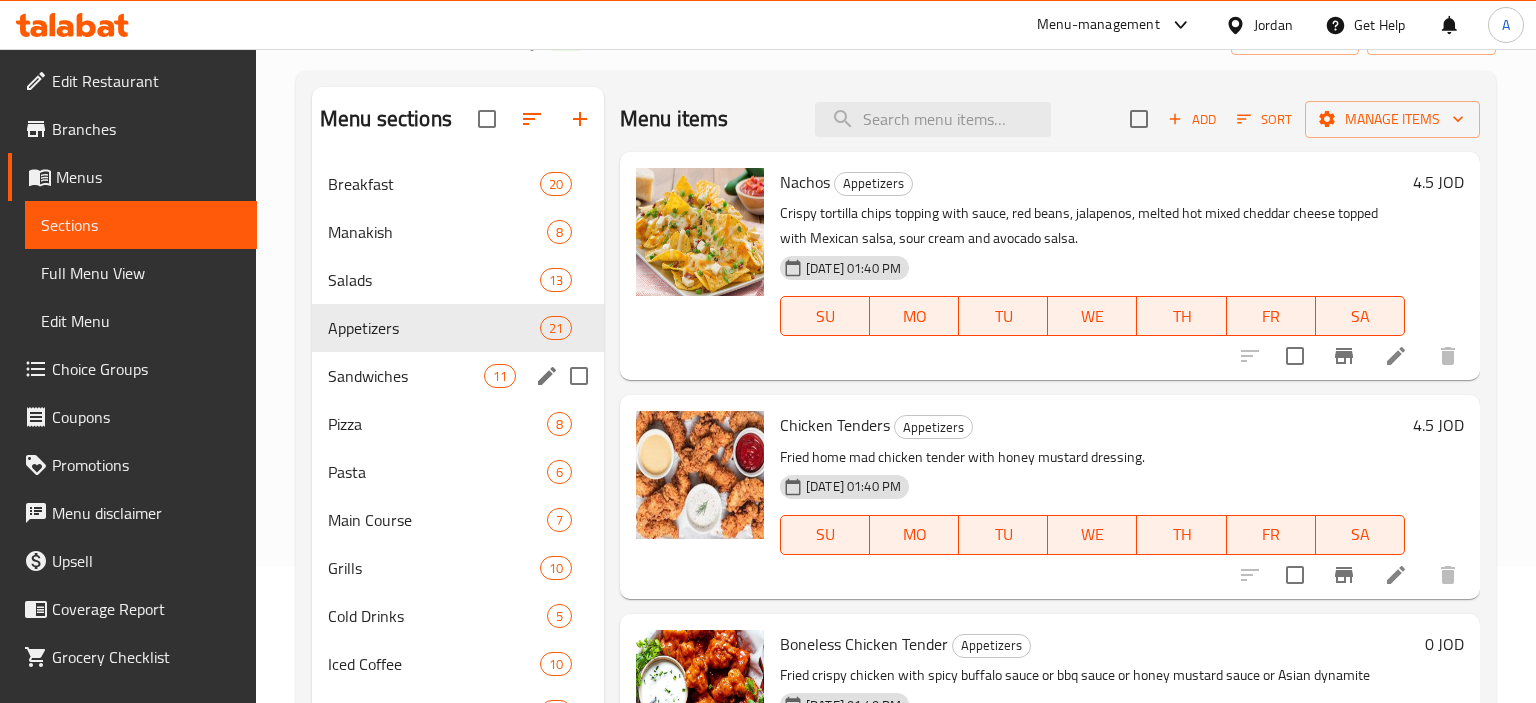 click on "Sandwiches 11" at bounding box center (458, 376) 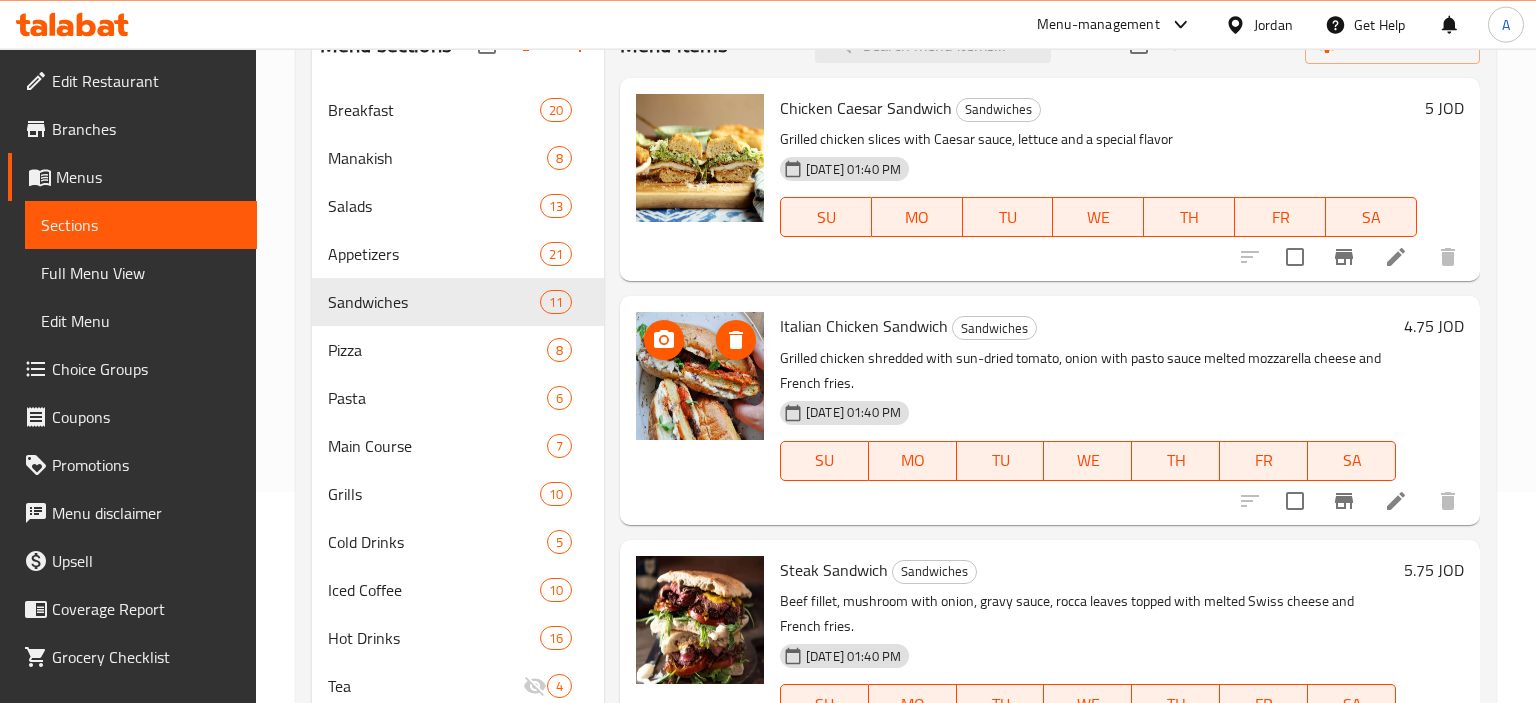 scroll, scrollTop: 243, scrollLeft: 0, axis: vertical 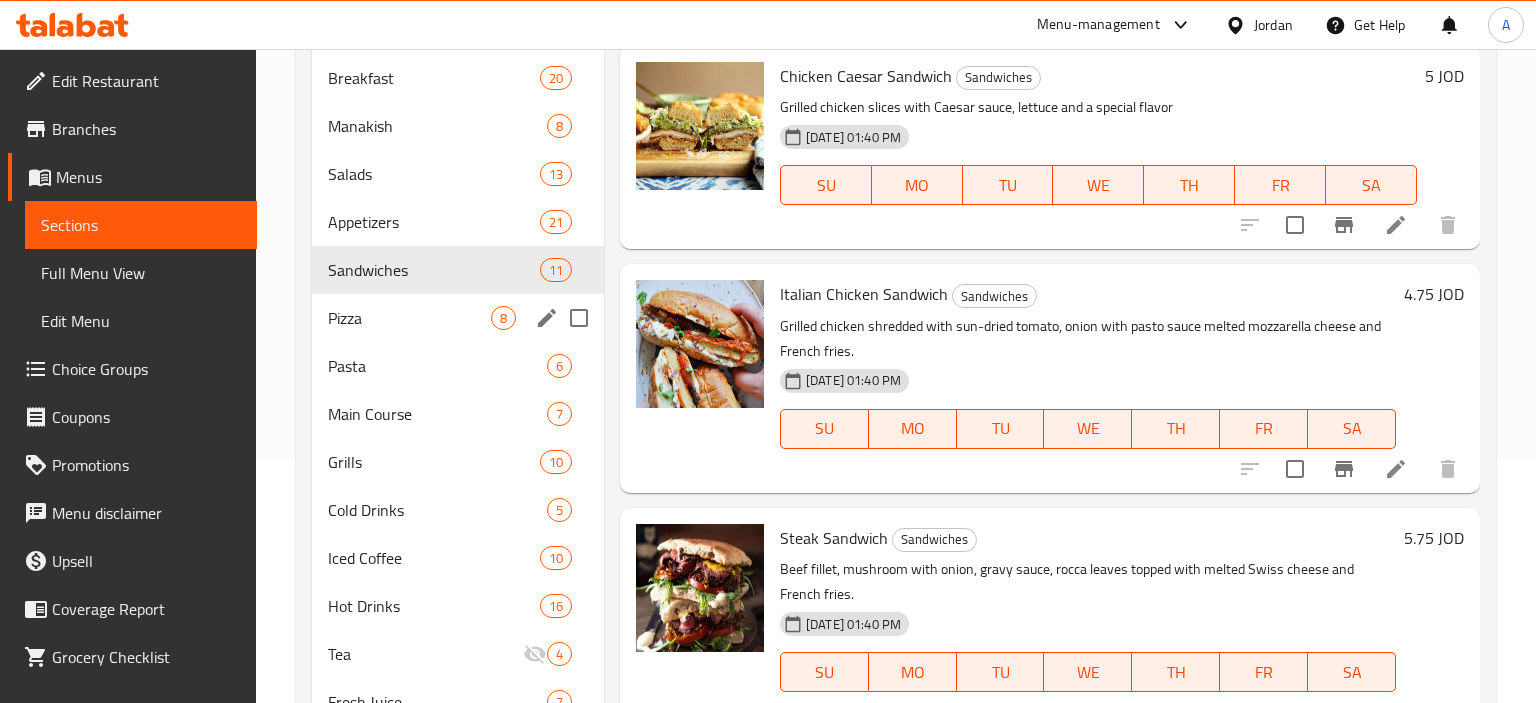 click on "Pizza 8" at bounding box center (458, 318) 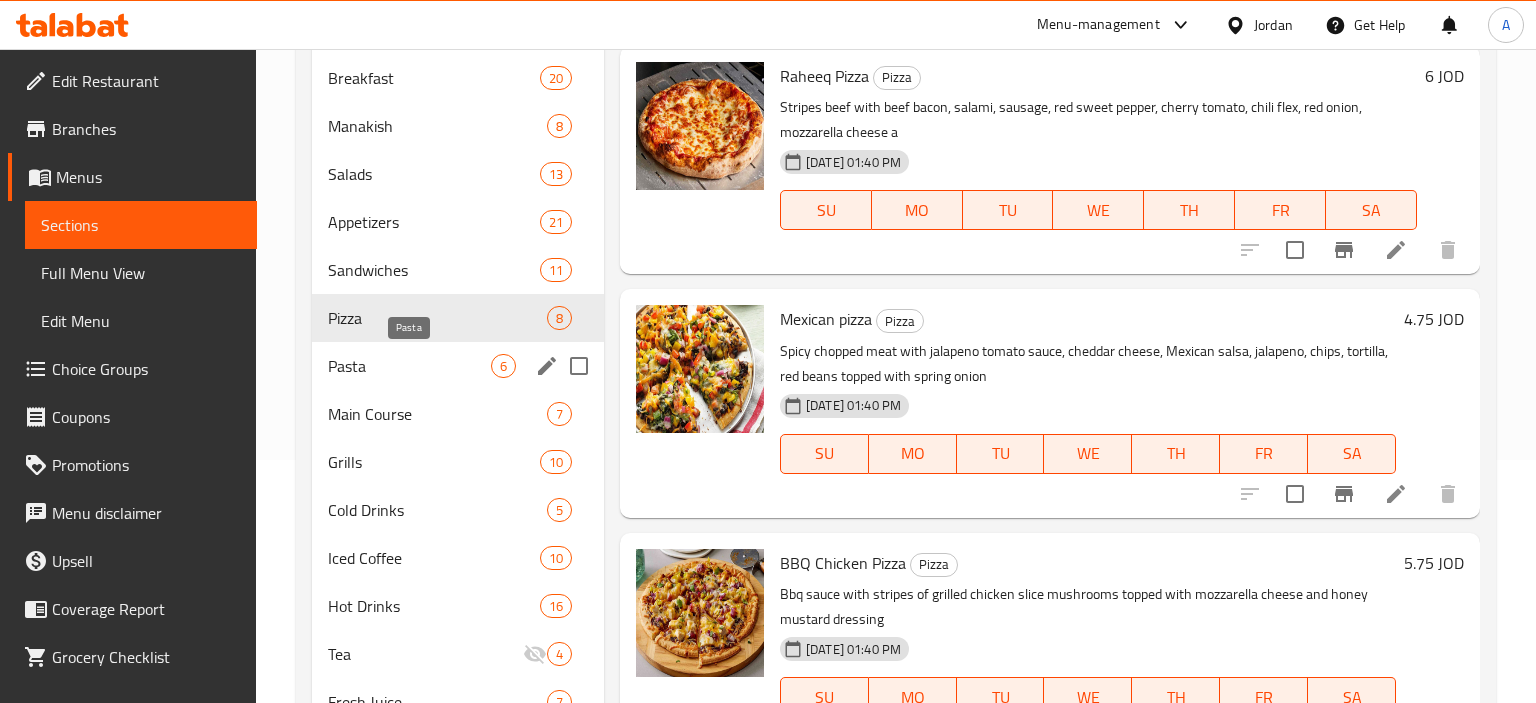 click on "Pasta" at bounding box center (409, 366) 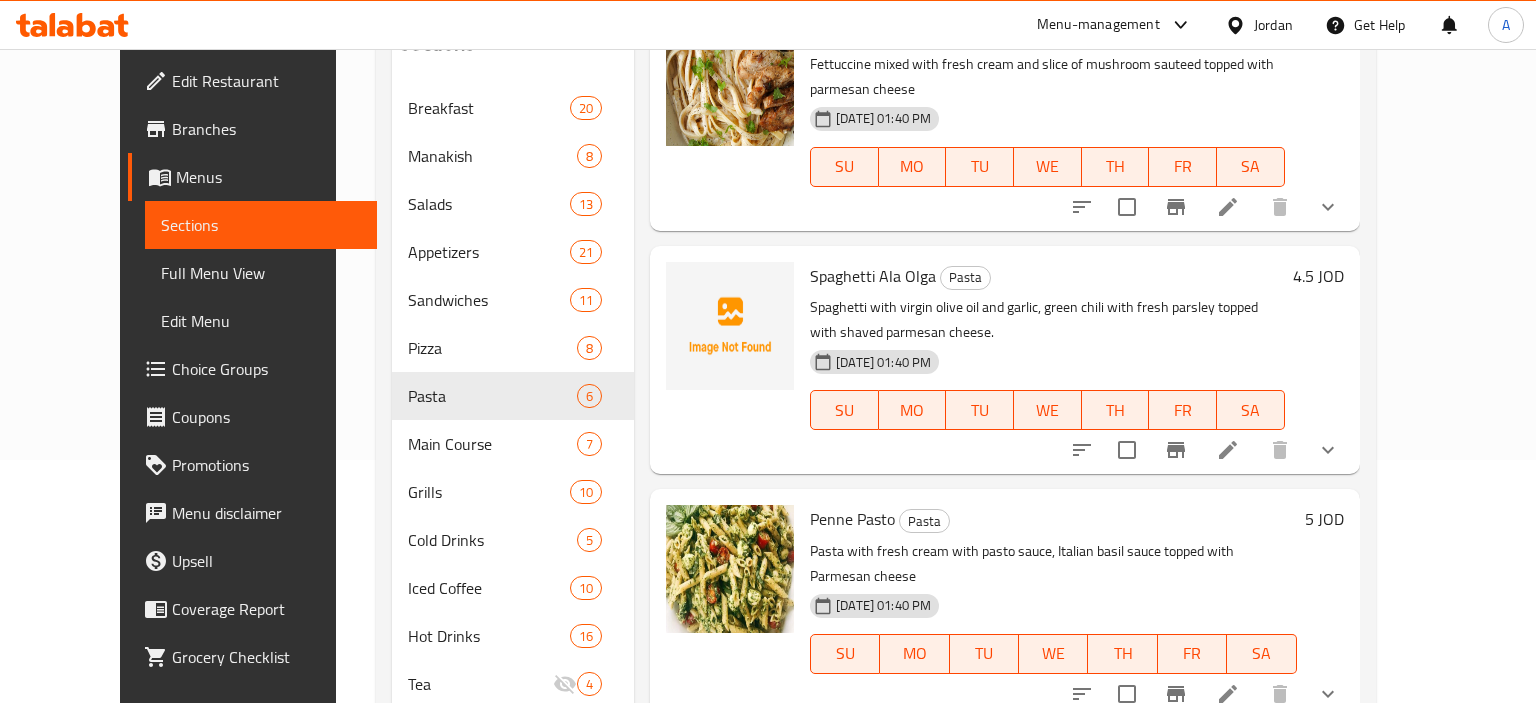 scroll, scrollTop: 0, scrollLeft: 0, axis: both 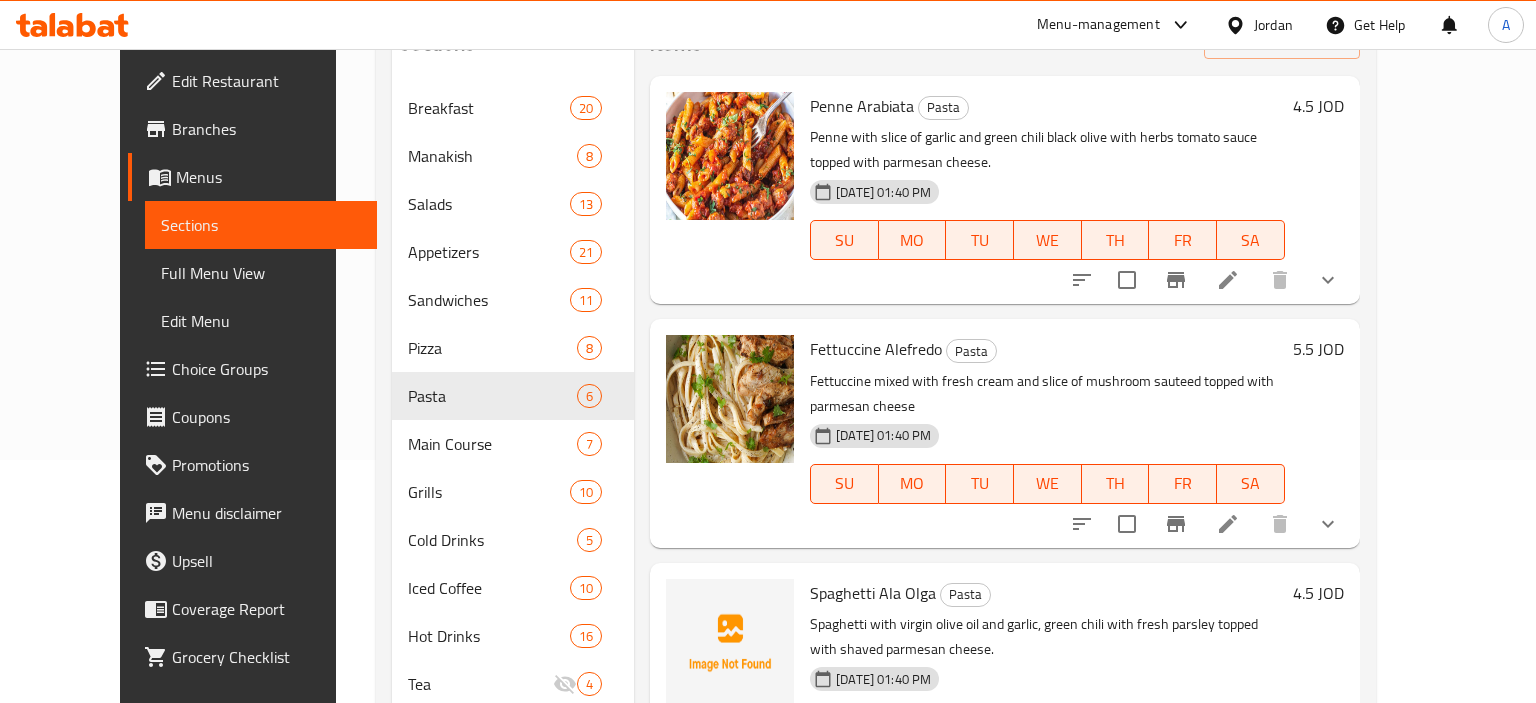 click on "Spaghetti Ala Olga" at bounding box center [873, 593] 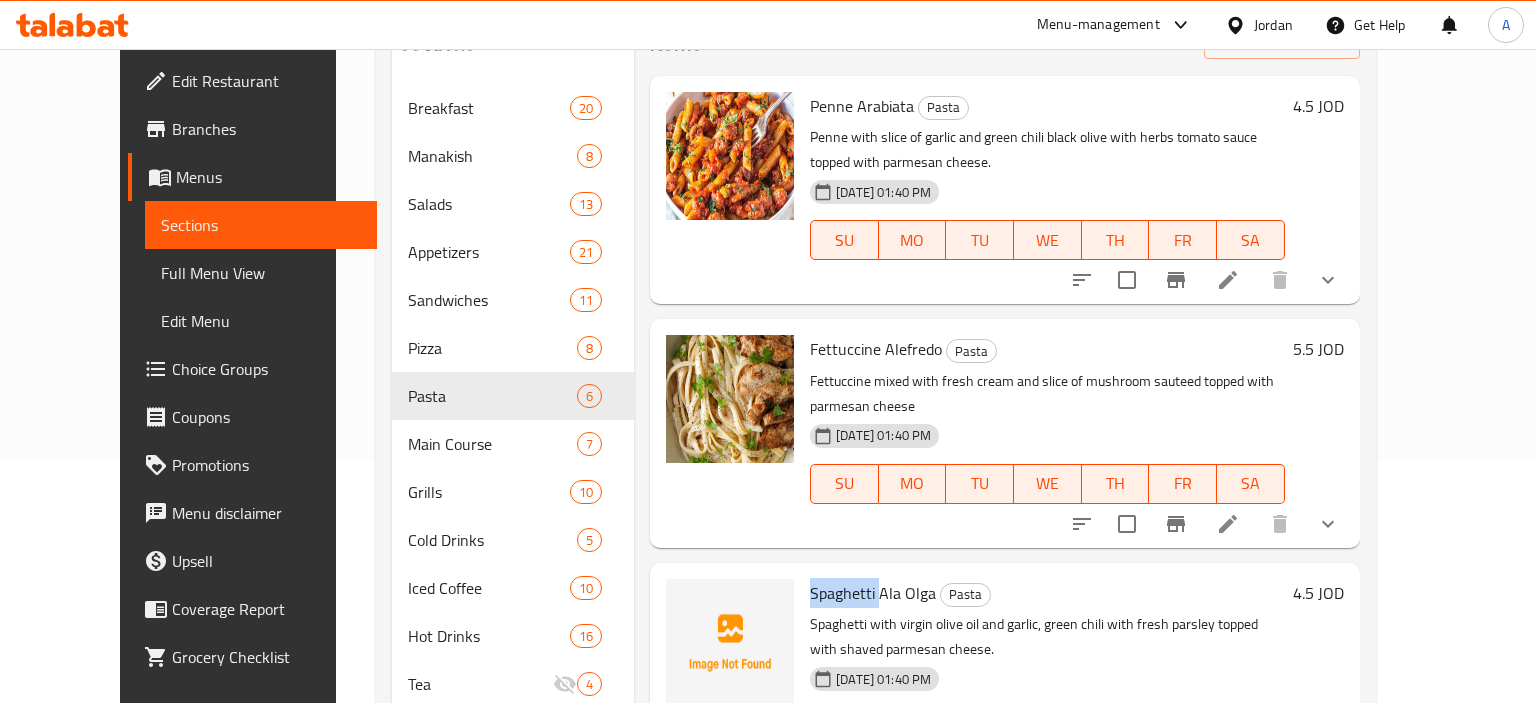 click on "Spaghetti Ala Olga" at bounding box center (873, 593) 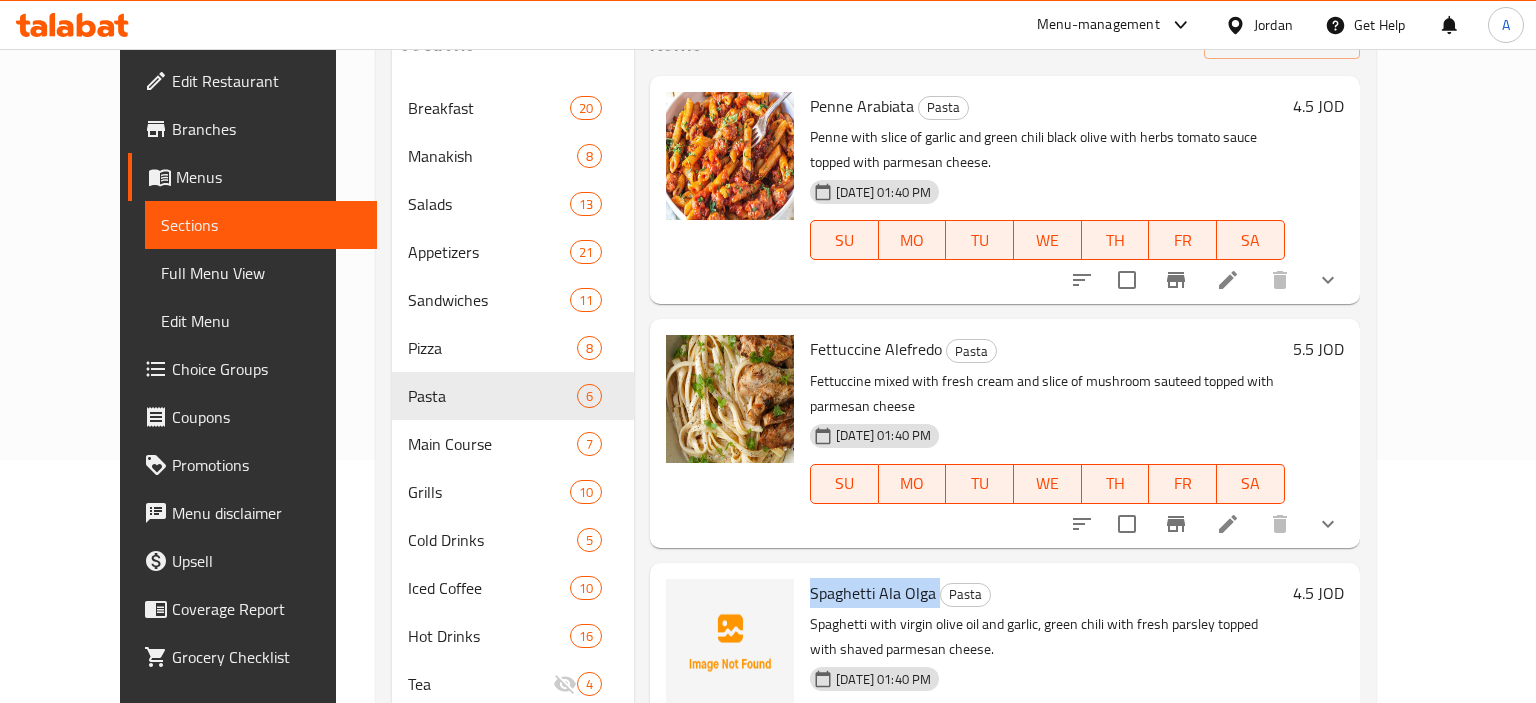 click on "Spaghetti Ala Olga" at bounding box center (873, 593) 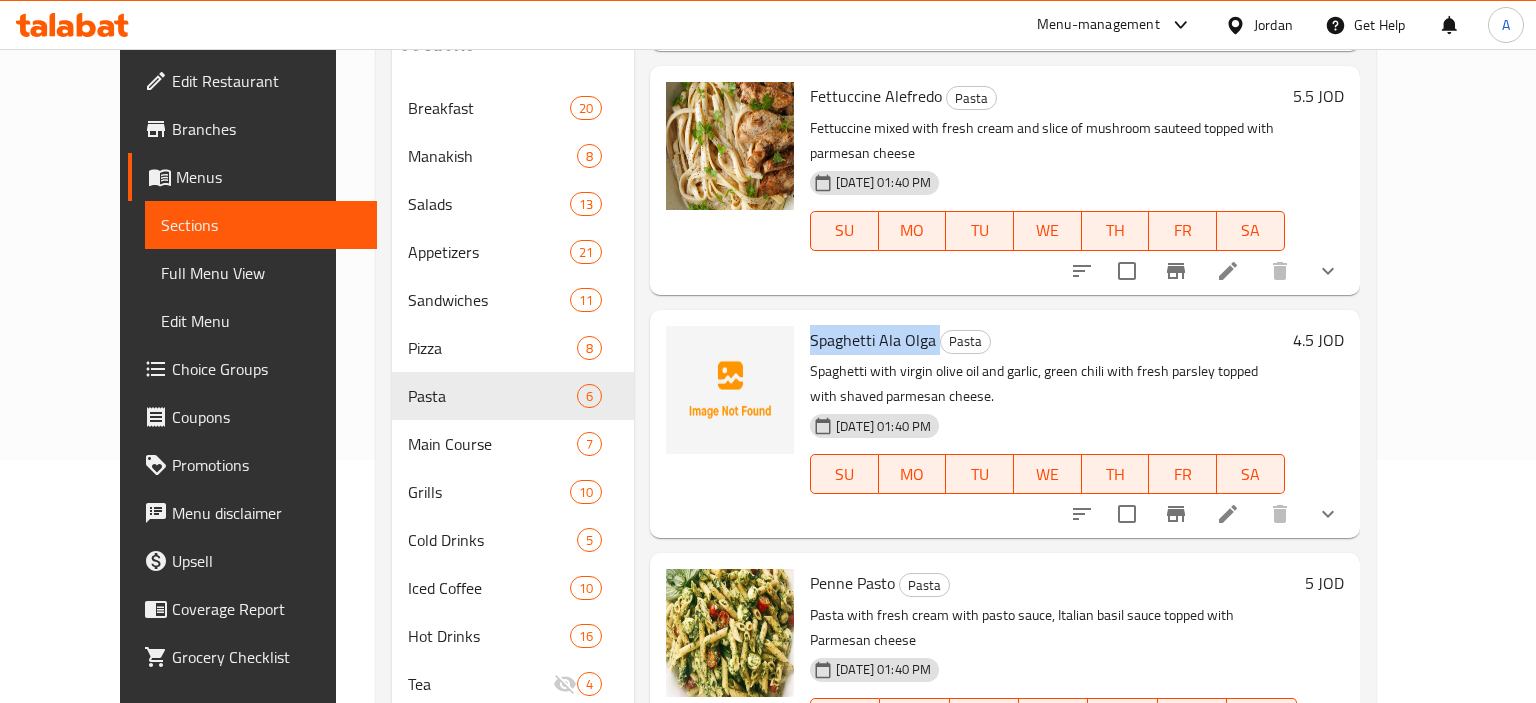 scroll, scrollTop: 322, scrollLeft: 0, axis: vertical 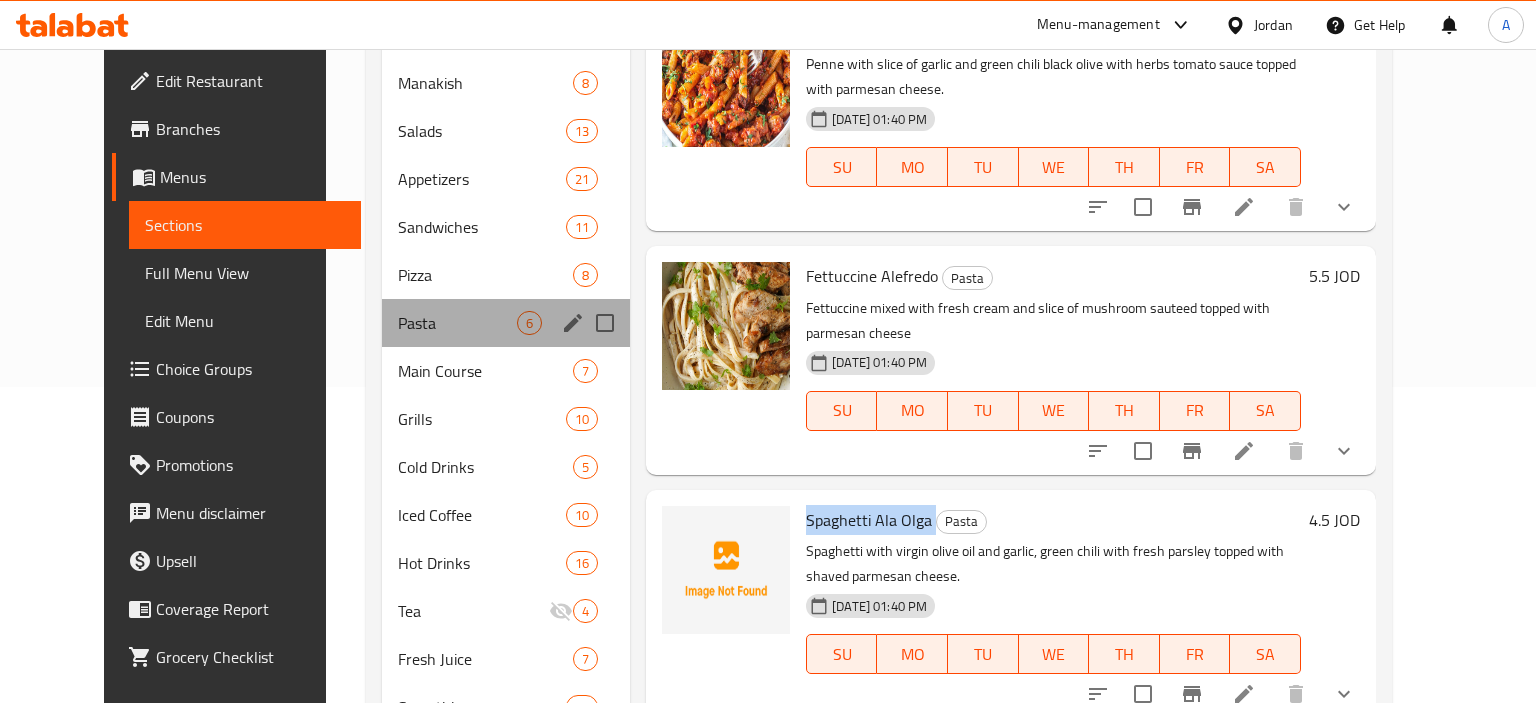 click on "Pasta 6" at bounding box center (506, 323) 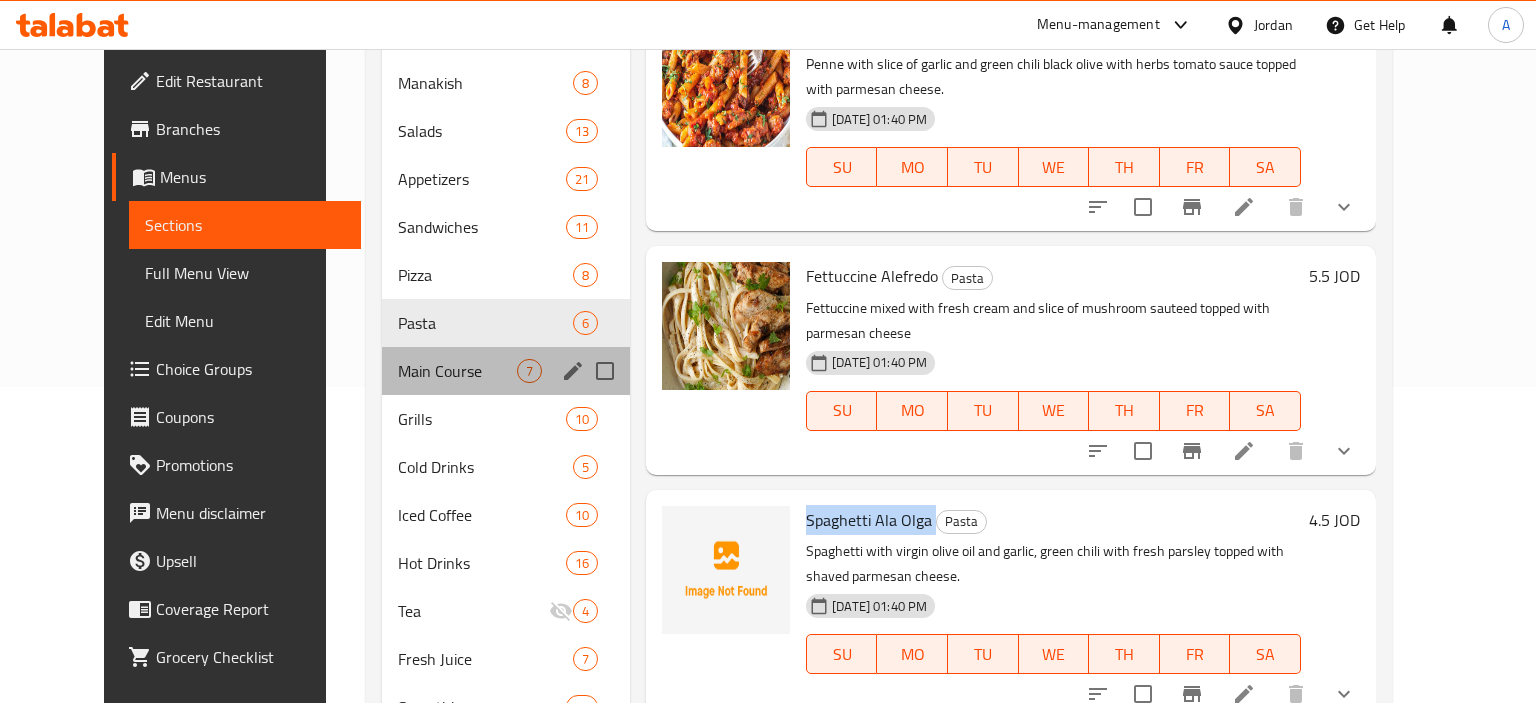 click on "Main Course 7" at bounding box center (506, 371) 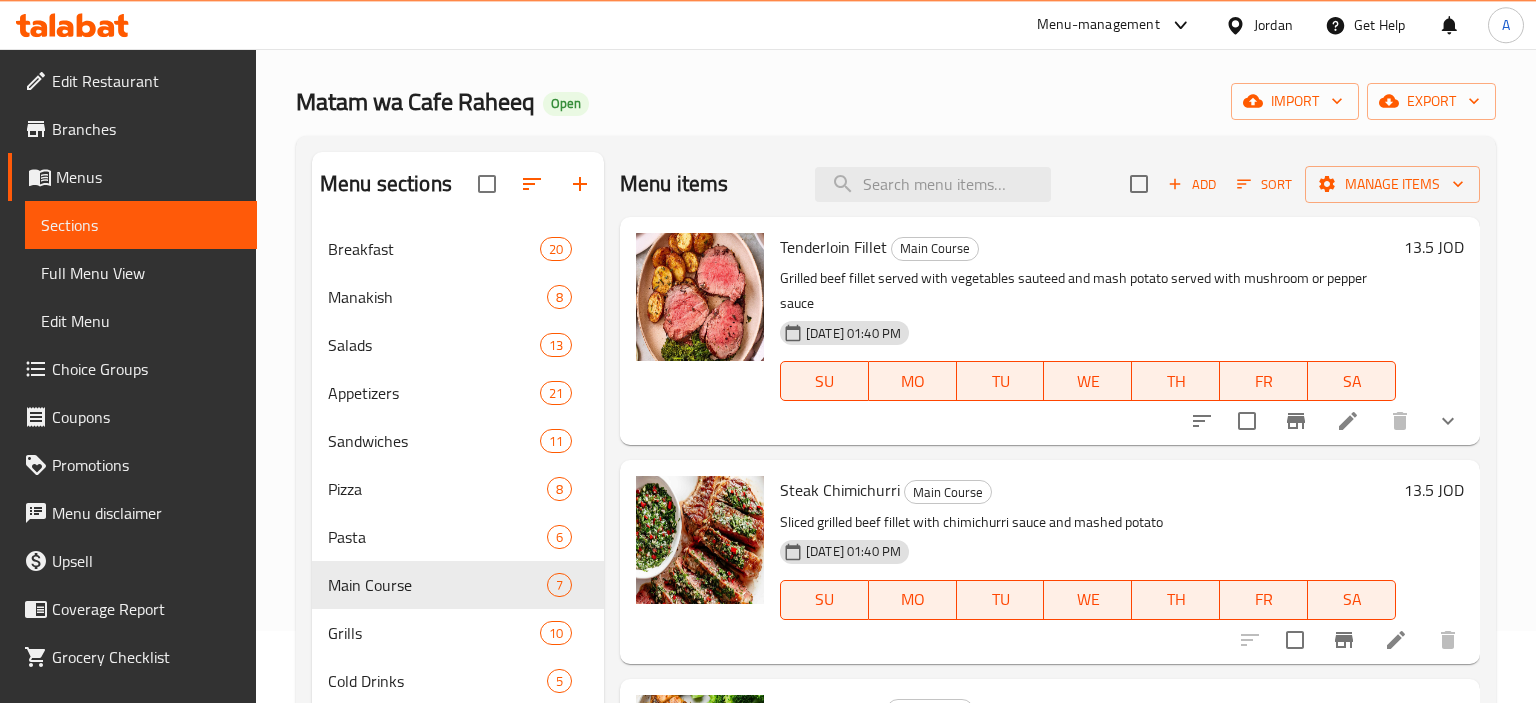 scroll, scrollTop: 0, scrollLeft: 0, axis: both 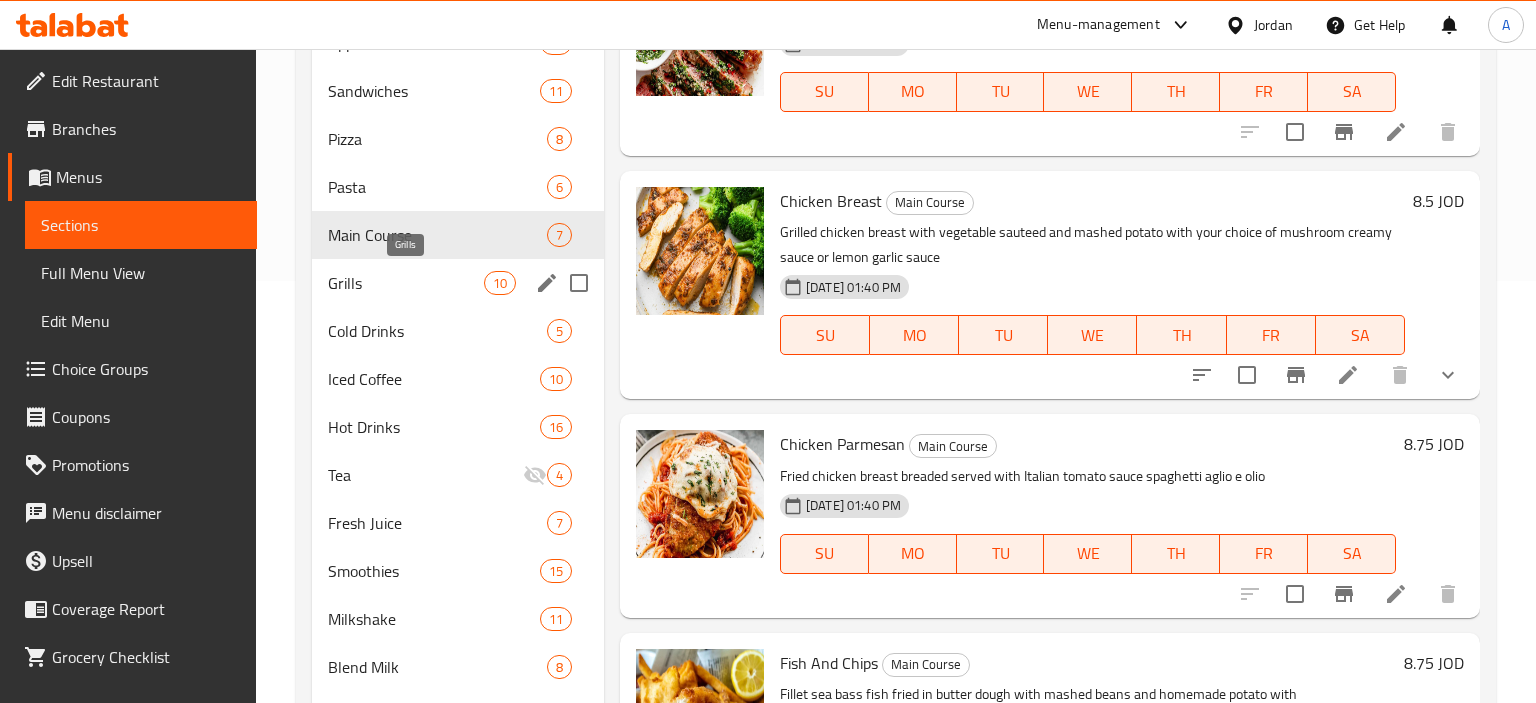 click on "Grills" at bounding box center (406, 283) 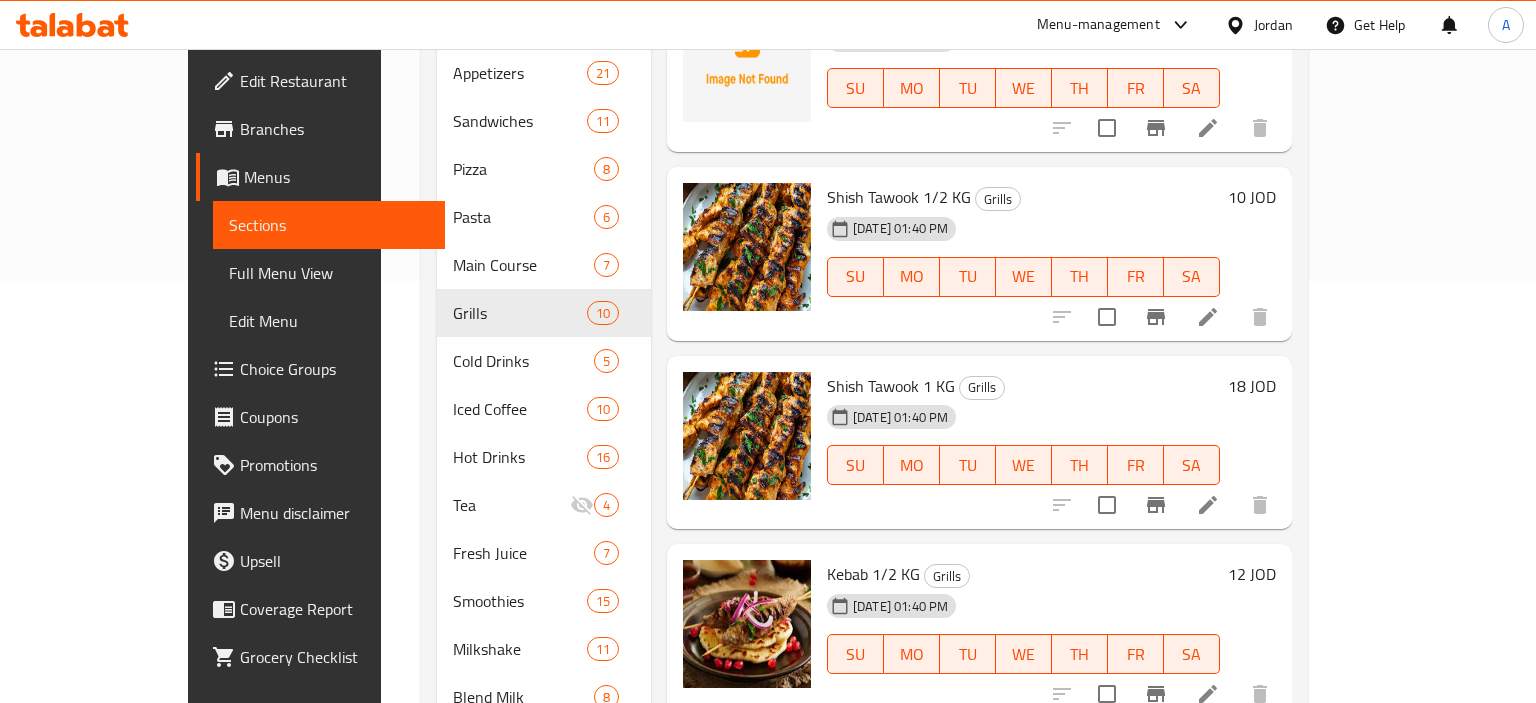 scroll, scrollTop: 158, scrollLeft: 0, axis: vertical 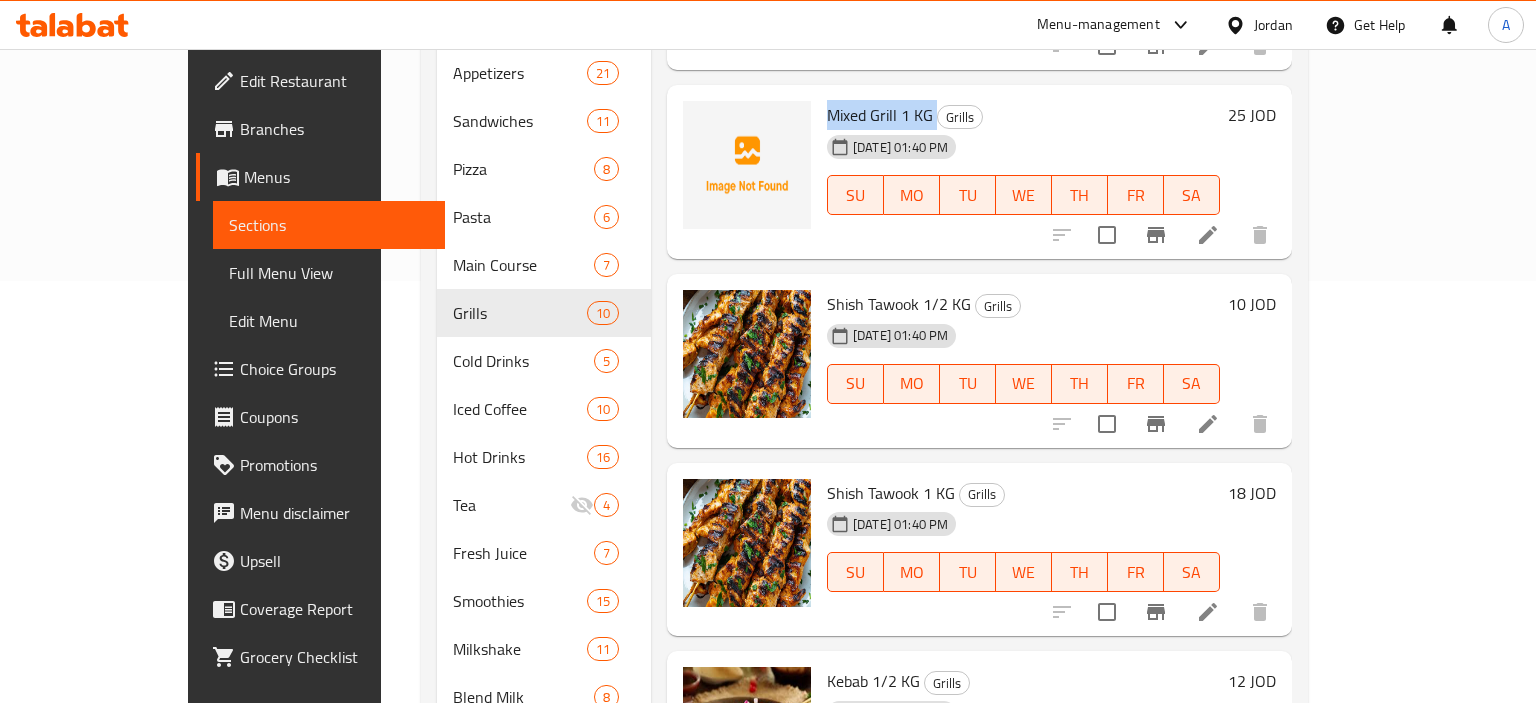 drag, startPoint x: 774, startPoint y: 83, endPoint x: 888, endPoint y: 77, distance: 114.15778 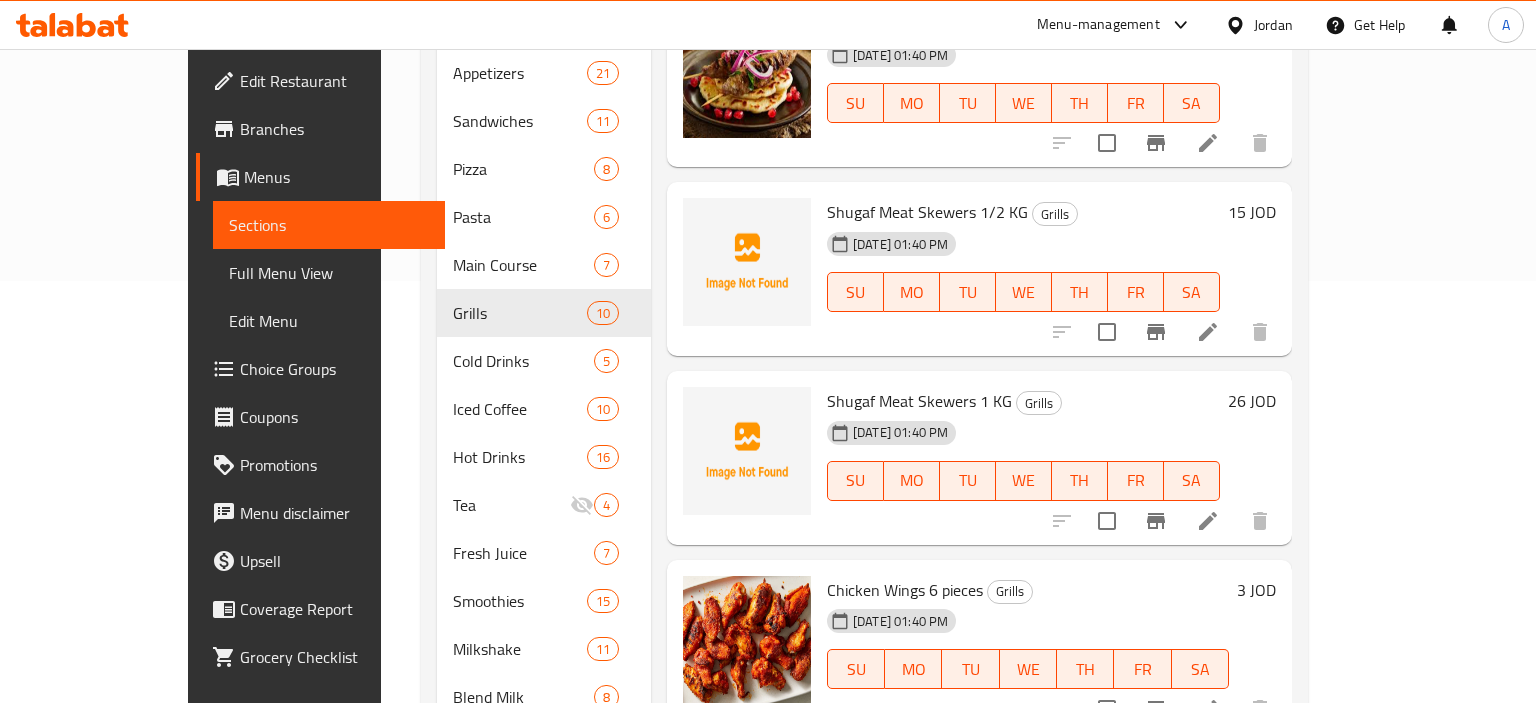 click on "Shugaf Meat Skewers 1/2 KG   Grills 13-07-2025 01:40 PM SU MO TU WE TH FR SA" at bounding box center (1023, 269) 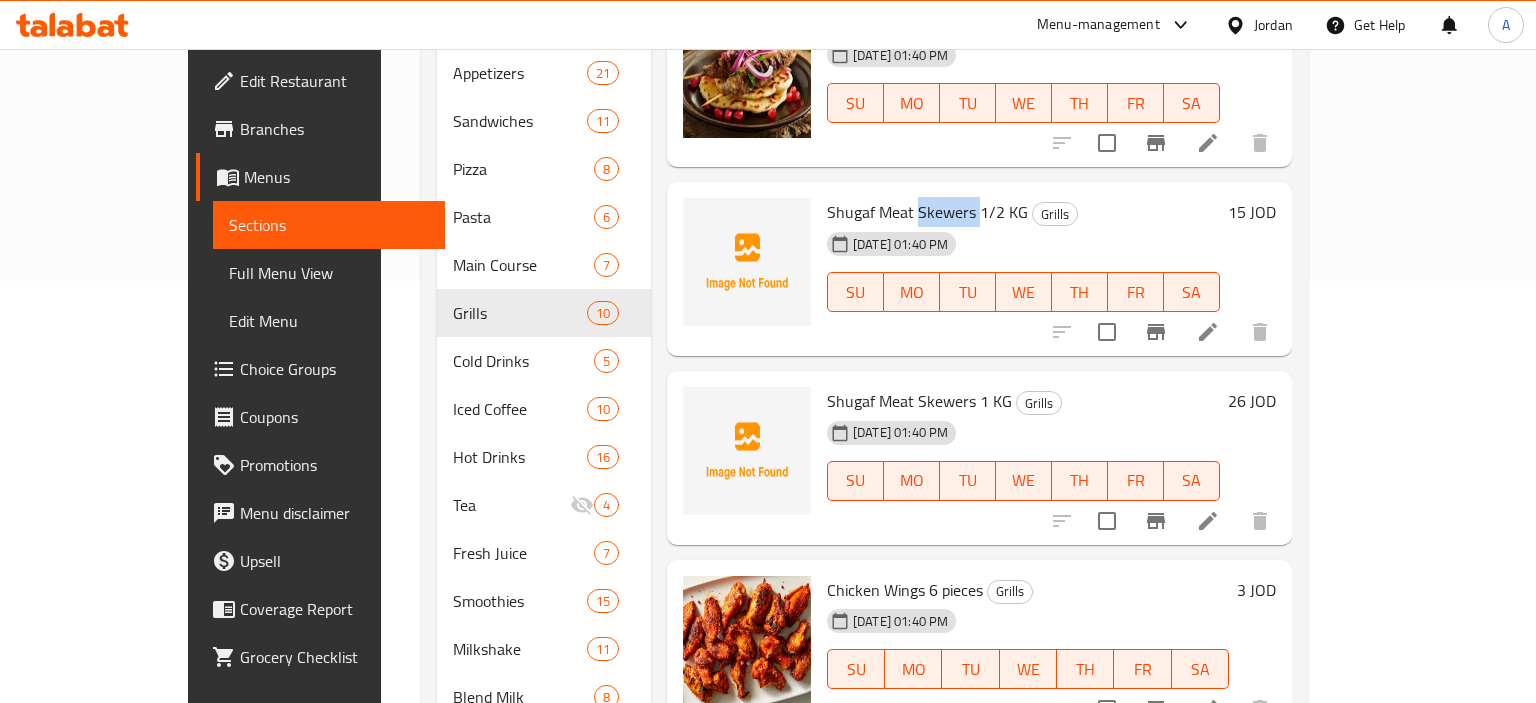 click on "Shugaf Meat Skewers 1/2 KG" at bounding box center [927, 212] 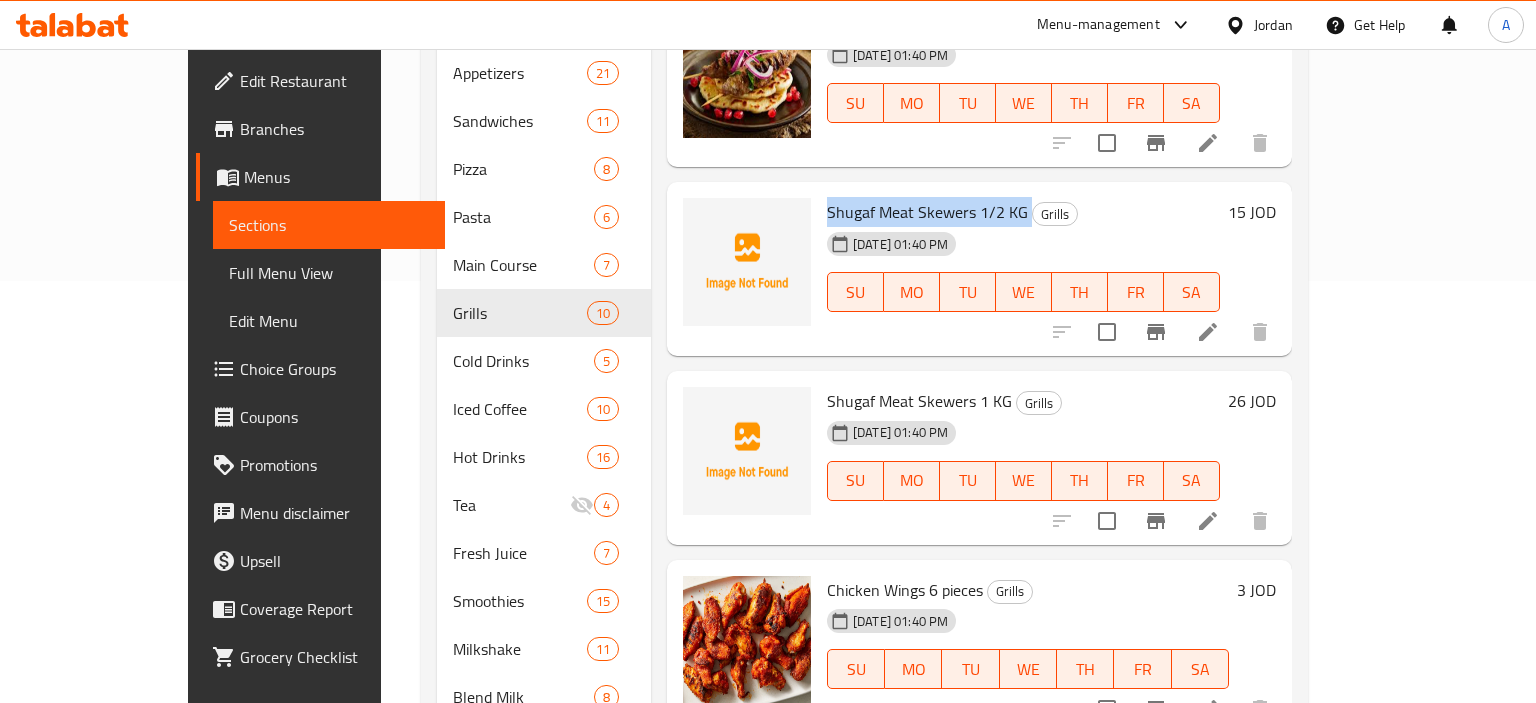 click on "Shugaf Meat Skewers 1/2 KG" at bounding box center (927, 212) 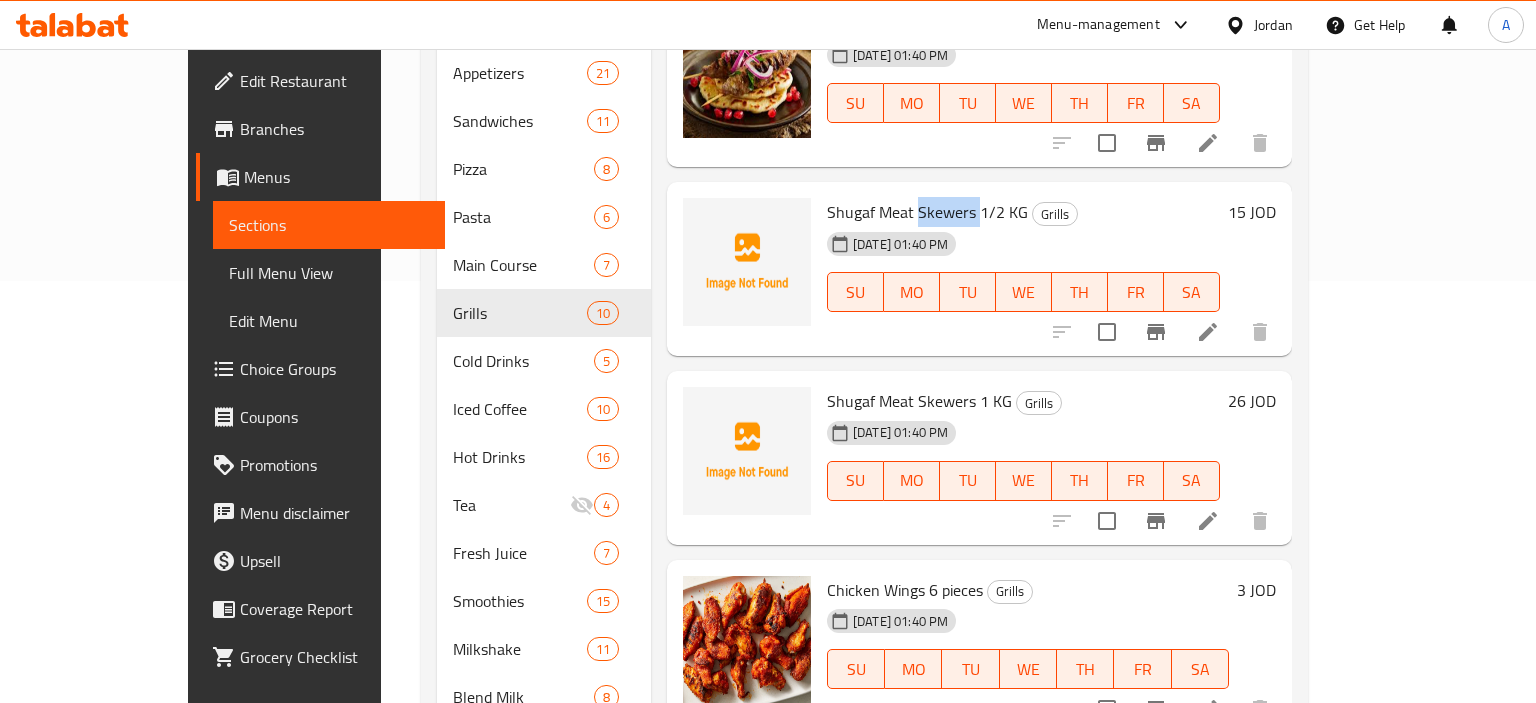 click on "Shugaf Meat Skewers 1/2 KG" at bounding box center [927, 212] 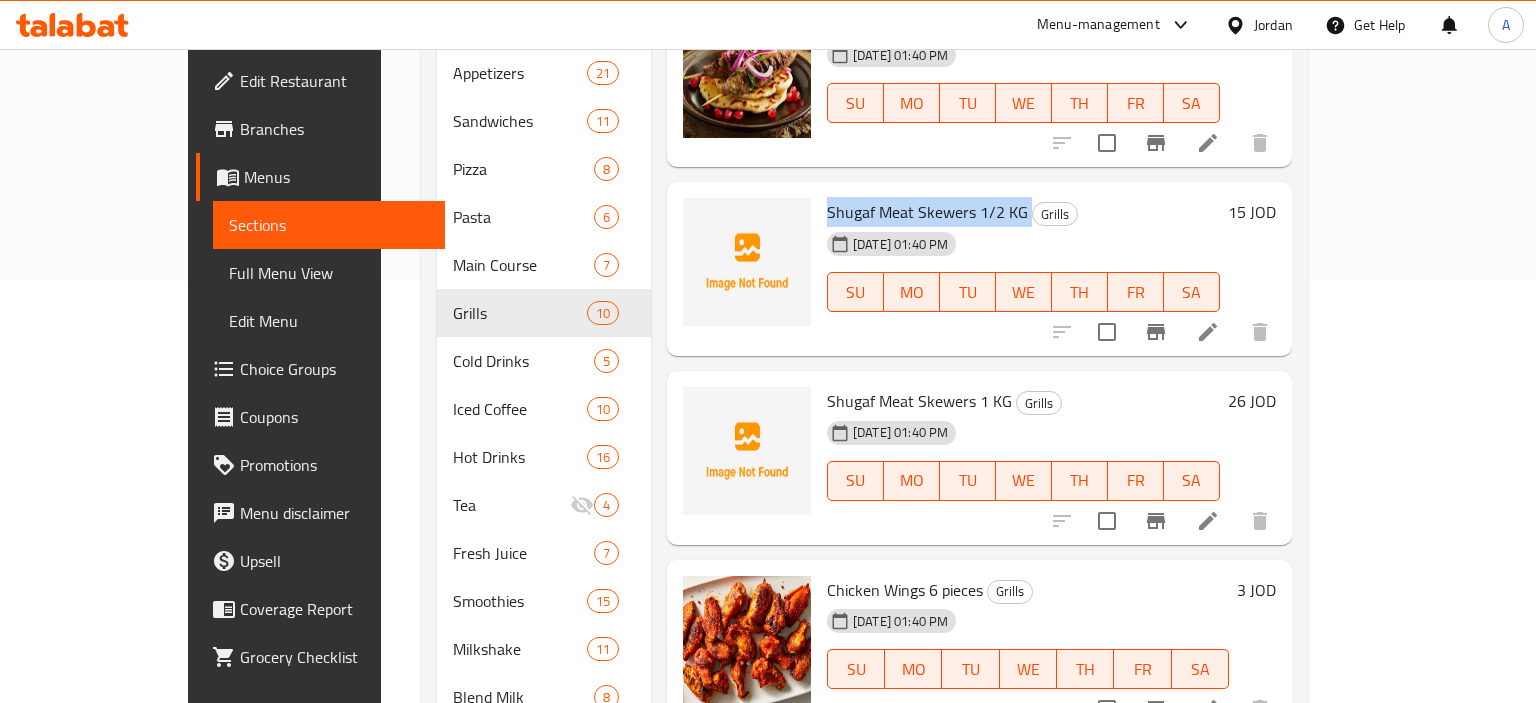 click on "Shugaf Meat Skewers 1/2 KG" at bounding box center [927, 212] 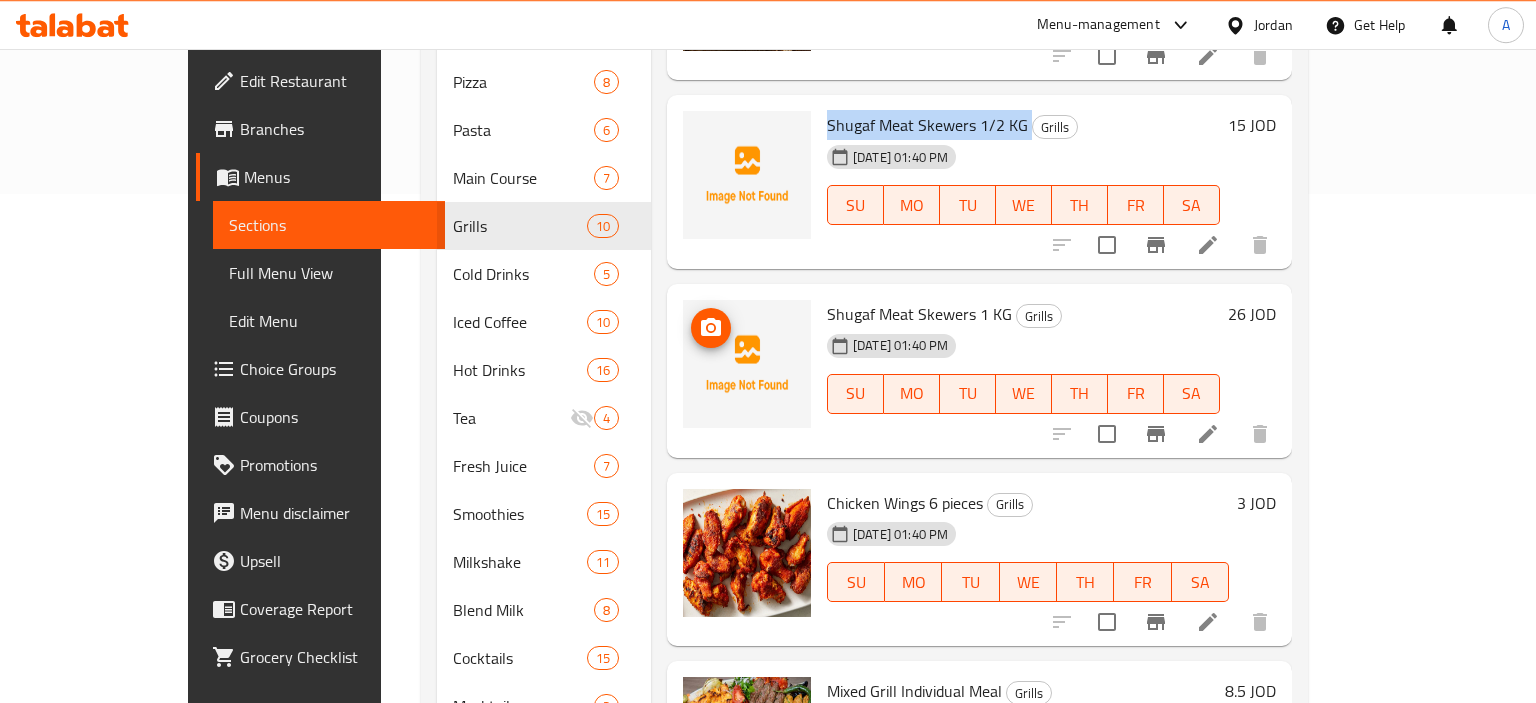 scroll, scrollTop: 665, scrollLeft: 0, axis: vertical 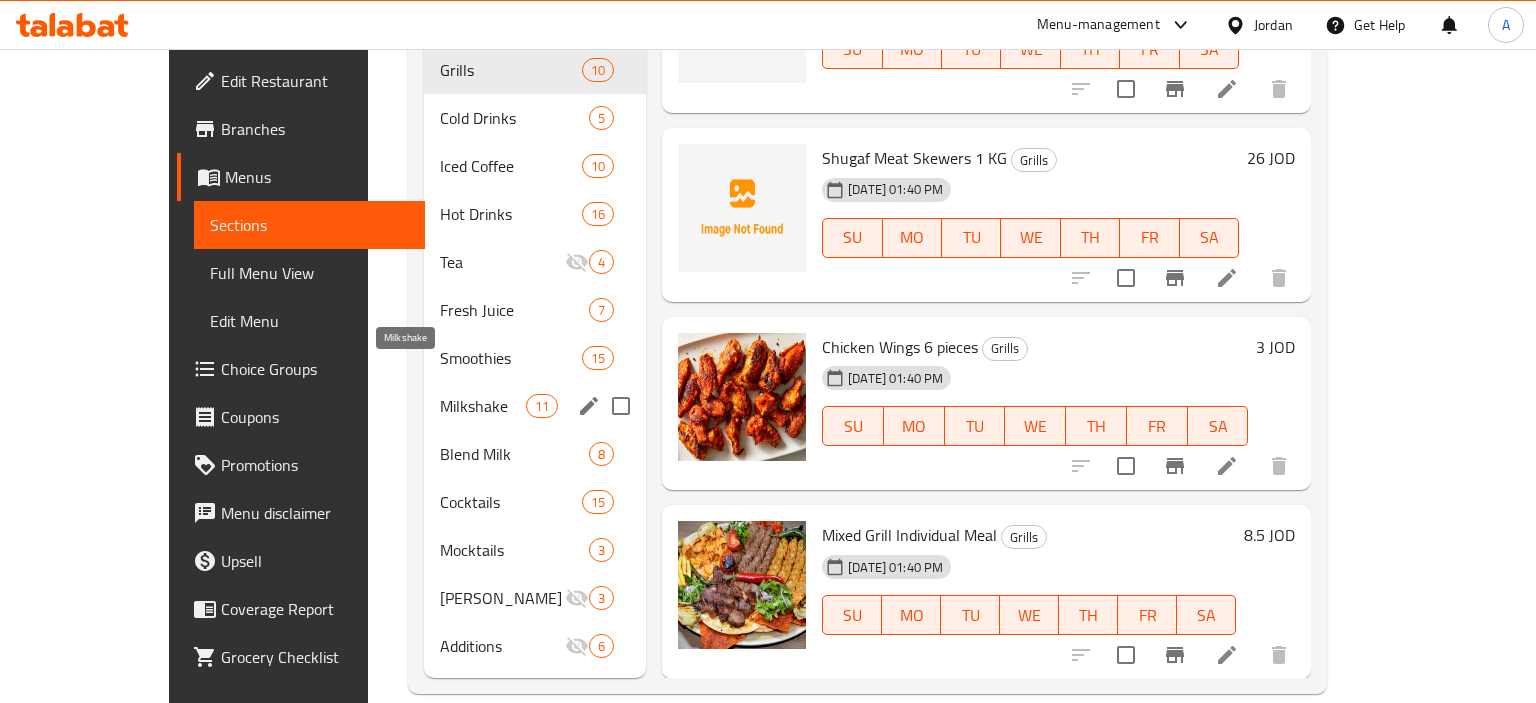 drag, startPoint x: 412, startPoint y: 373, endPoint x: 426, endPoint y: 376, distance: 14.3178215 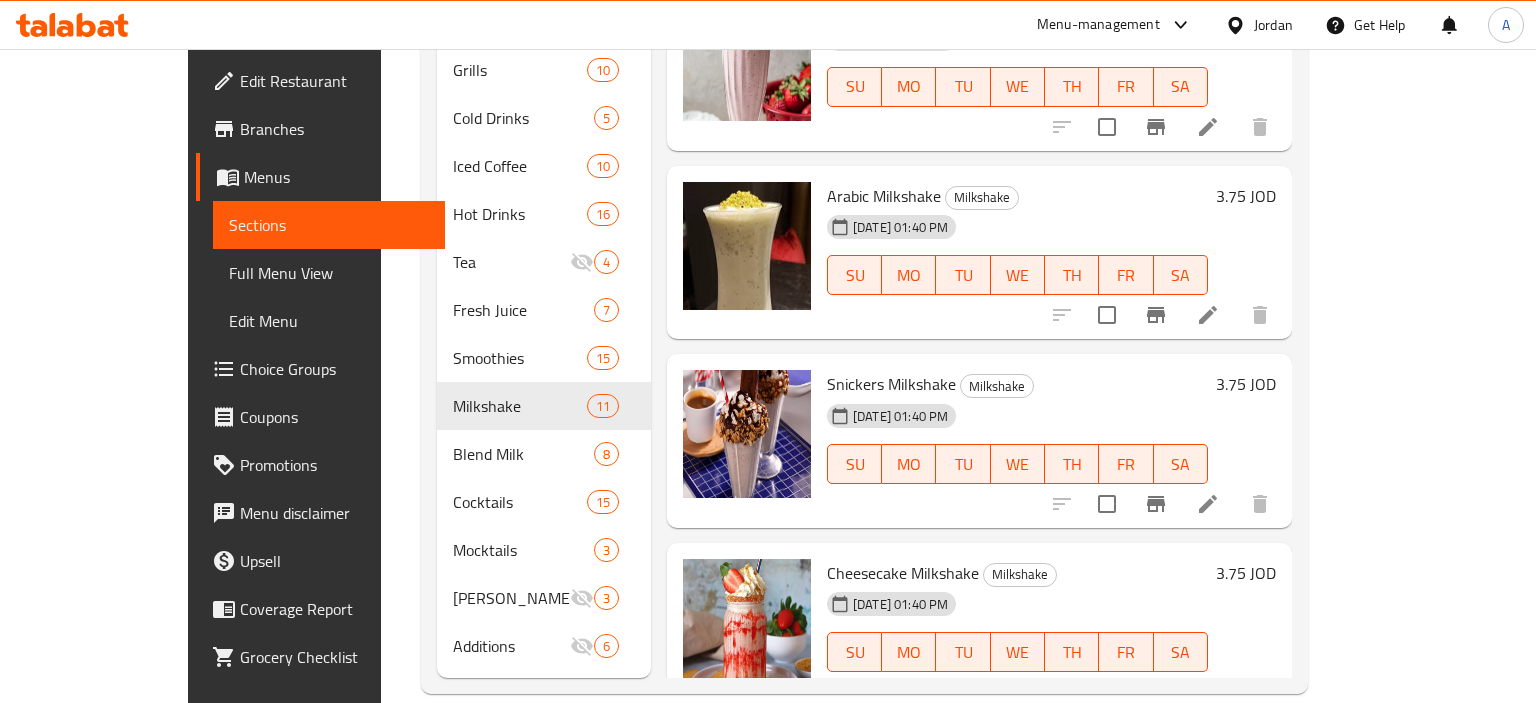 scroll, scrollTop: 0, scrollLeft: 0, axis: both 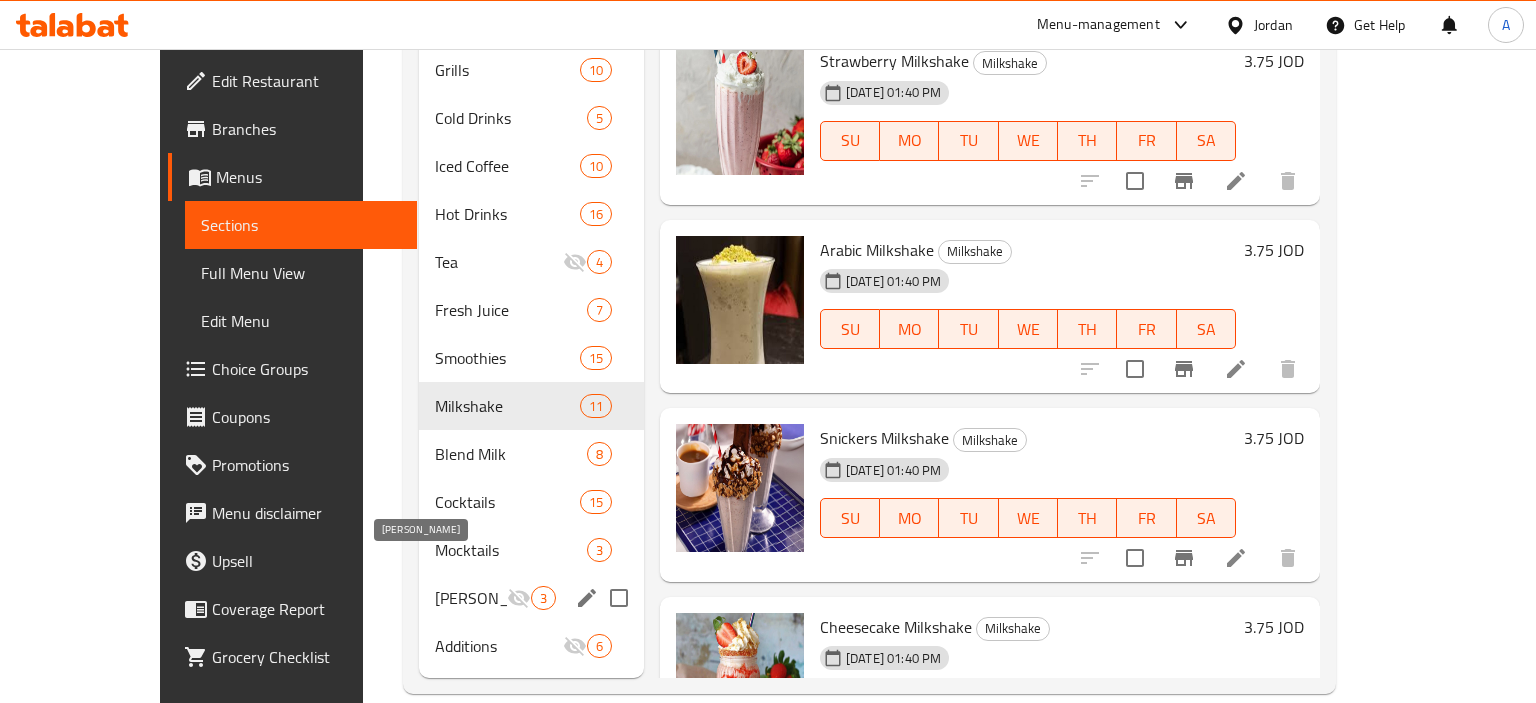 click on "Shisha" at bounding box center [471, 598] 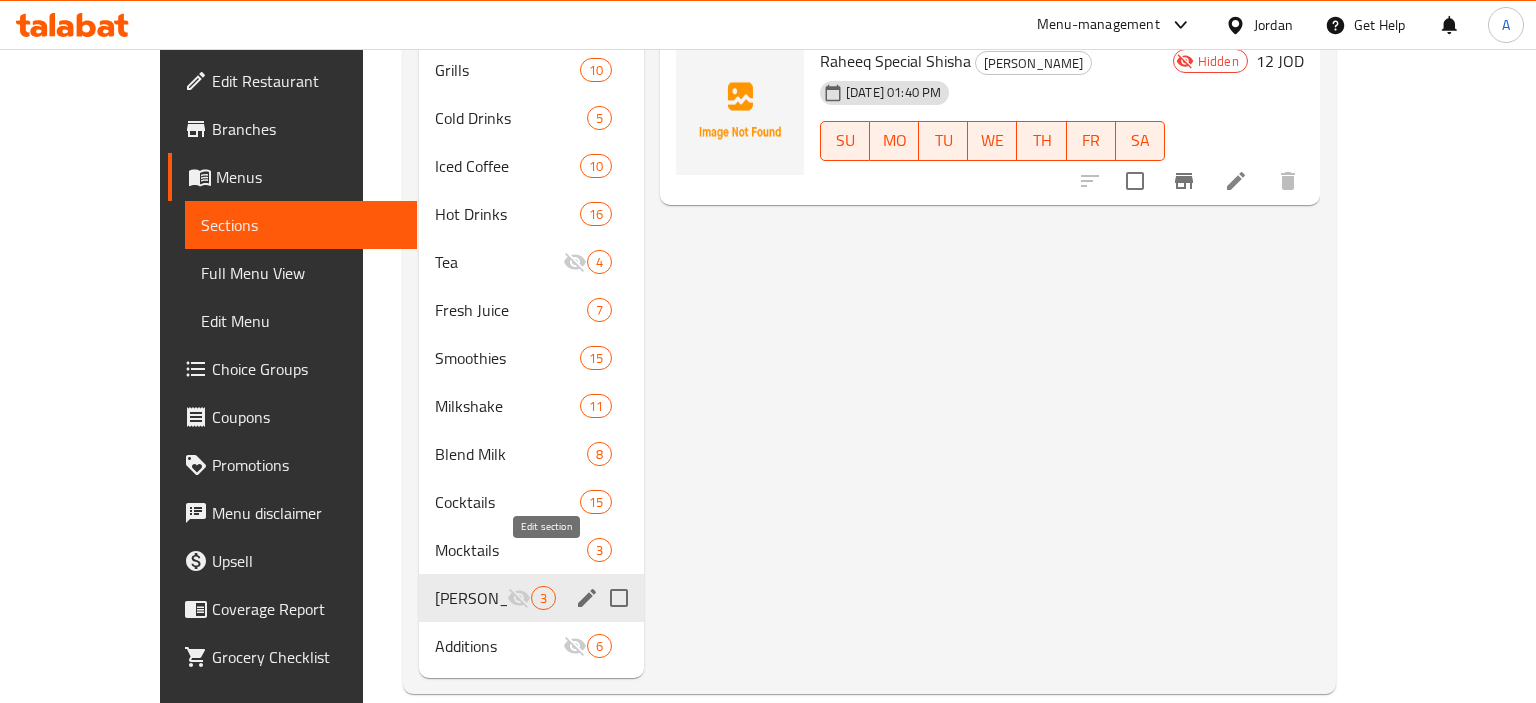 click 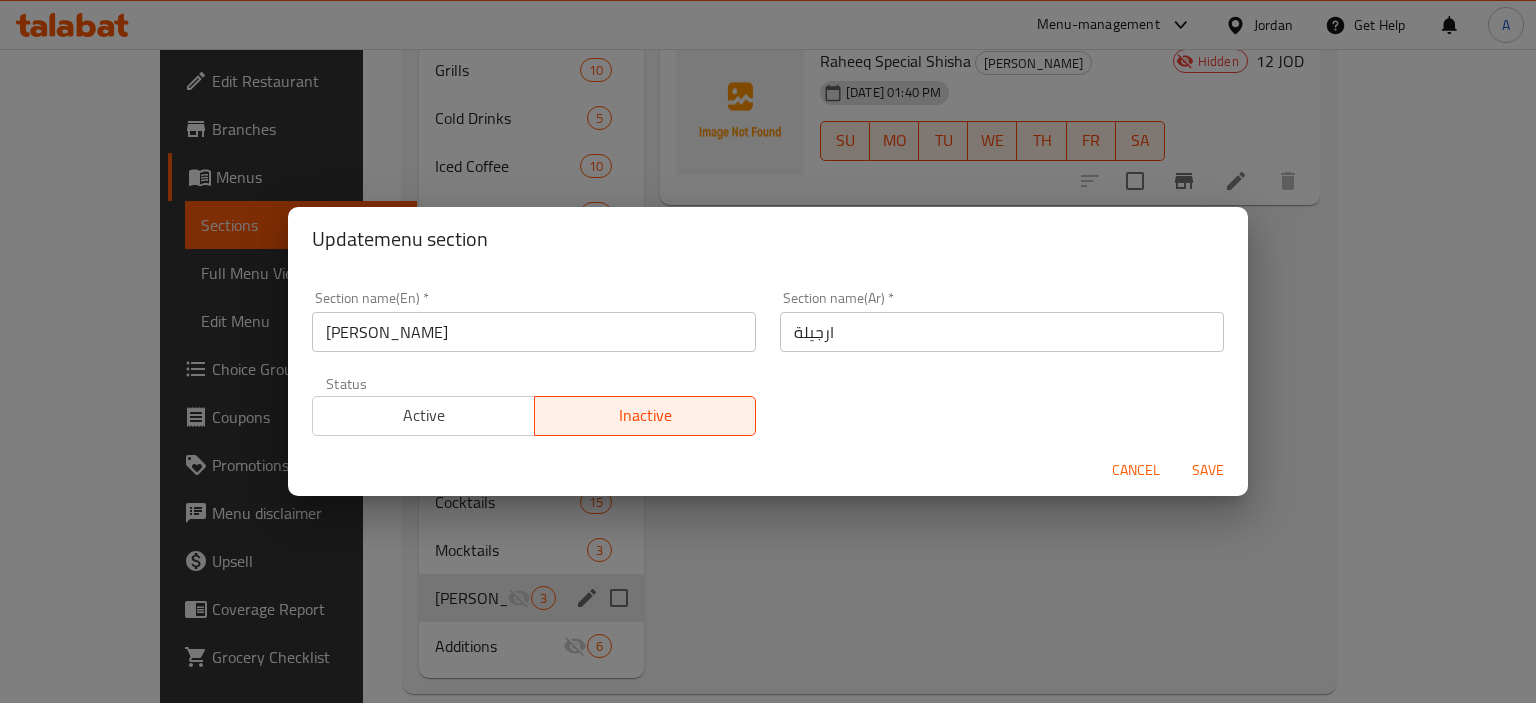 click on "Cancel" at bounding box center (1136, 470) 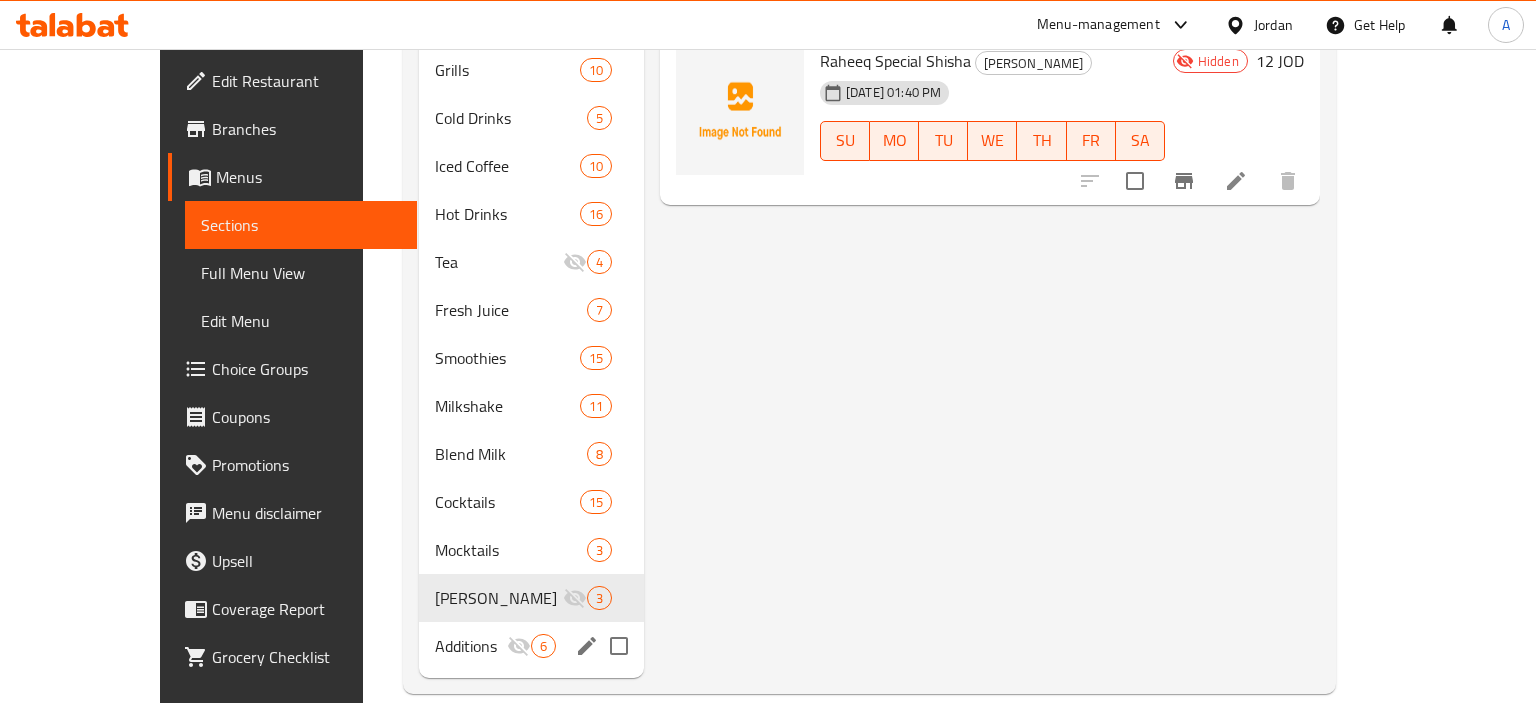 click on "Additions" at bounding box center [471, 646] 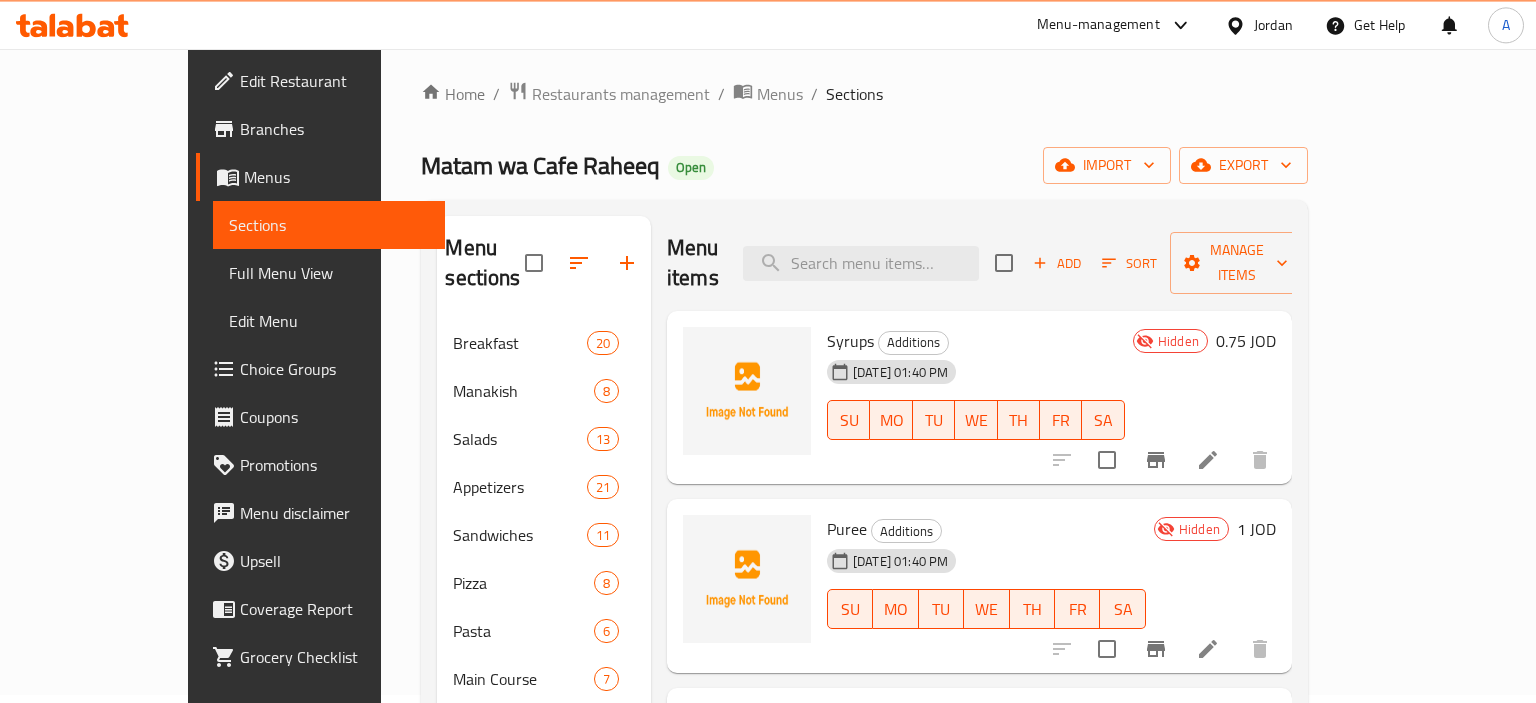 scroll, scrollTop: 0, scrollLeft: 0, axis: both 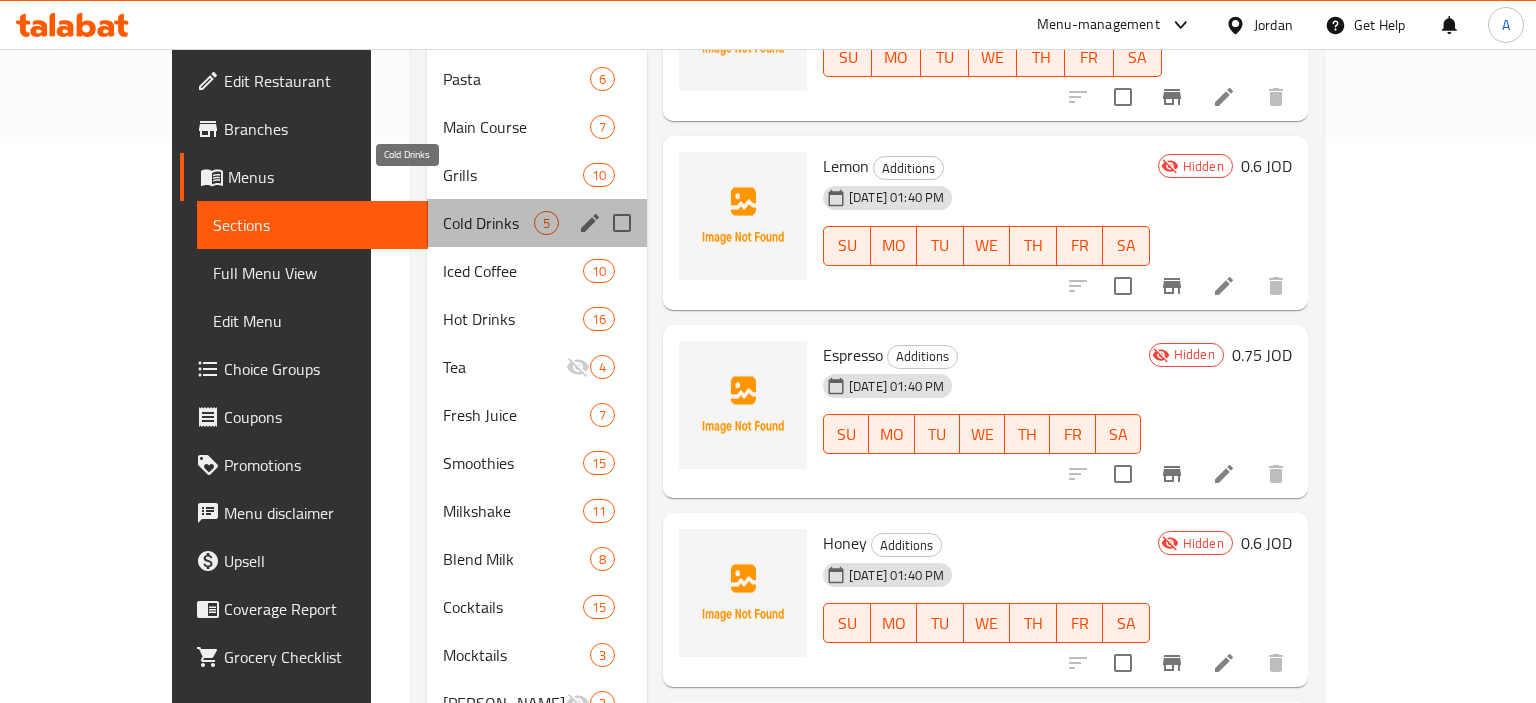 click on "Cold Drinks" at bounding box center [488, 223] 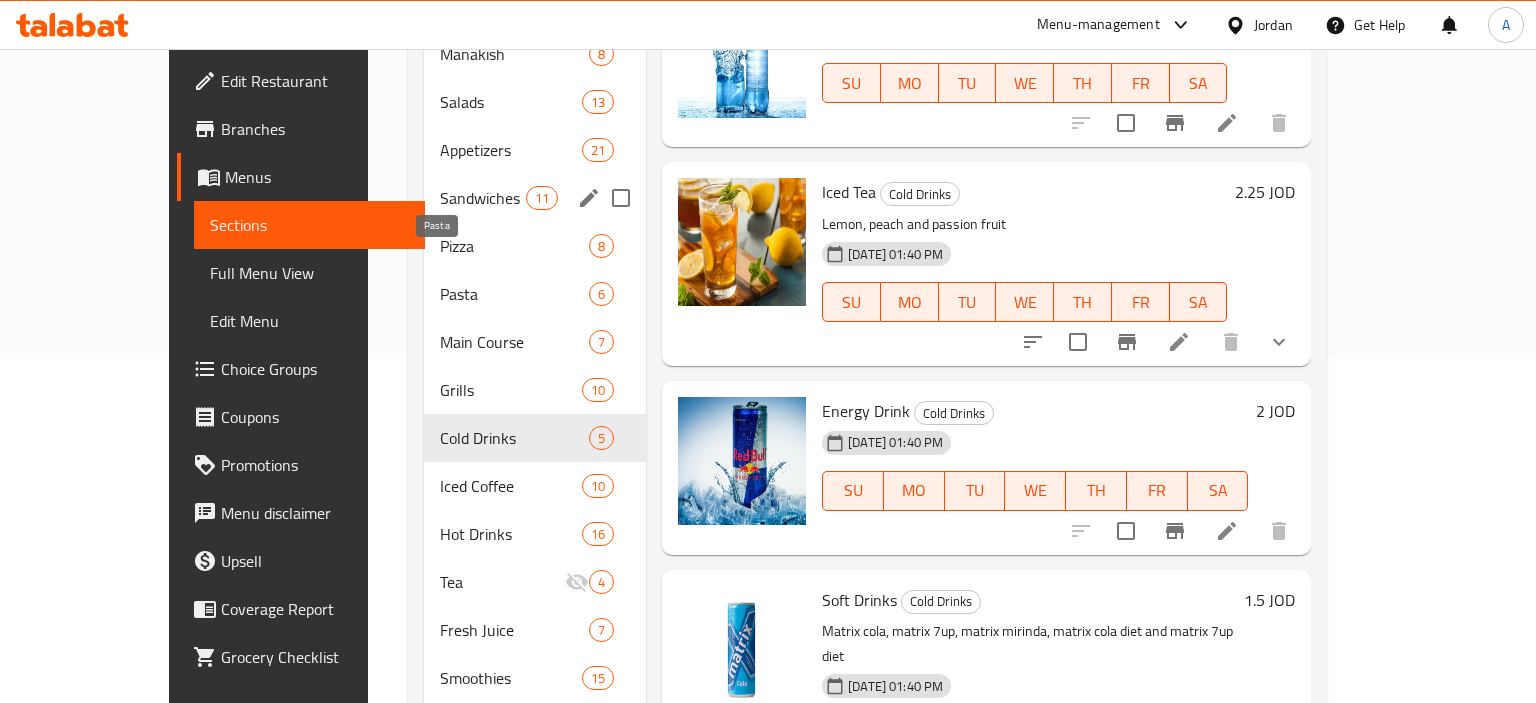 scroll, scrollTop: 137, scrollLeft: 0, axis: vertical 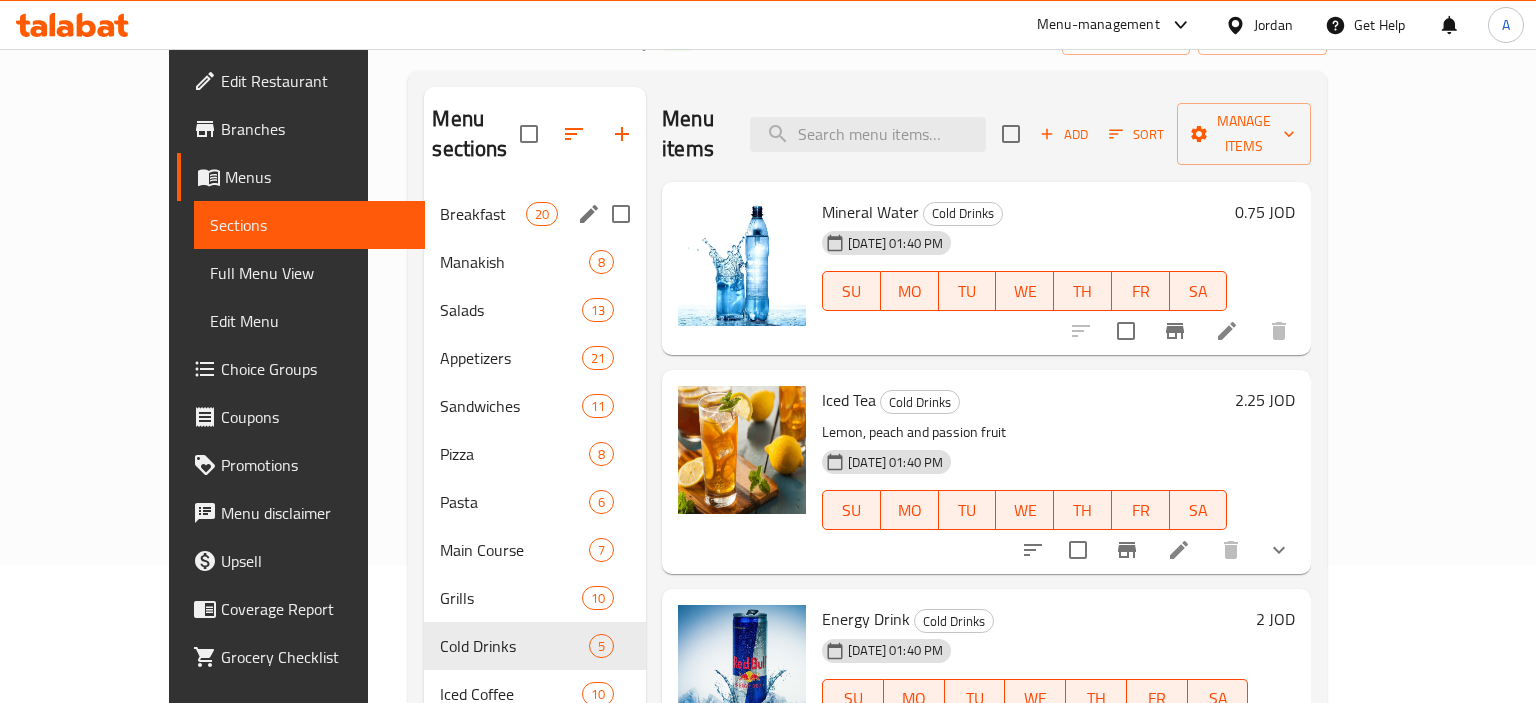 click on "Breakfast 20" at bounding box center (535, 214) 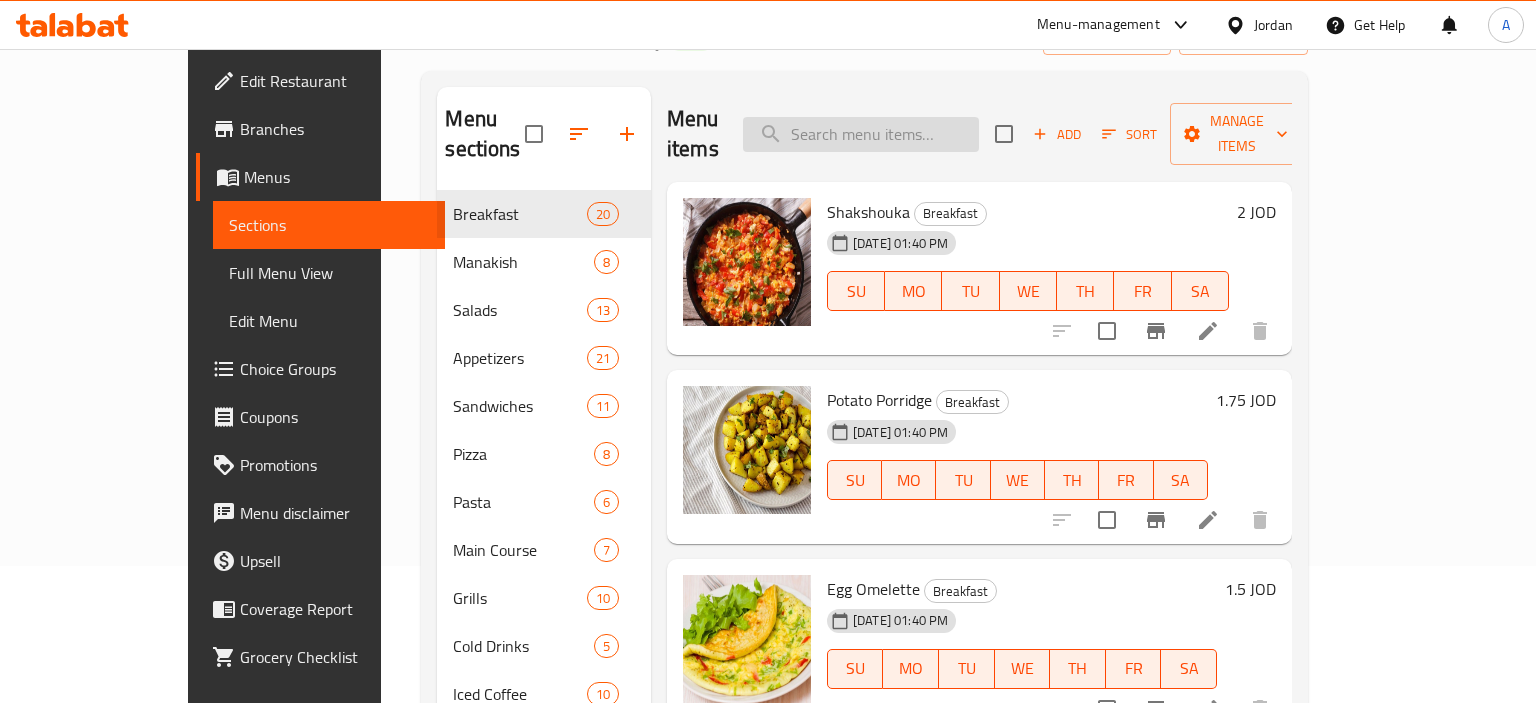 click at bounding box center [861, 134] 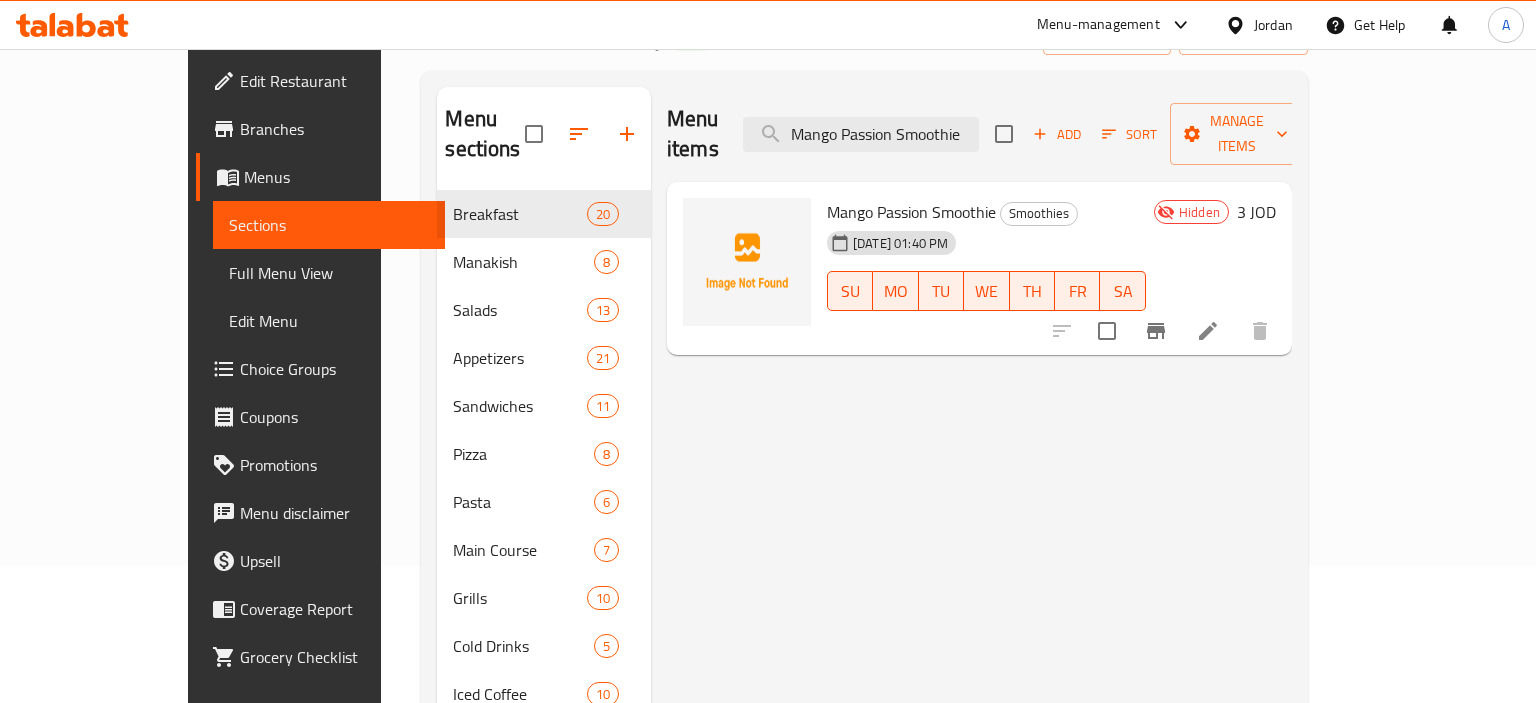 type on "Mango Passion Smoothie" 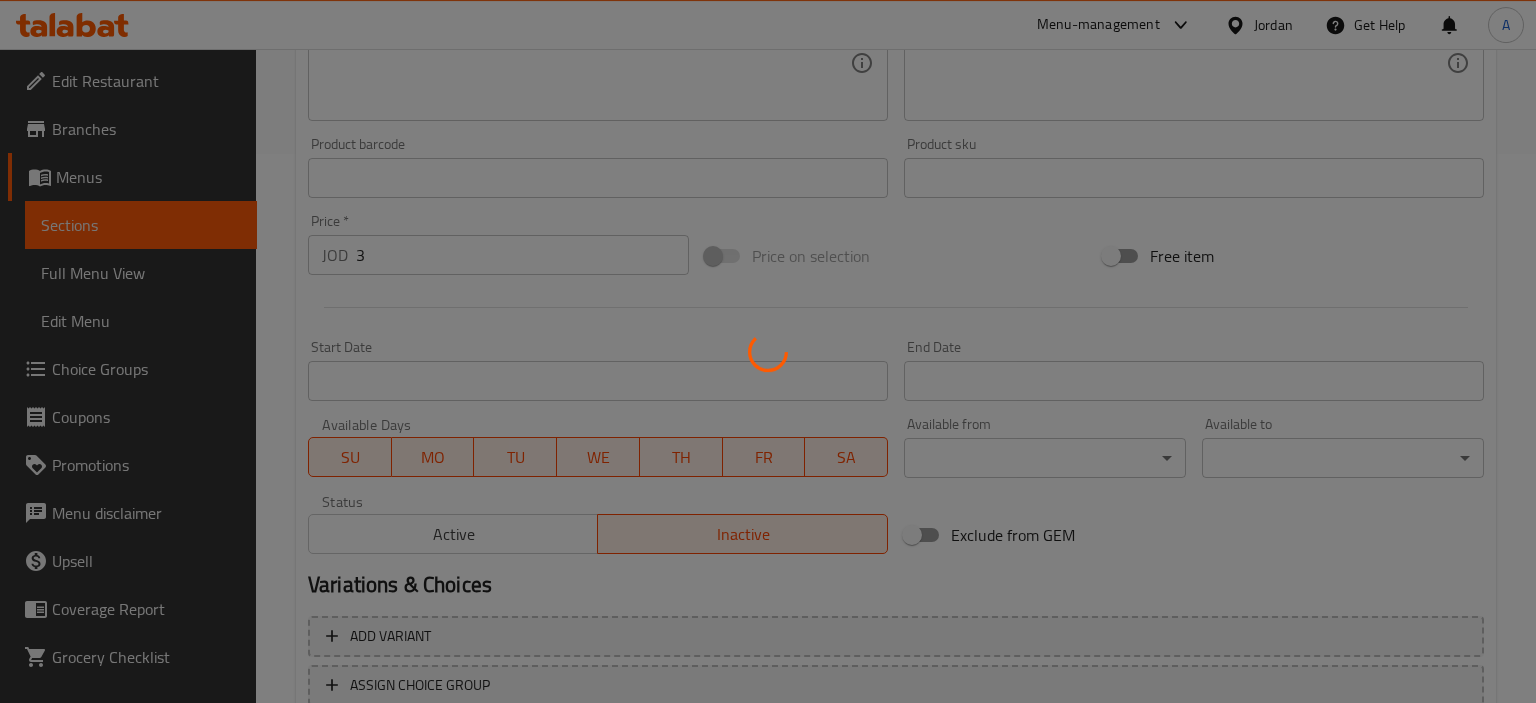 scroll, scrollTop: 695, scrollLeft: 0, axis: vertical 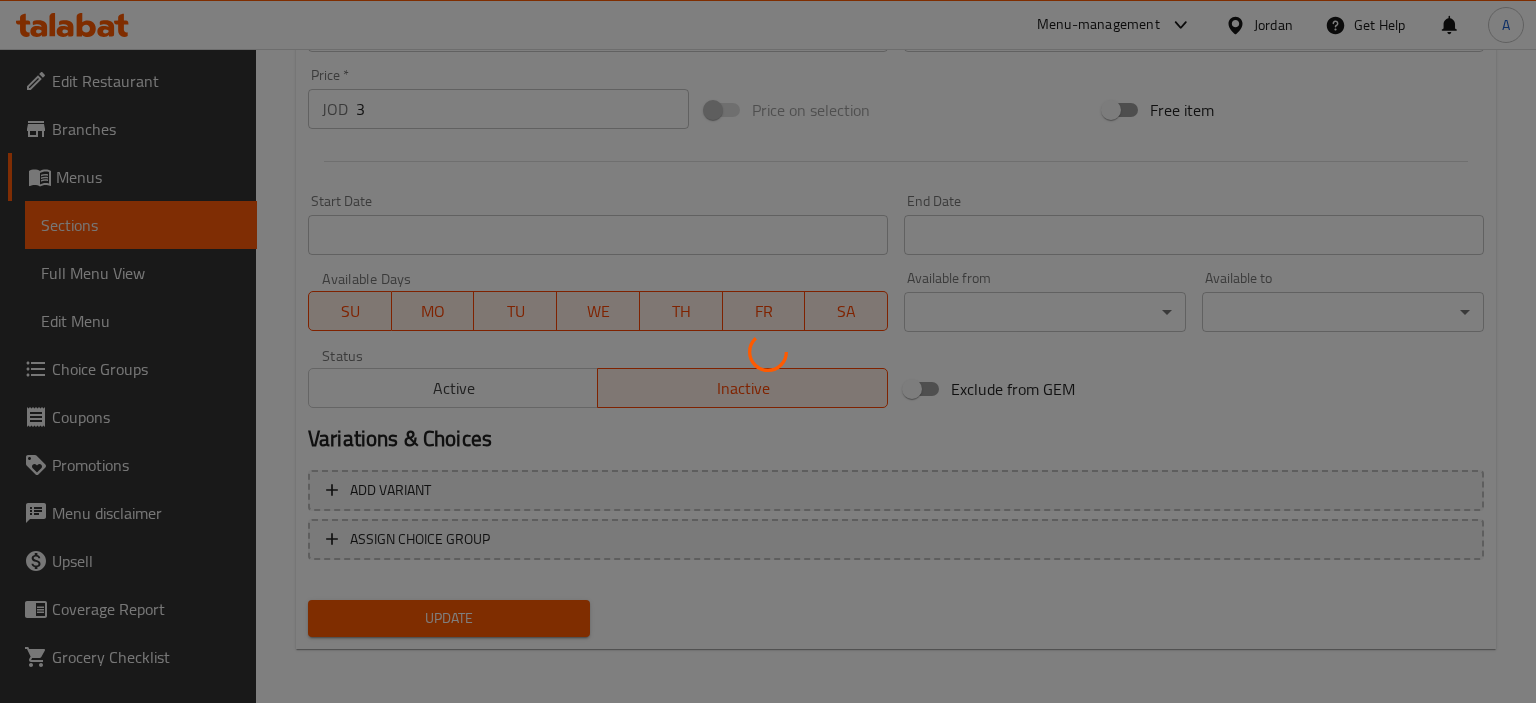 drag, startPoint x: 439, startPoint y: 345, endPoint x: 436, endPoint y: 362, distance: 17.262676 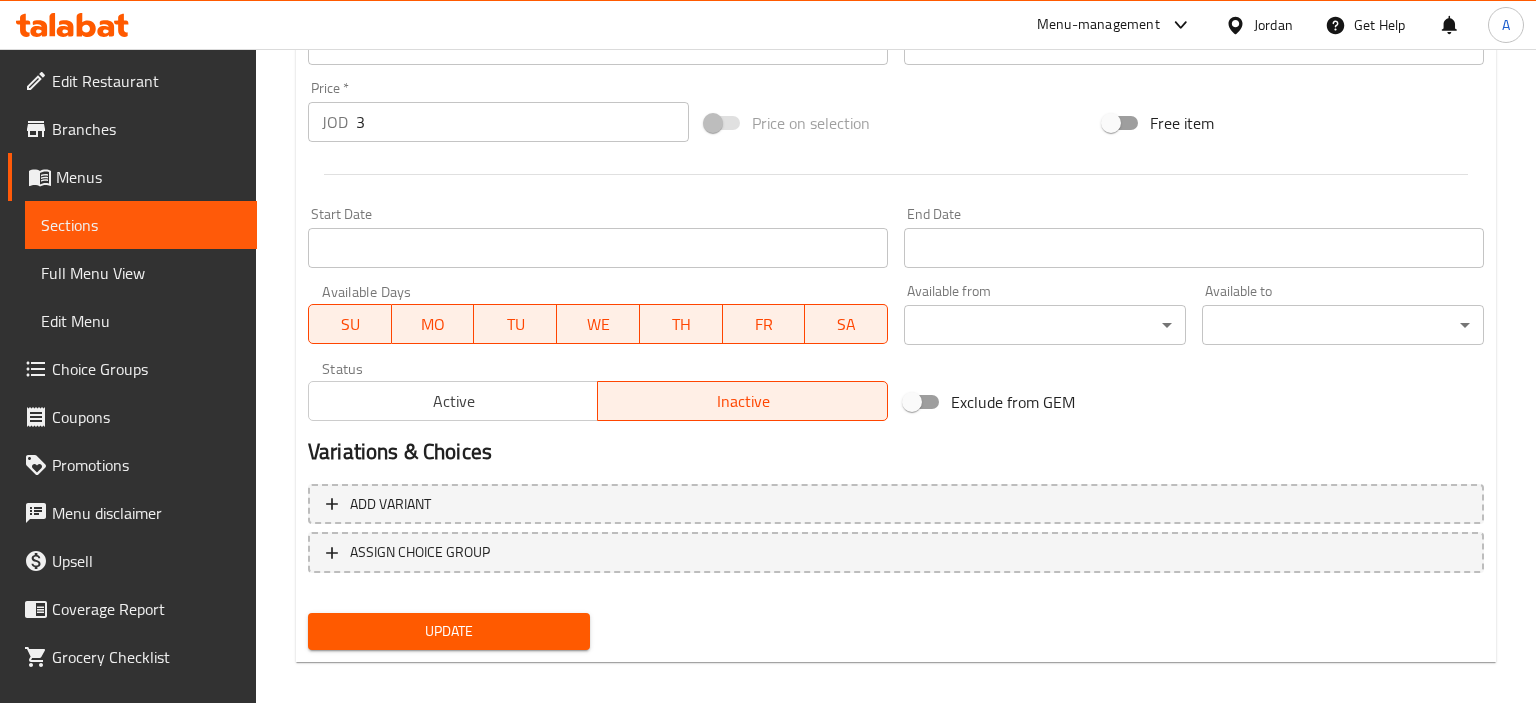 click at bounding box center (768, 351) 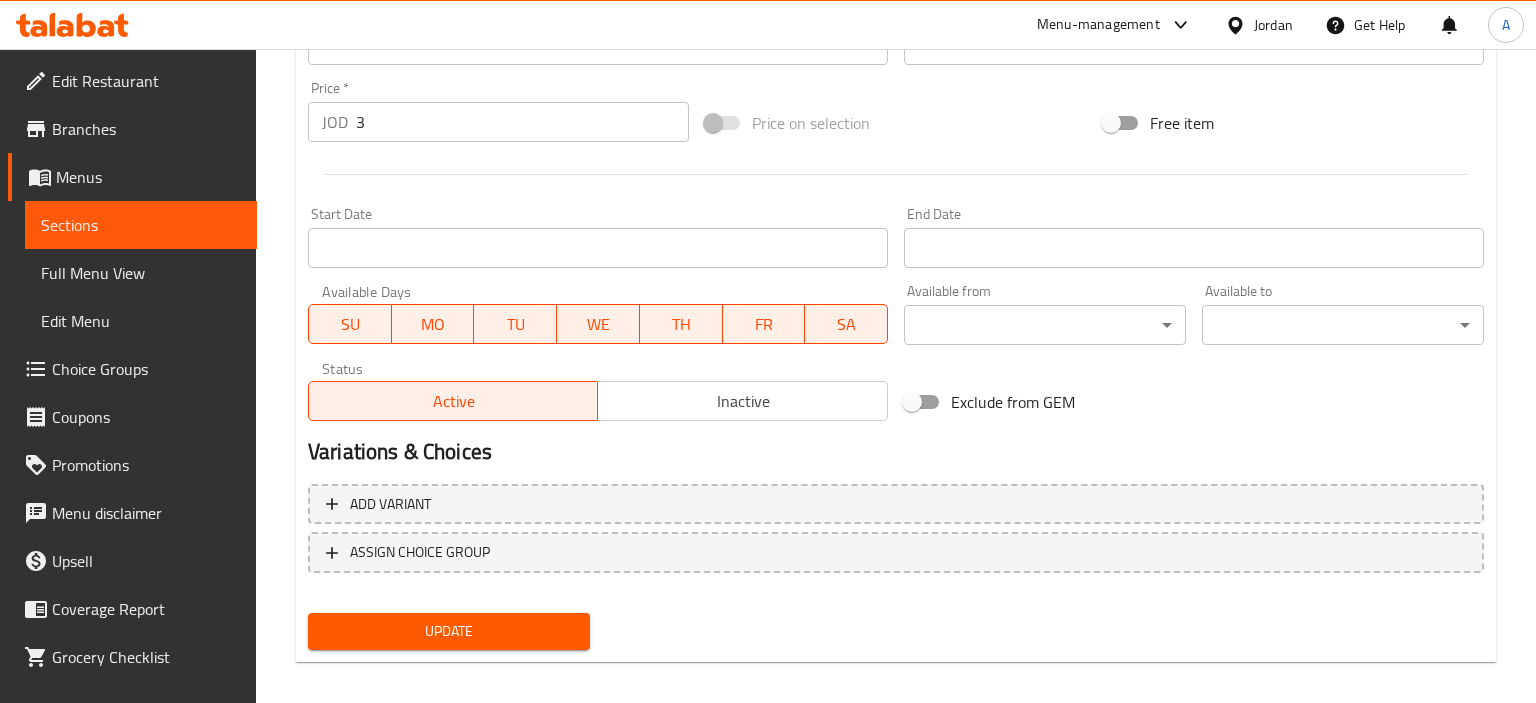 click on "Update" at bounding box center [449, 631] 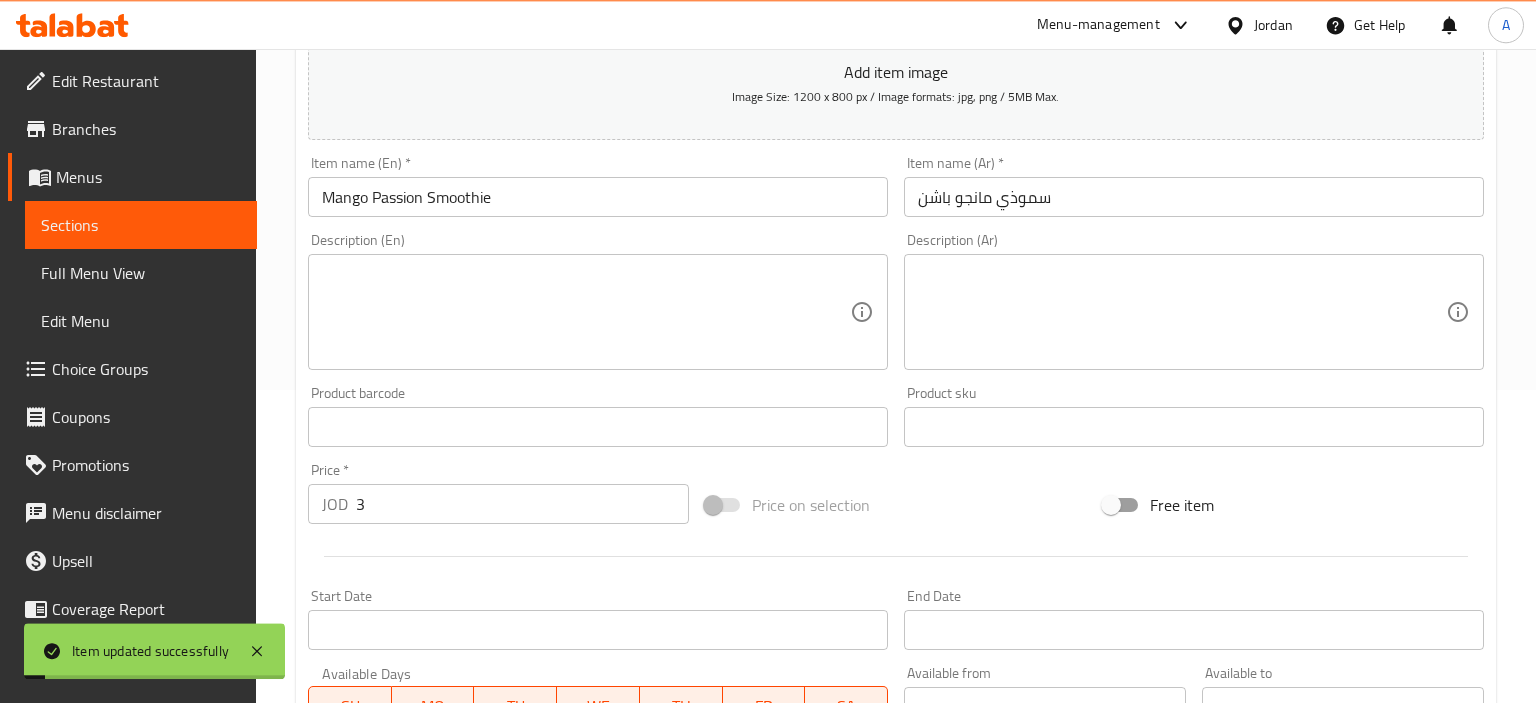 scroll, scrollTop: 272, scrollLeft: 0, axis: vertical 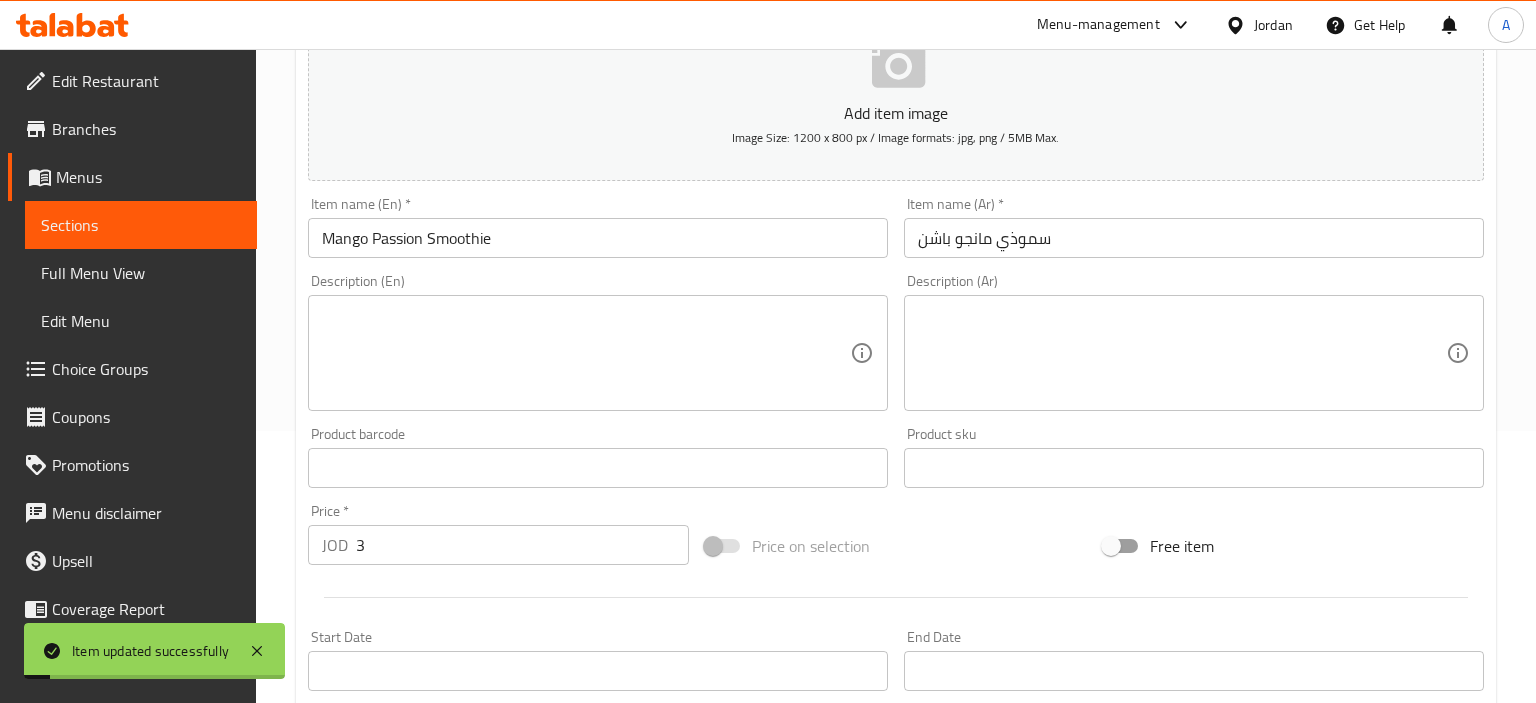 click on "Sections" at bounding box center (141, 225) 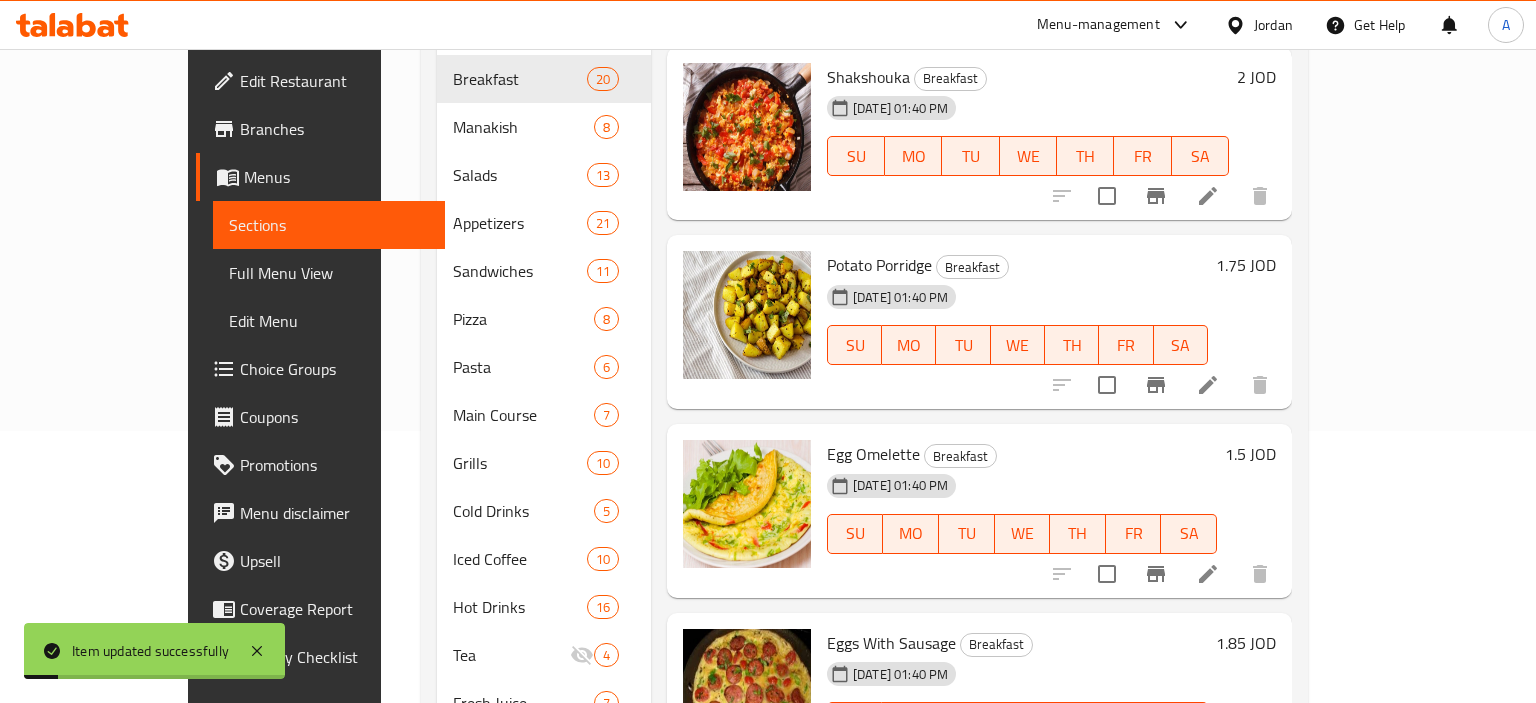 type 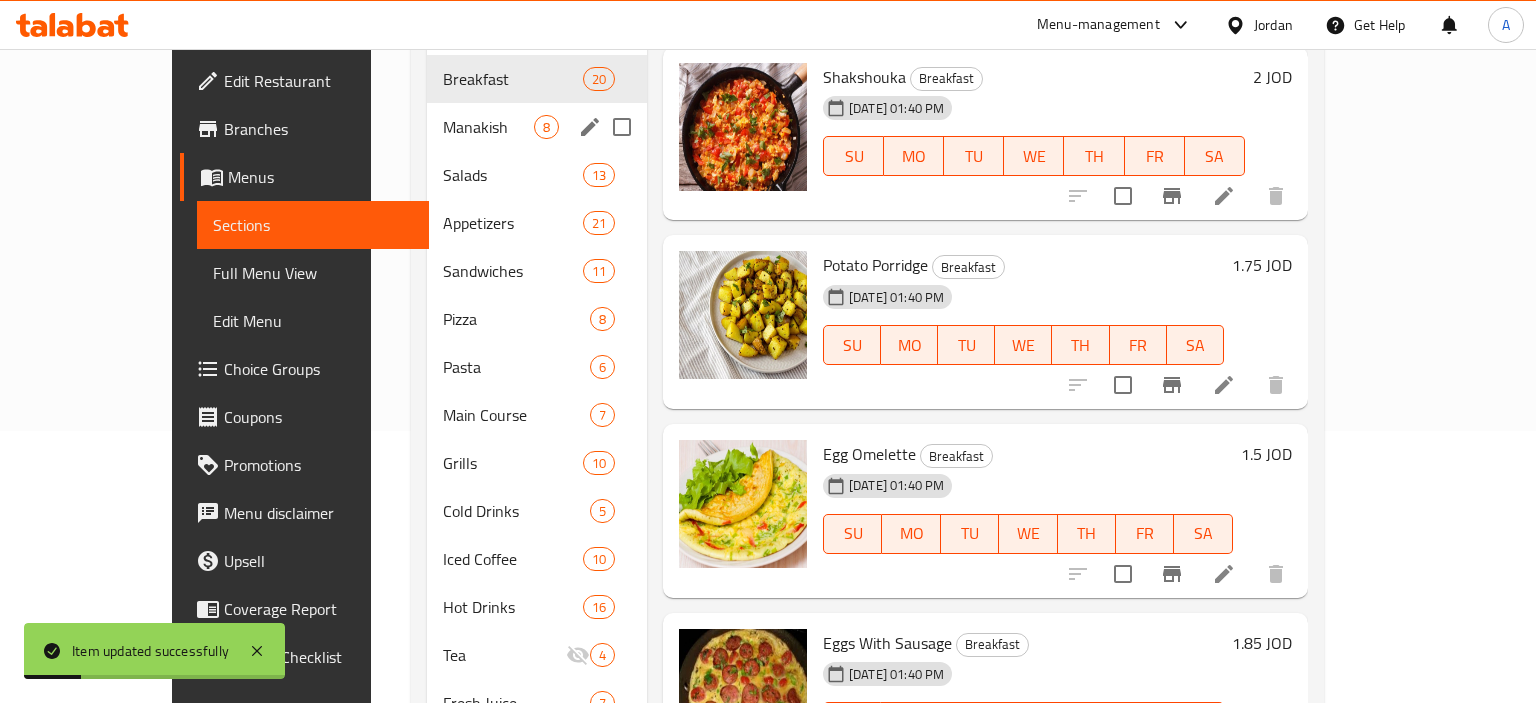 scroll, scrollTop: 0, scrollLeft: 0, axis: both 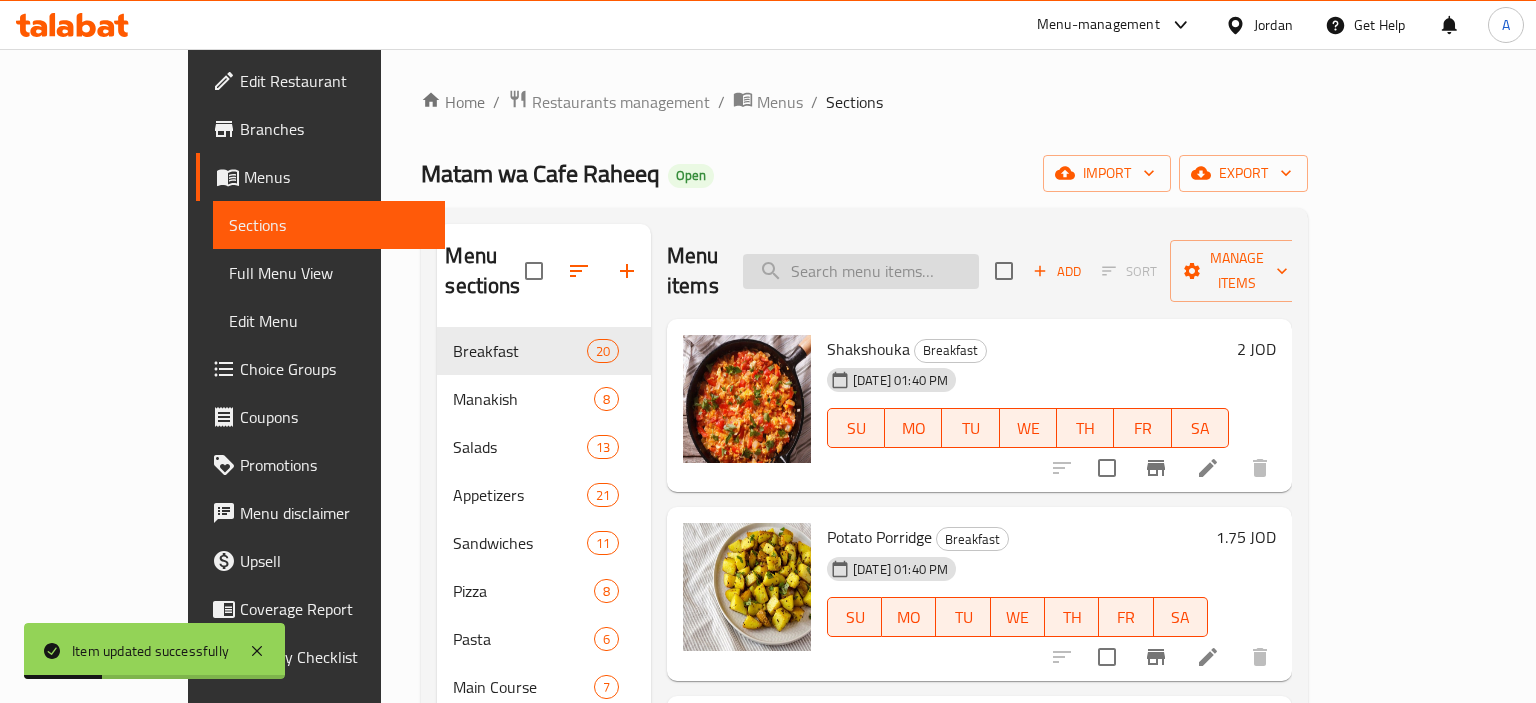 click at bounding box center [861, 271] 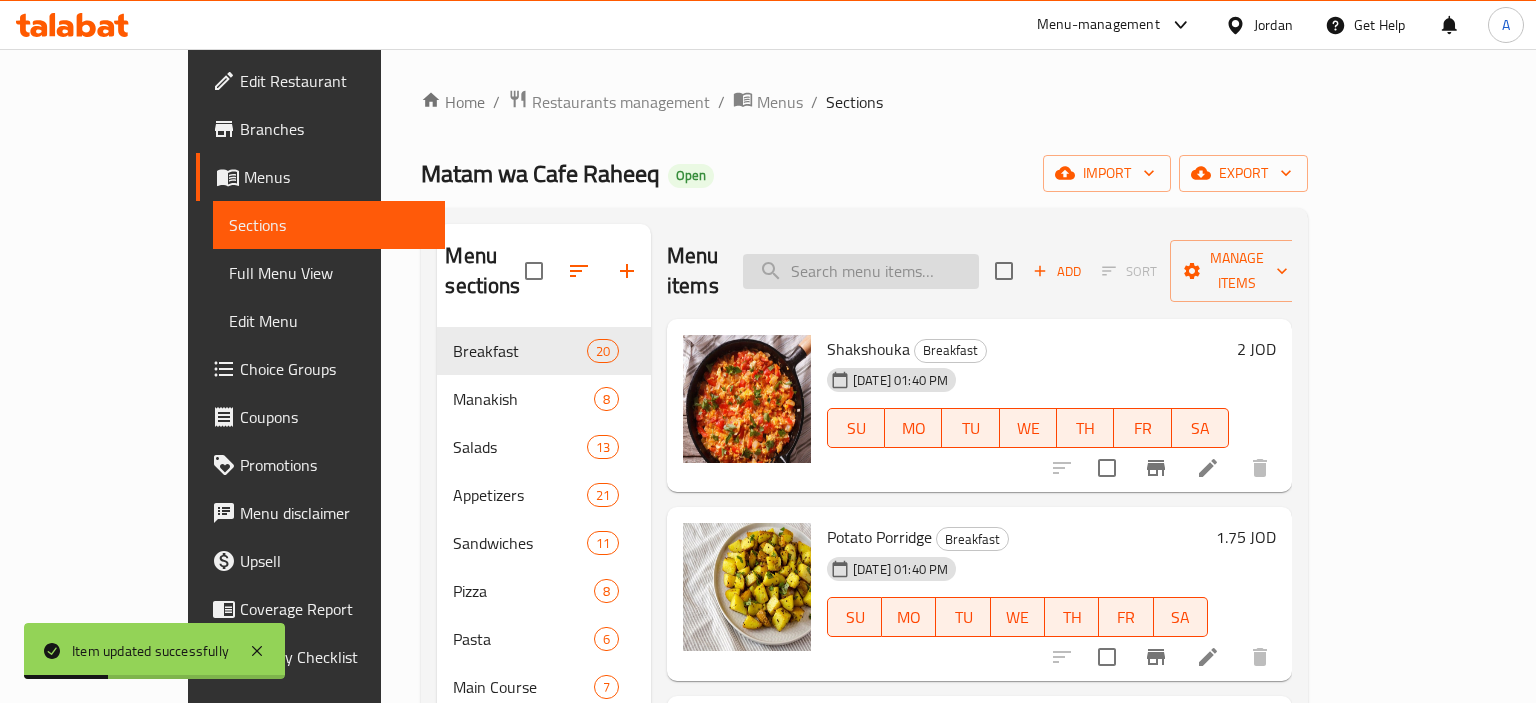 paste on "Argon Cocktail" 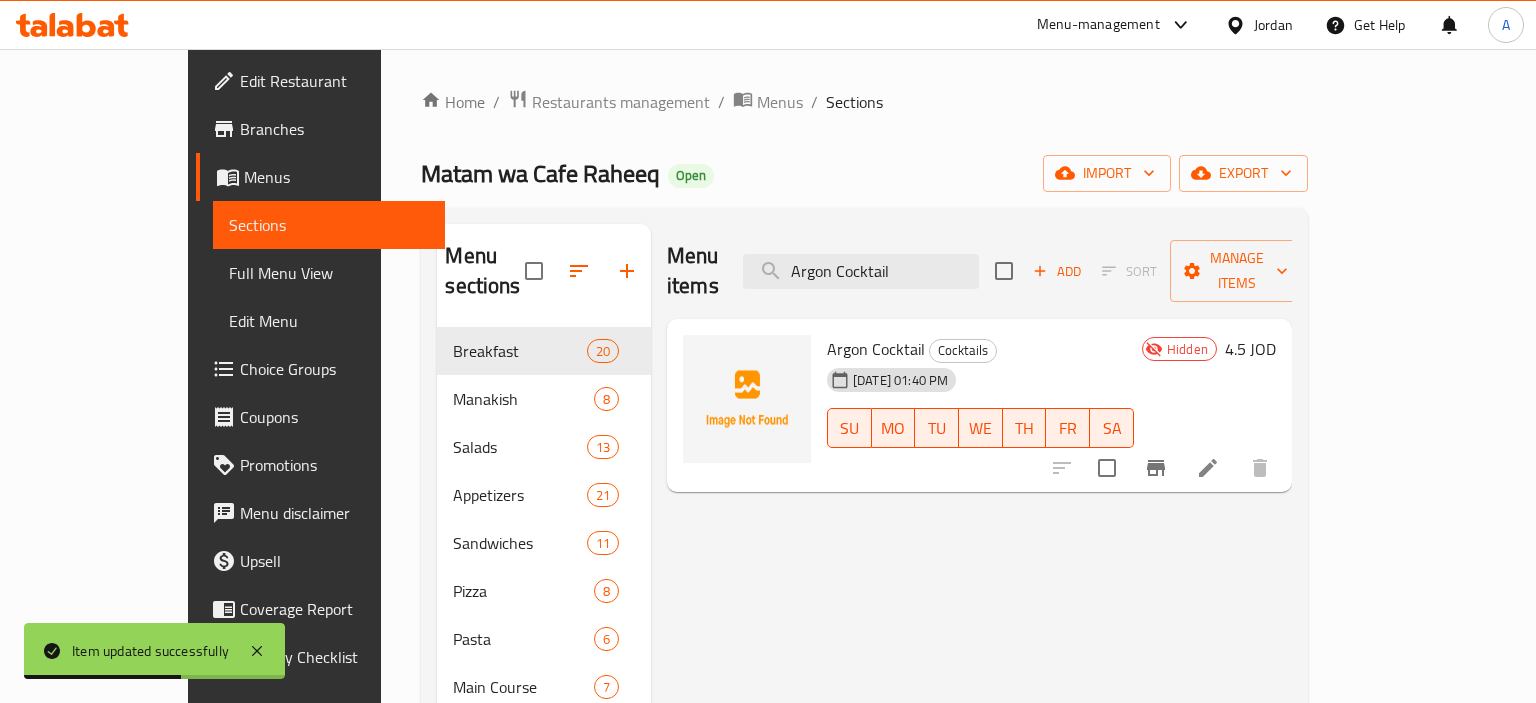 type on "Argon Cocktail" 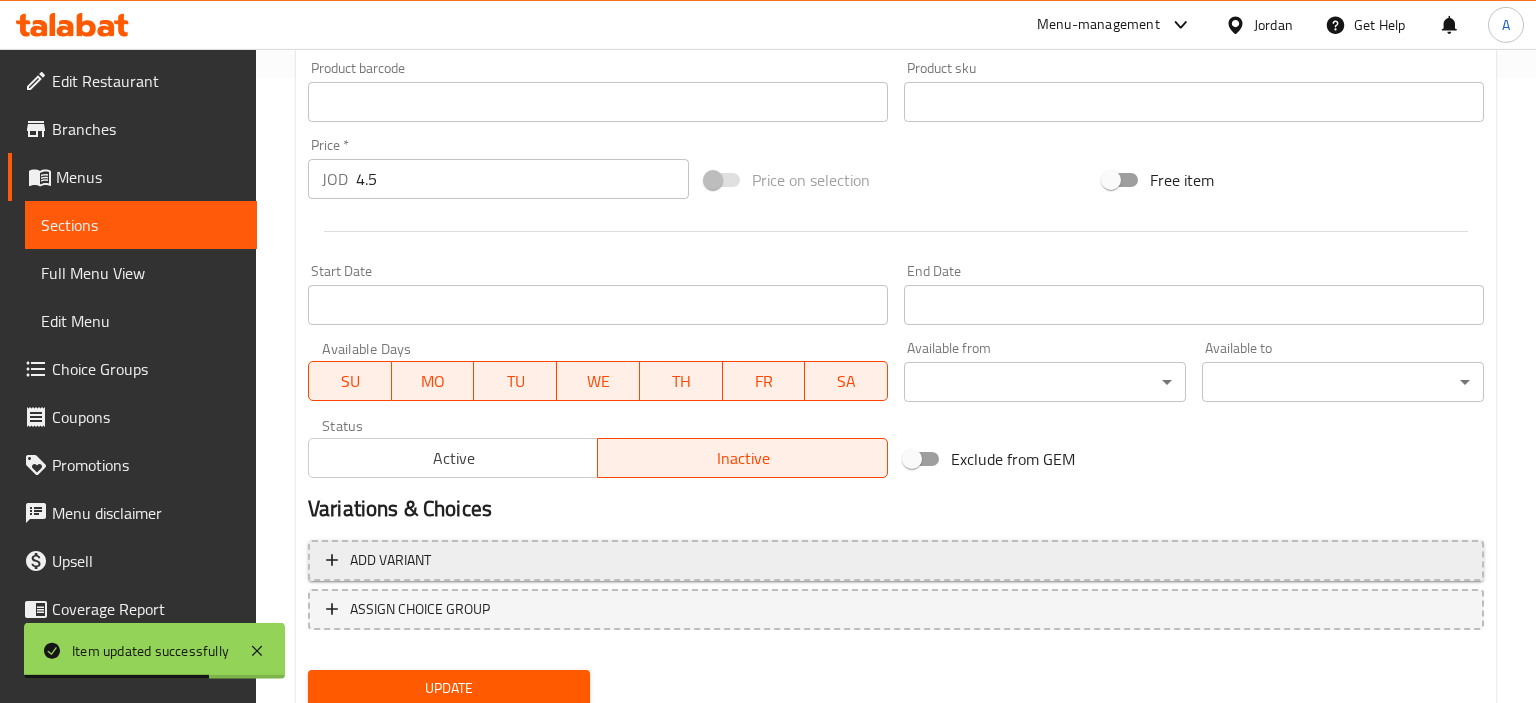scroll, scrollTop: 633, scrollLeft: 0, axis: vertical 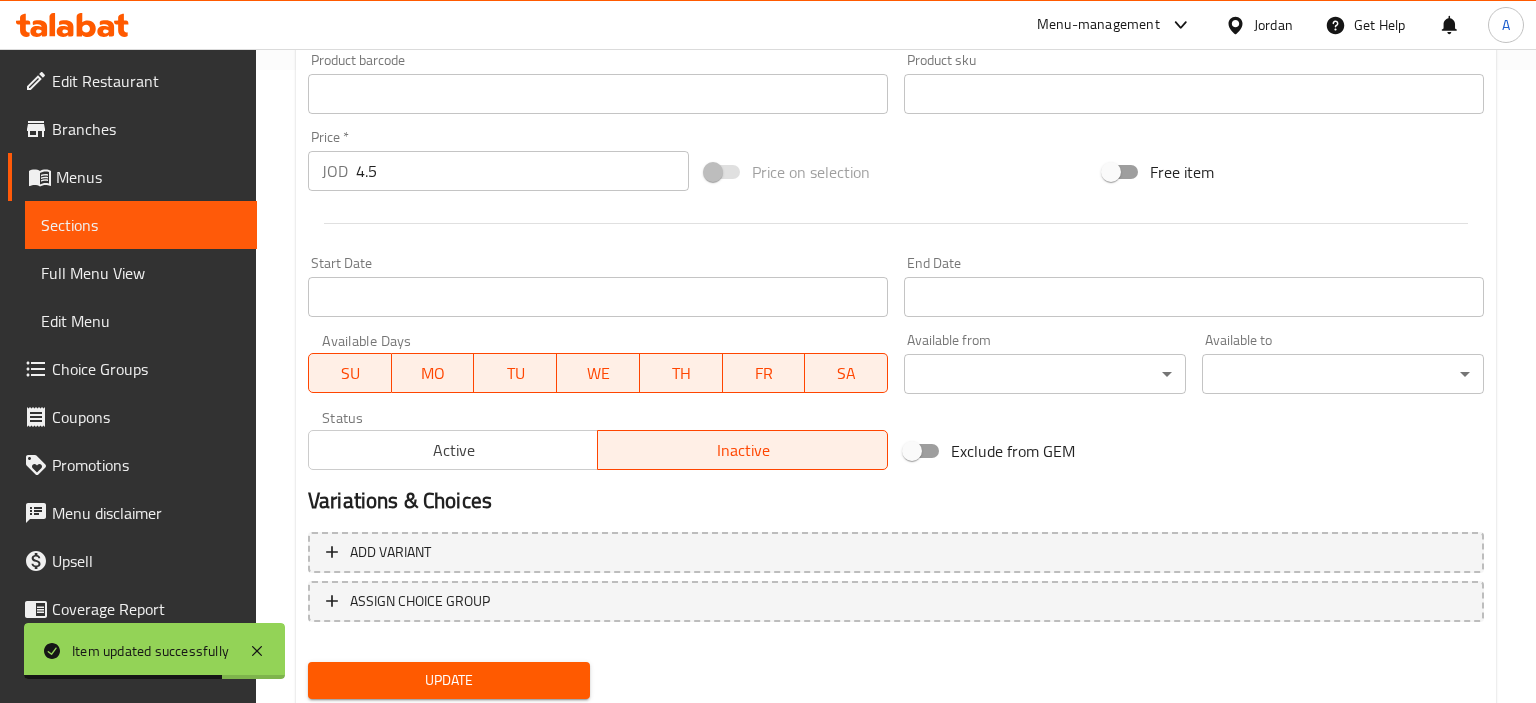 click on "Active" at bounding box center (453, 450) 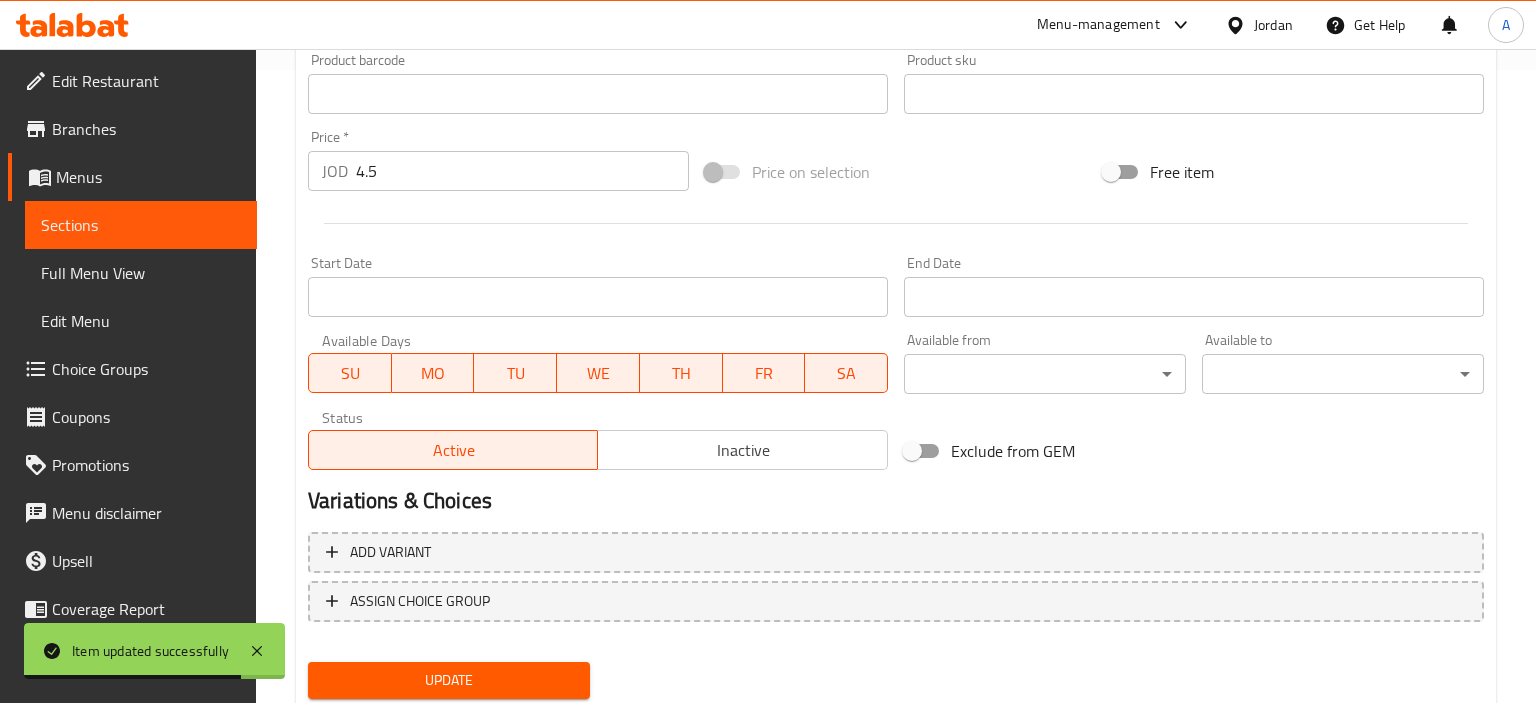 click on "Update" at bounding box center [449, 680] 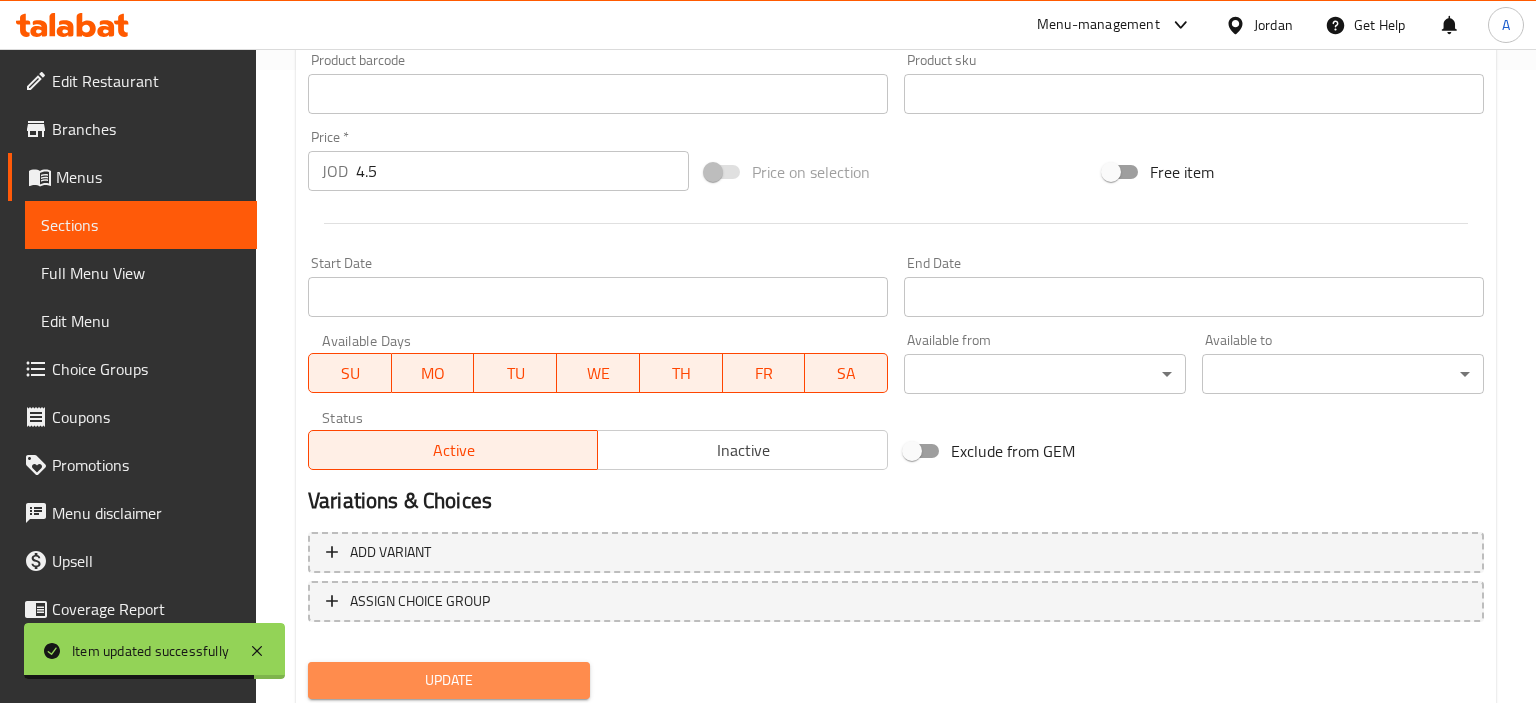 click on "Update" at bounding box center [449, 680] 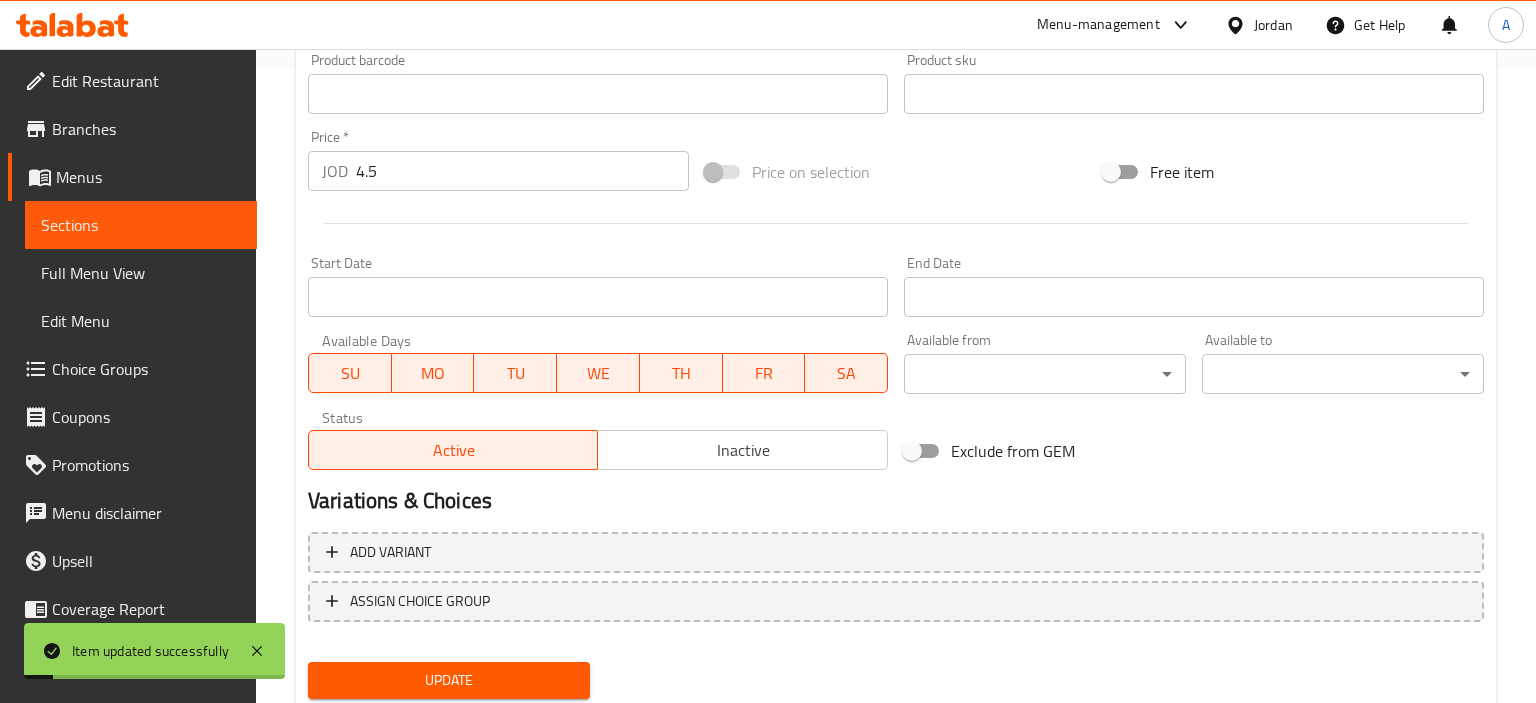 type 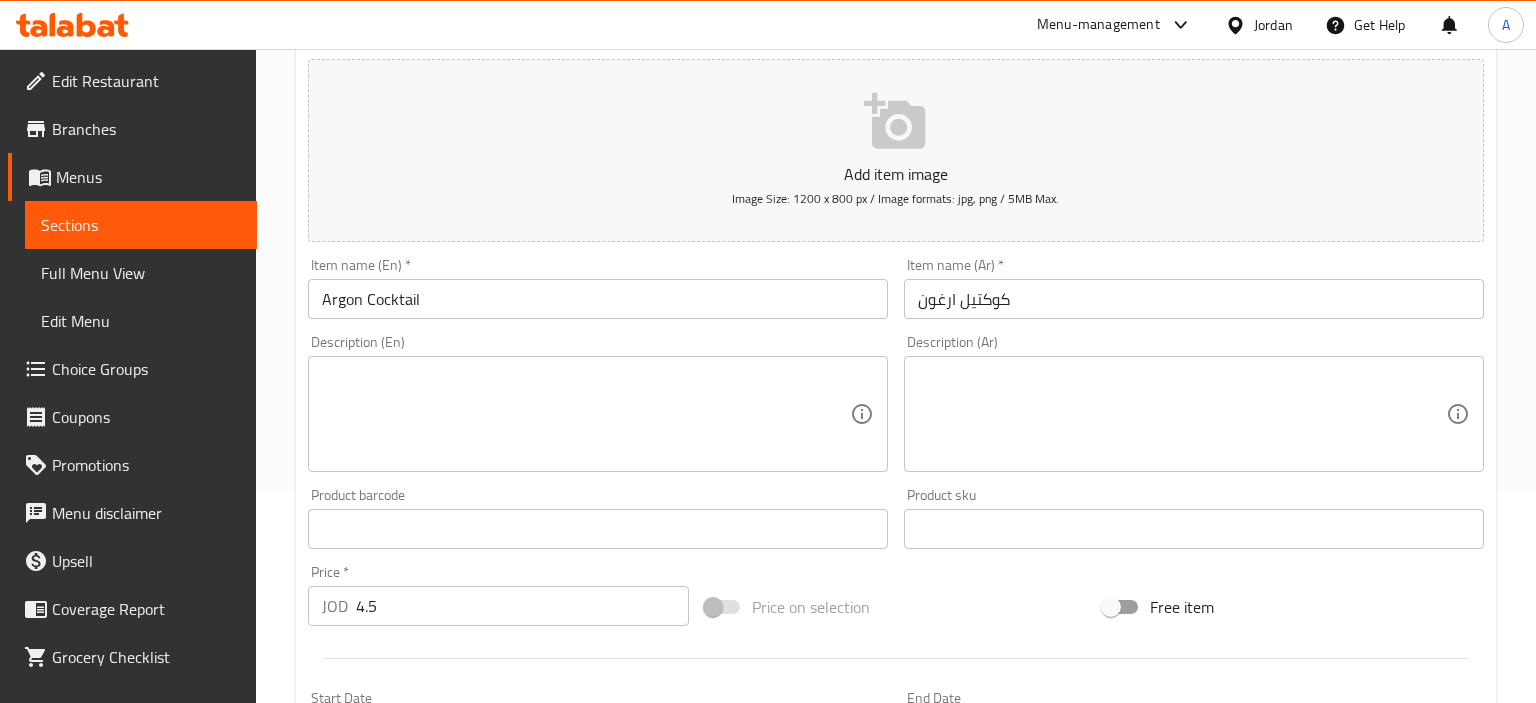 scroll, scrollTop: 0, scrollLeft: 0, axis: both 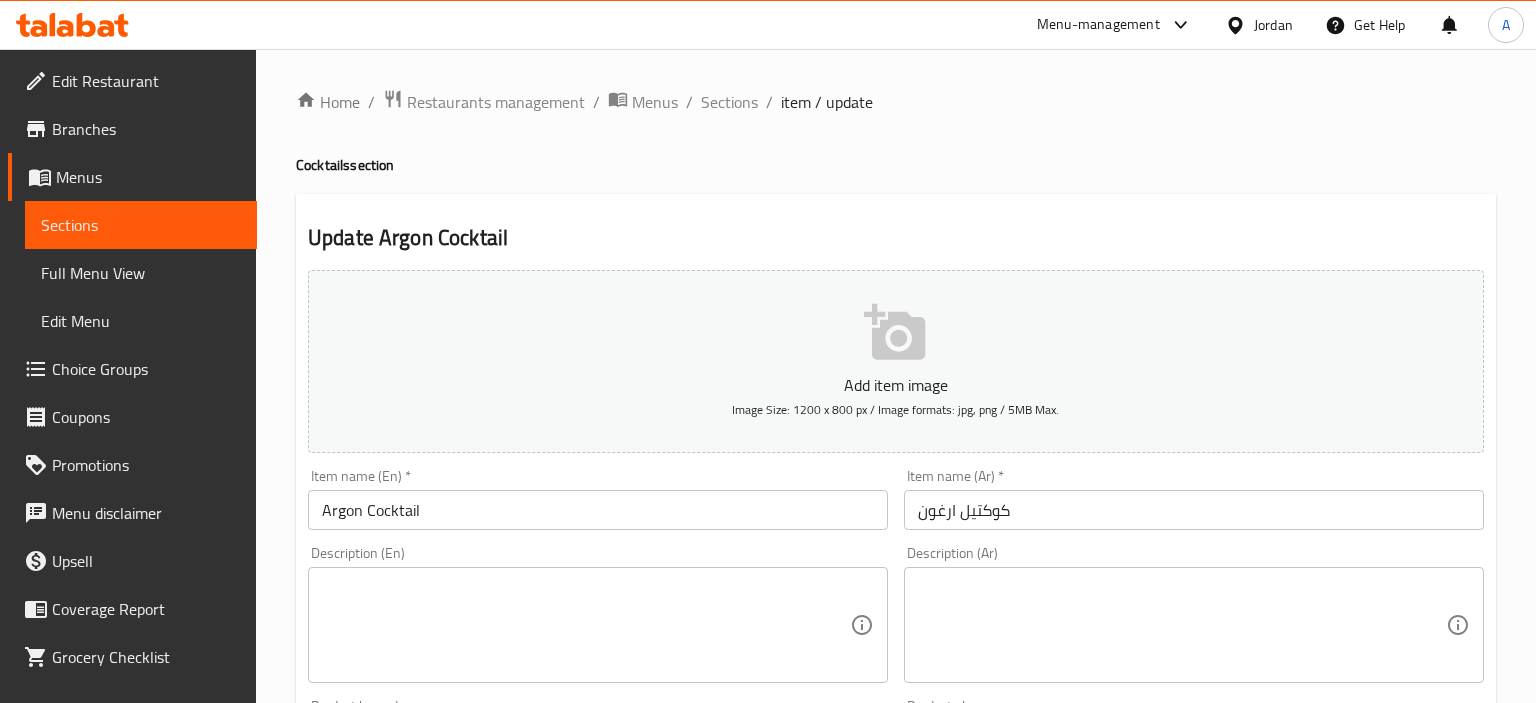 click on "Sections" at bounding box center (141, 225) 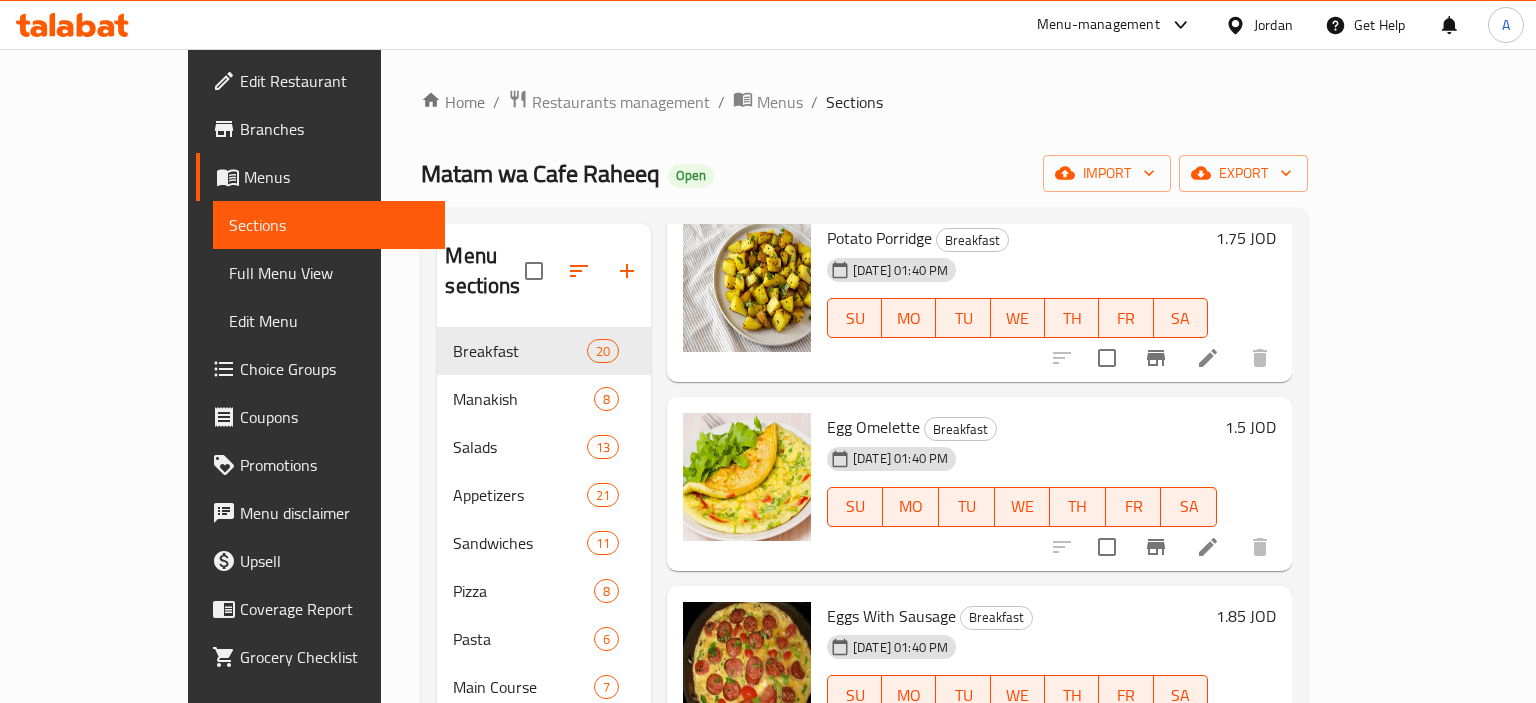 scroll, scrollTop: 317, scrollLeft: 0, axis: vertical 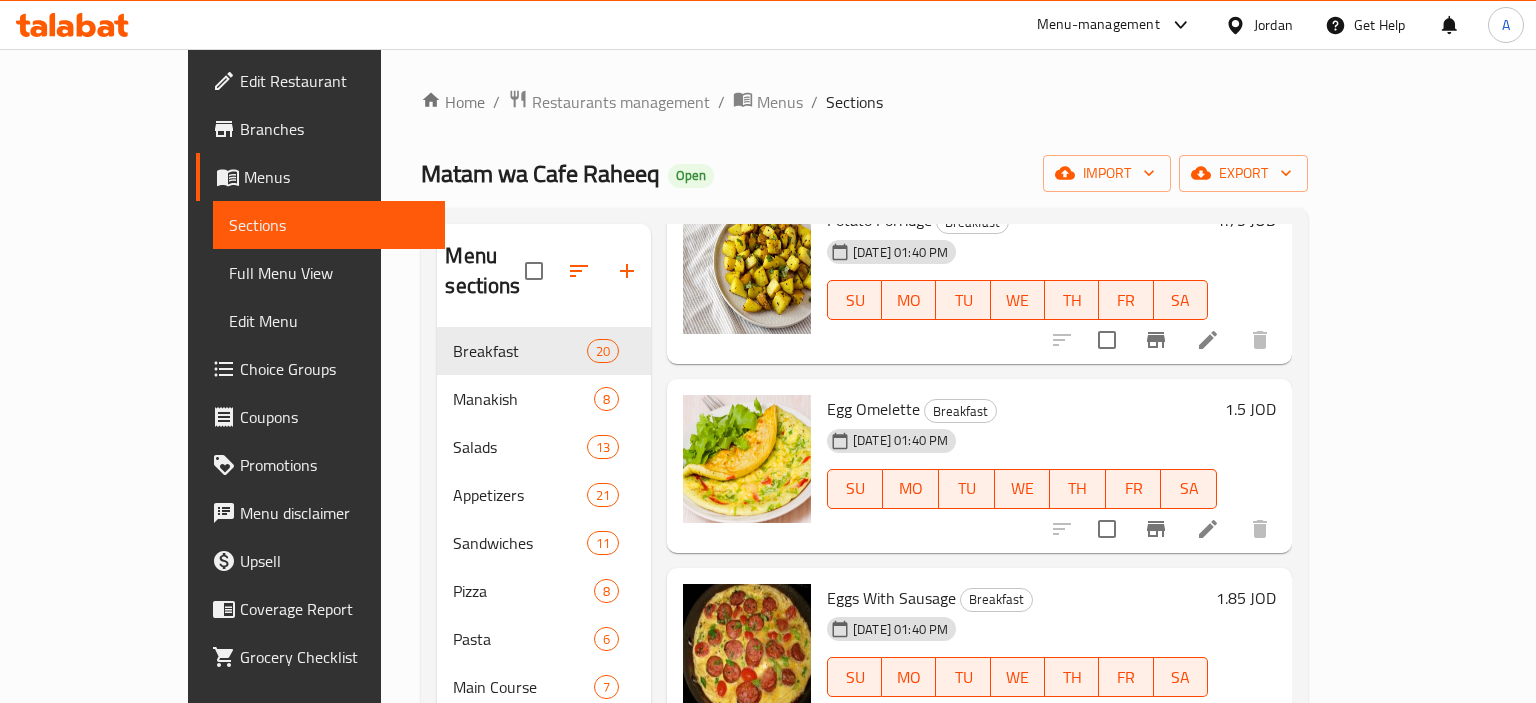 click on "Menu sections Breakfast 20 Manakish 8 Salads 13 Appetizers 21 Sandwiches 11 Pizza 8 Pasta 6 Main Course 7 Grills 10 Cold Drinks 5 Iced Coffee 10 Hot Drinks 16 Tea 4 Fresh Juice 7 Smoothies 15 Milkshake 11 Blend Milk 8 Cocktails 15 Mocktails 3 Shisha 3 Additions 6 Menu items Add Sort Manage items Shakshouka   Breakfast 13-07-2025 01:40 PM SU MO TU WE TH FR SA 2   JOD Potato Porridge   Breakfast 13-07-2025 01:40 PM SU MO TU WE TH FR SA 1.75   JOD Egg Omelette   Breakfast 13-07-2025 01:40 PM SU MO TU WE TH FR SA 1.5   JOD Eggs With Sausage   Breakfast 13-07-2025 01:40 PM SU MO TU WE TH FR SA 1.85   JOD Eggs With Cheese   Breakfast 13-07-2025 01:40 PM SU MO TU WE TH FR SA 1.85   JOD Tomatoe Skillet   Breakfast 13-07-2025 01:40 PM SU MO TU WE TH FR SA 1.5   JOD Hummus   Breakfast 13-07-2025 01:40 PM SU MO TU WE TH FR SA 2   JOD Fava Beans   Breakfast 13-07-2025 01:40 PM SU MO TU WE TH FR SA 2   JOD Falafel 10 Pieces   Breakfast 13-07-2025 01:40 PM SU MO TU WE TH FR SA 1   JOD Halloumi   Breakfast SU MO TU WE TH FR" at bounding box center (864, 783) 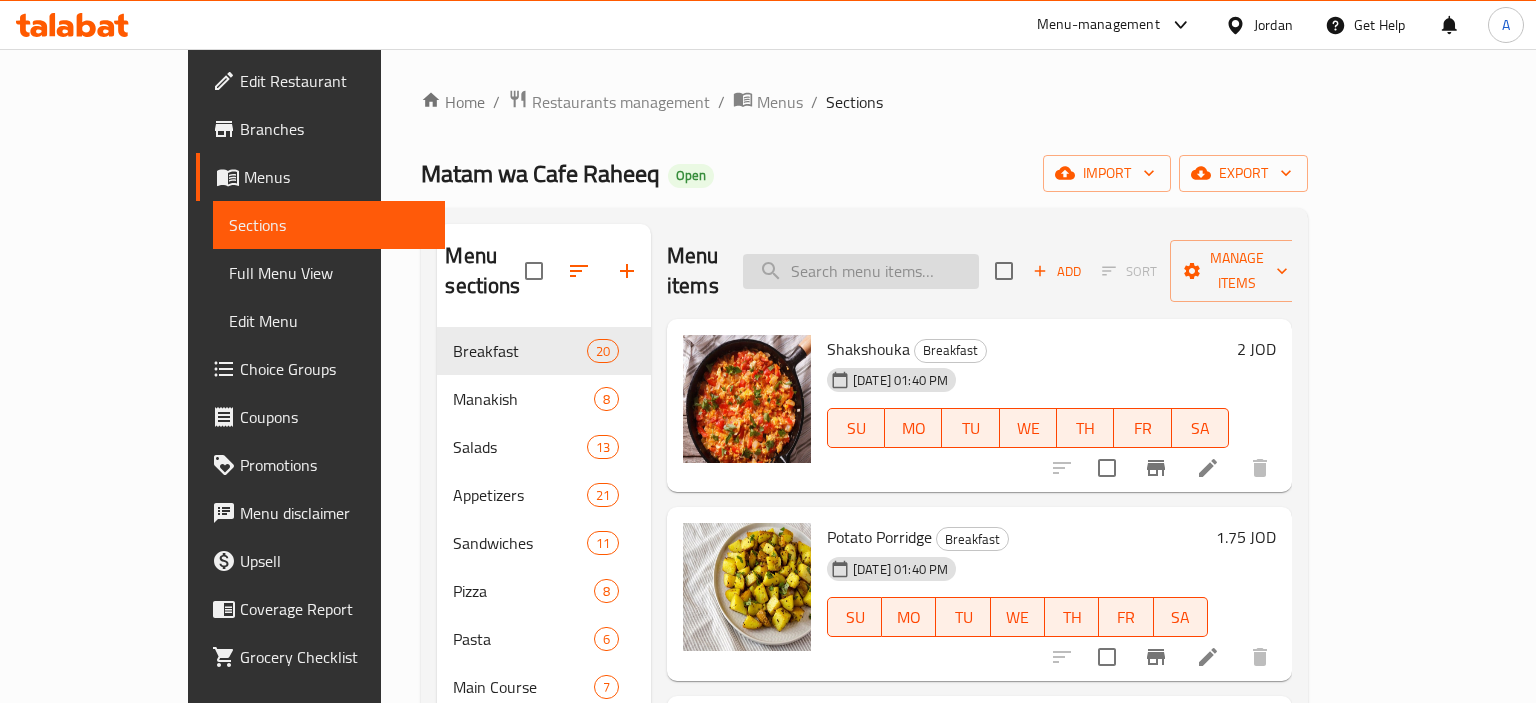 click at bounding box center (861, 271) 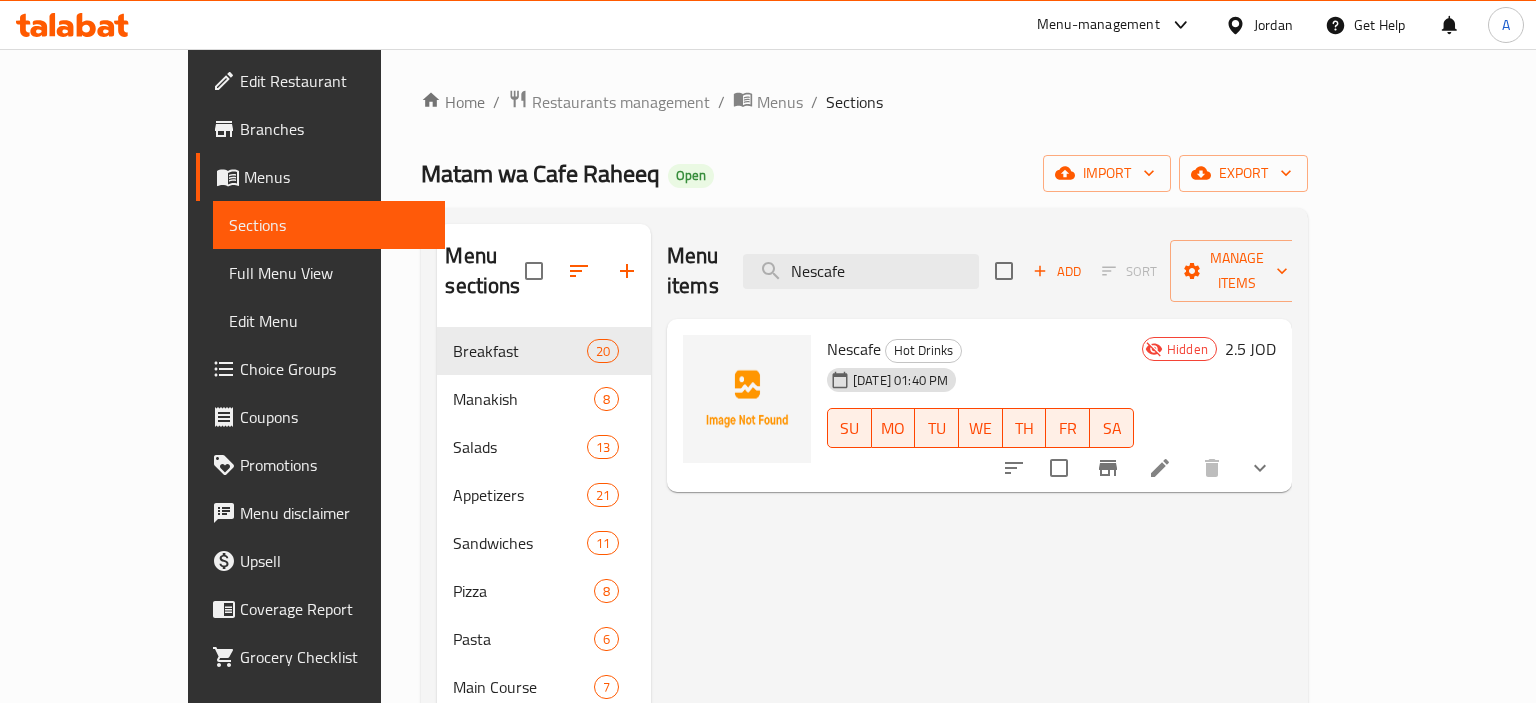 click on "Nescafe" at bounding box center (854, 349) 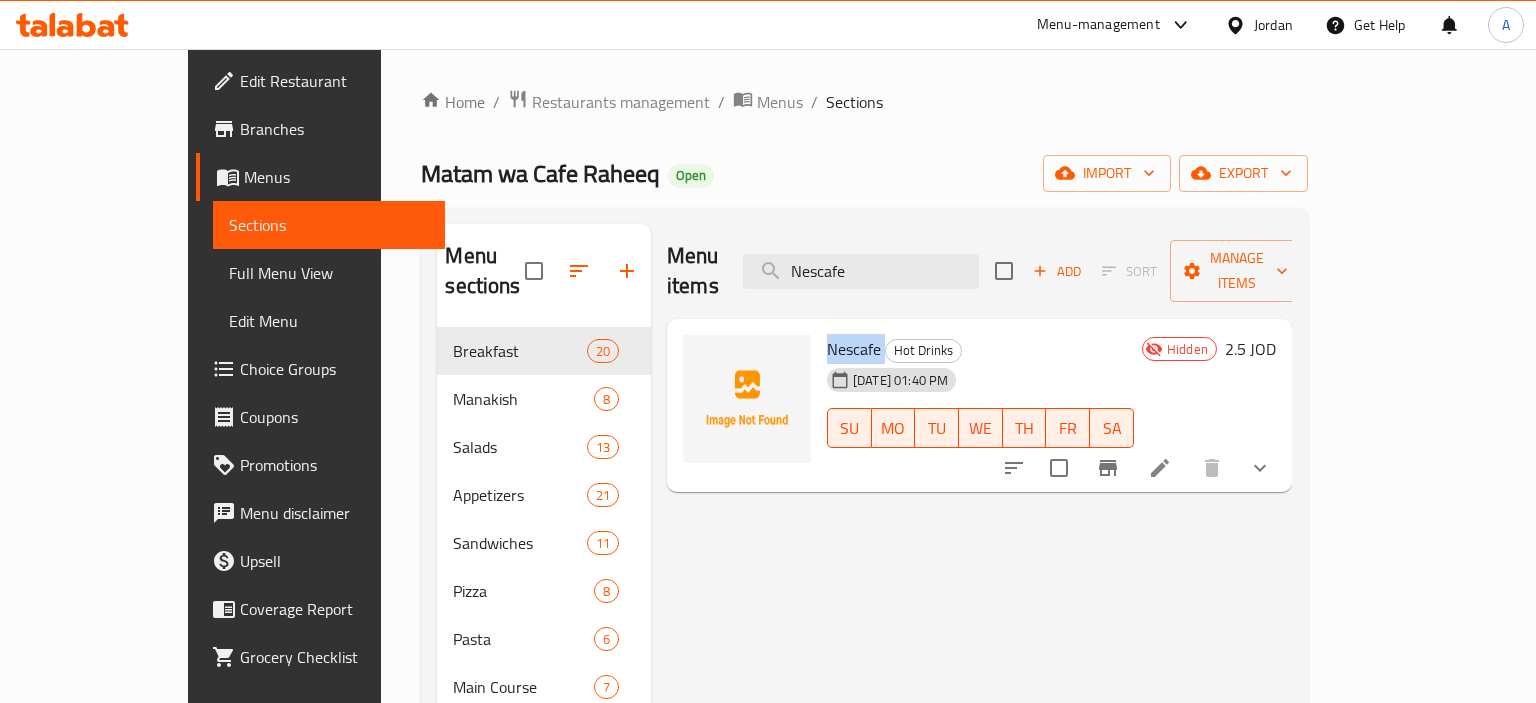 click on "Nescafe" at bounding box center [854, 349] 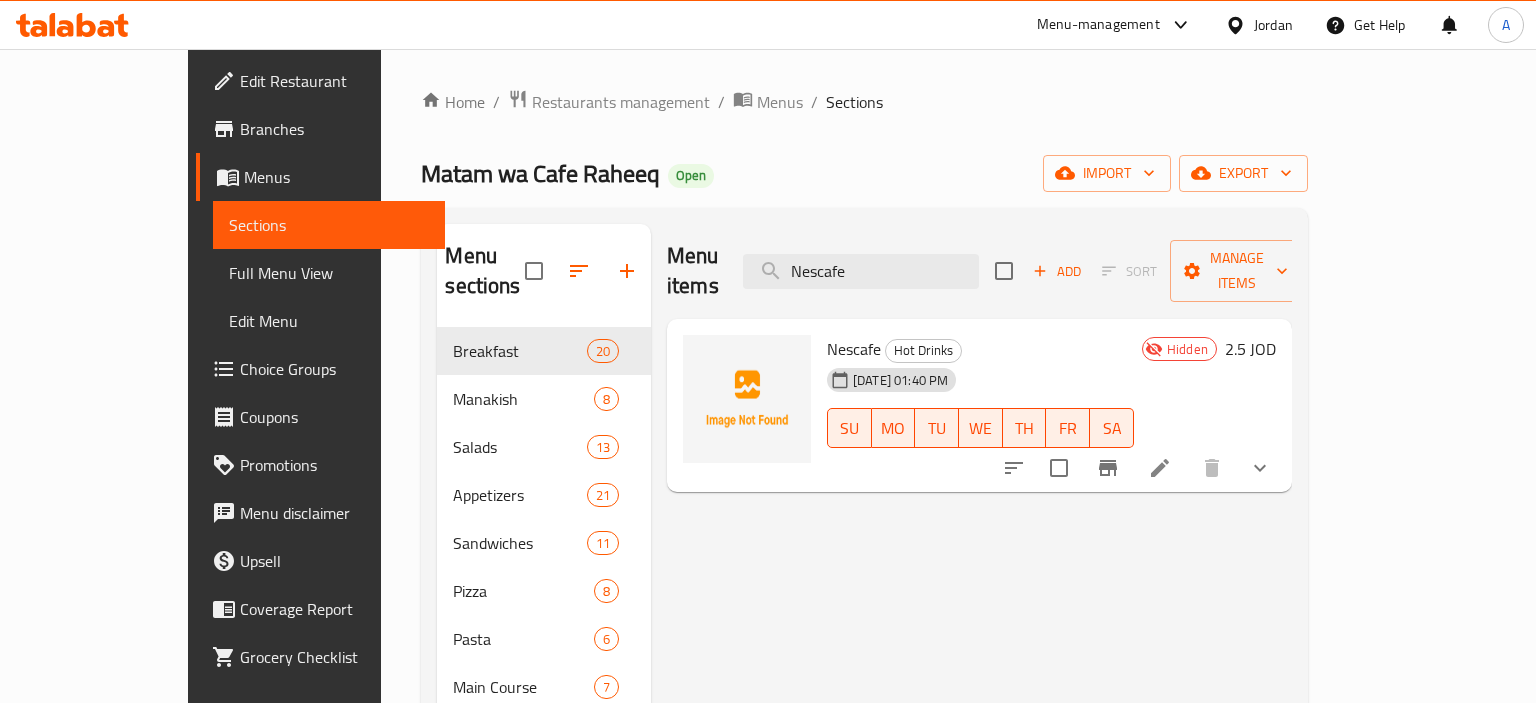 click on "Nescafe   Hot Drinks" at bounding box center [980, 349] 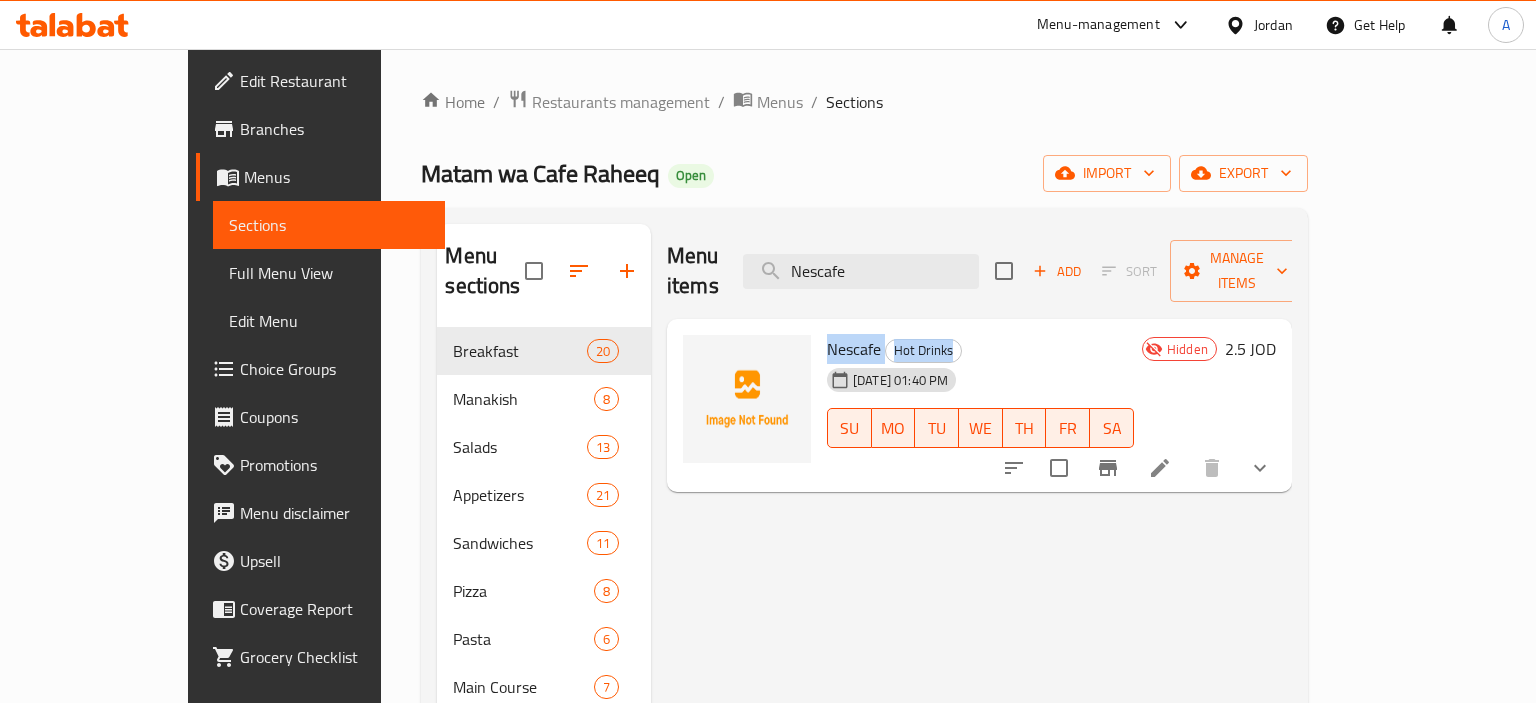 drag, startPoint x: 834, startPoint y: 320, endPoint x: 774, endPoint y: 318, distance: 60.033325 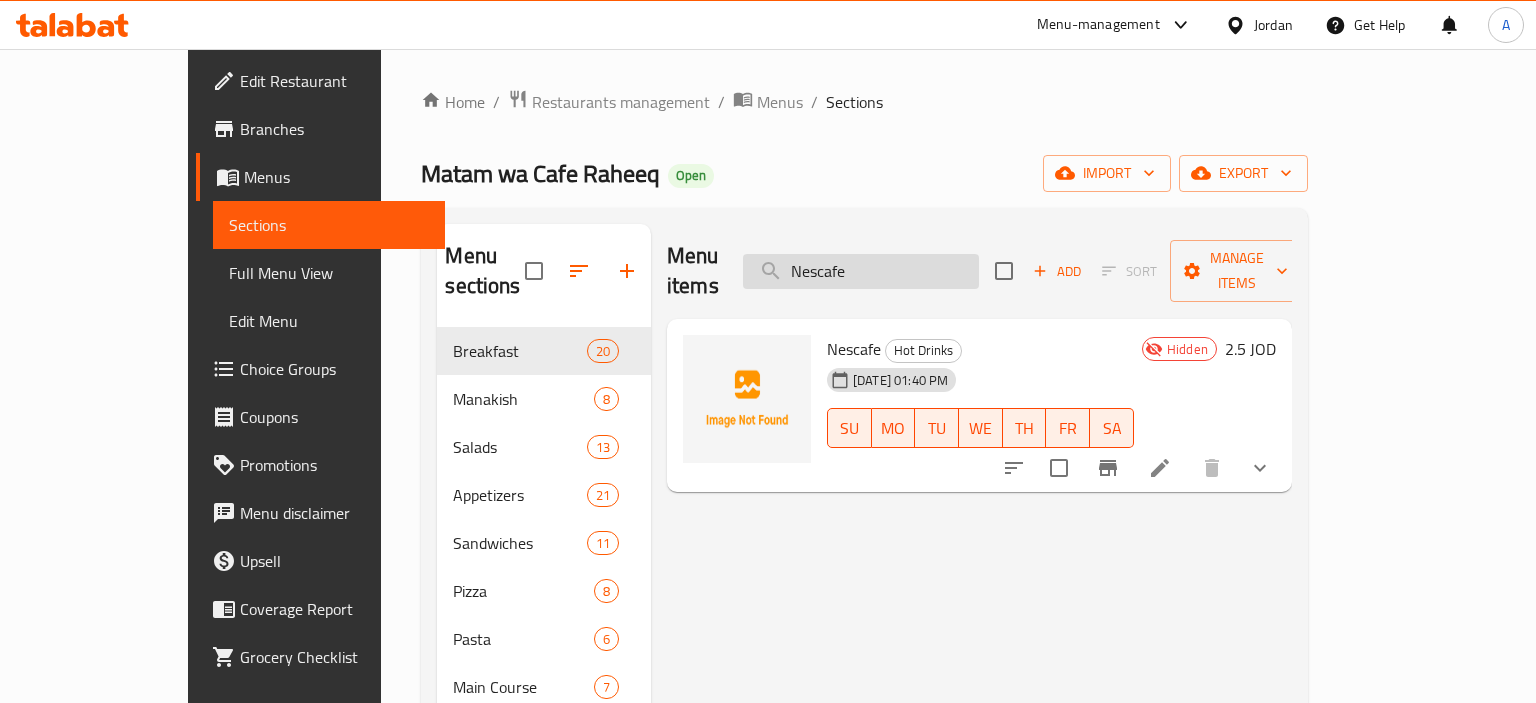 click on "Nescafe" at bounding box center (861, 271) 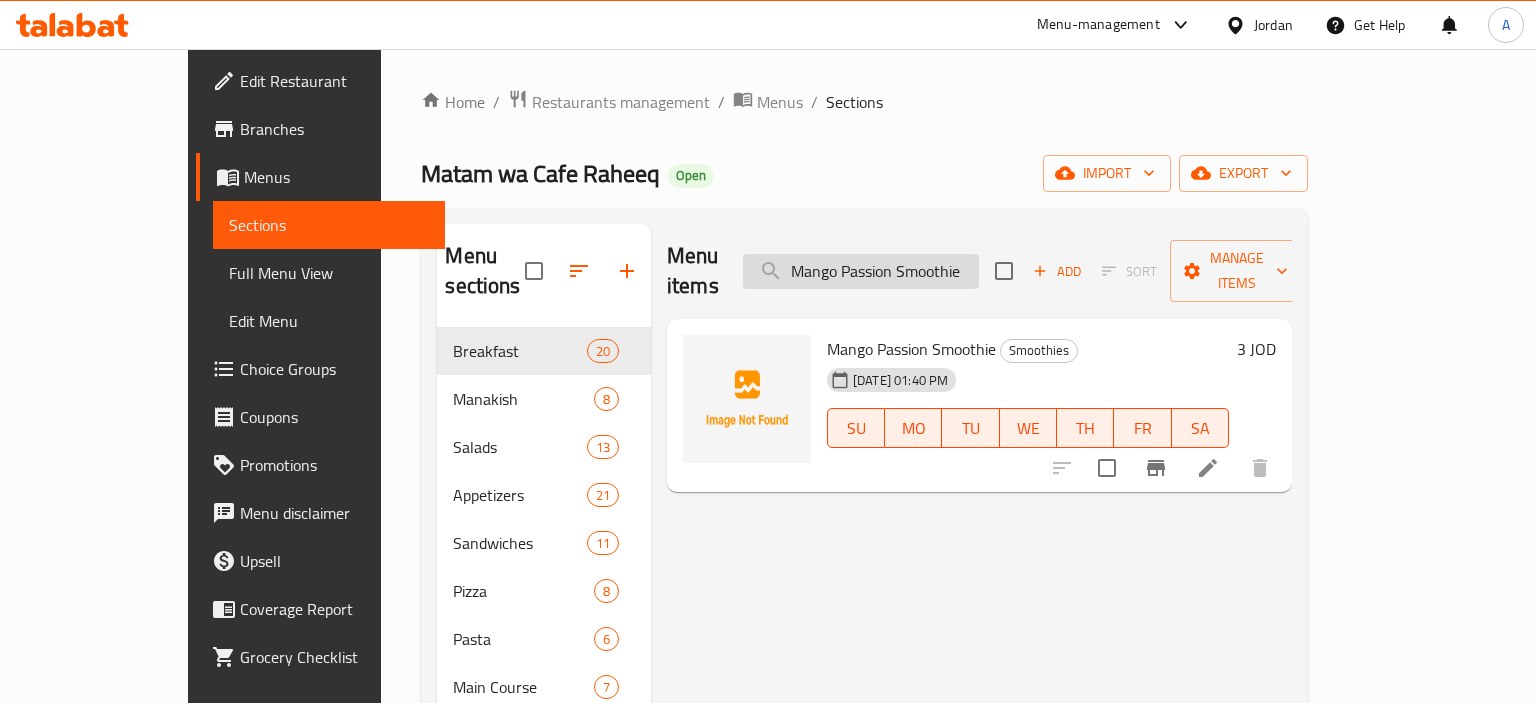 click on "Mango Passion Smoothie" at bounding box center (861, 271) 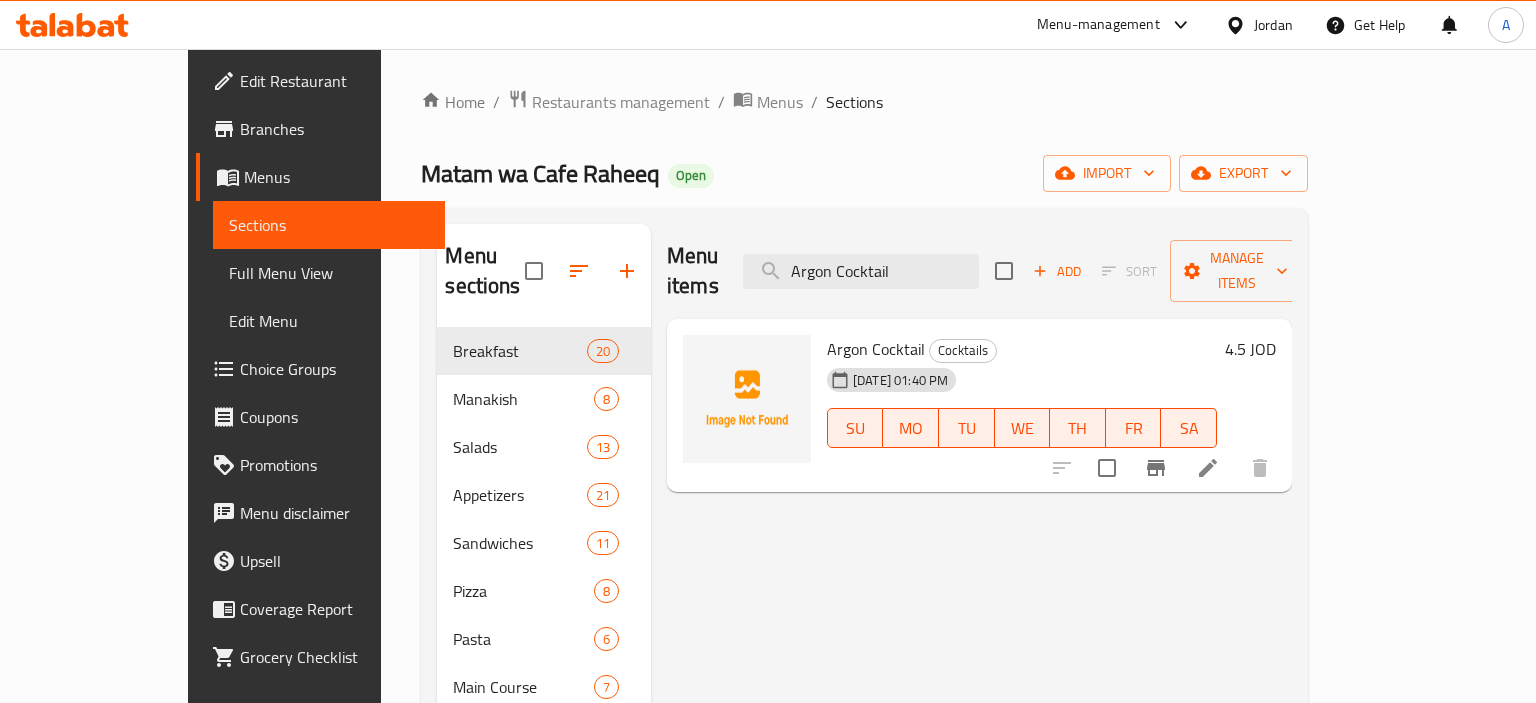 type on "Argon Cocktail" 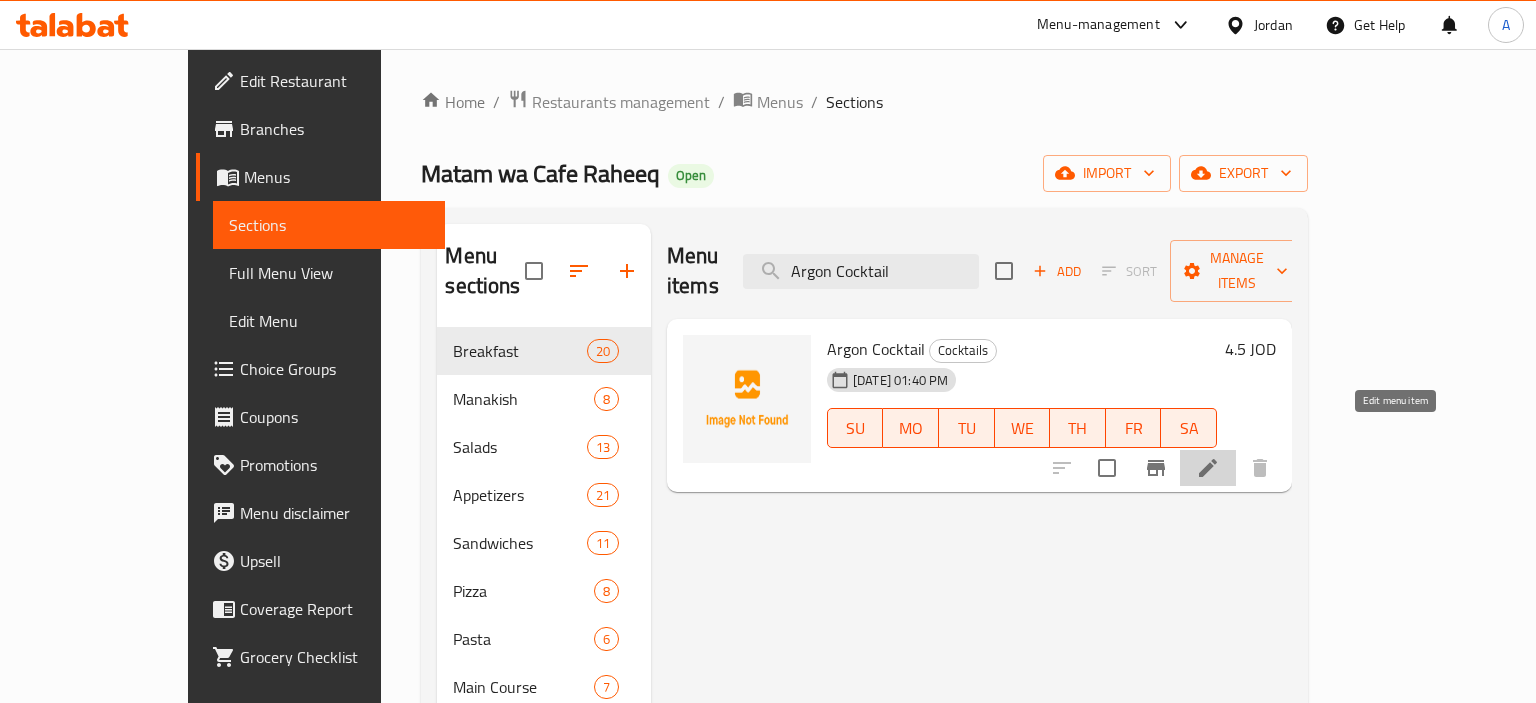 click 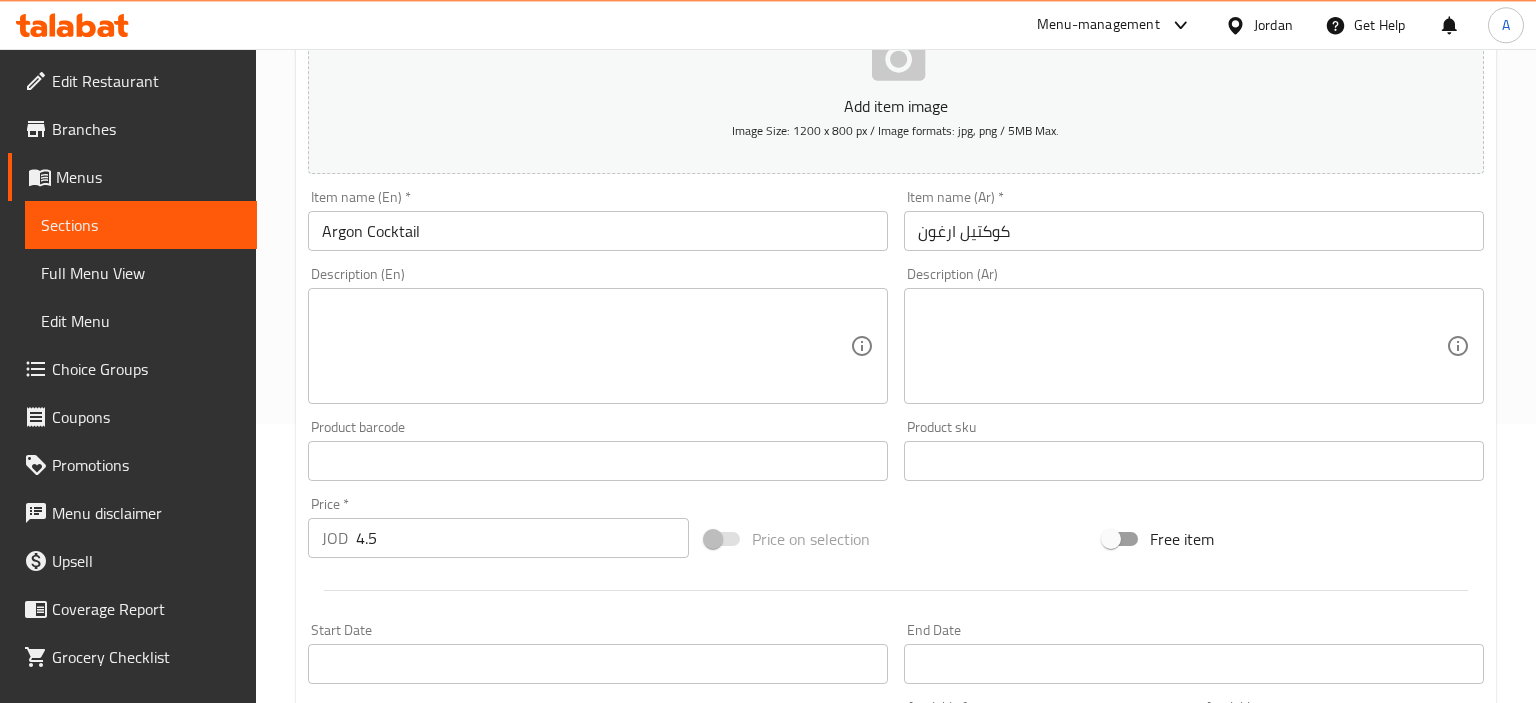 scroll, scrollTop: 708, scrollLeft: 0, axis: vertical 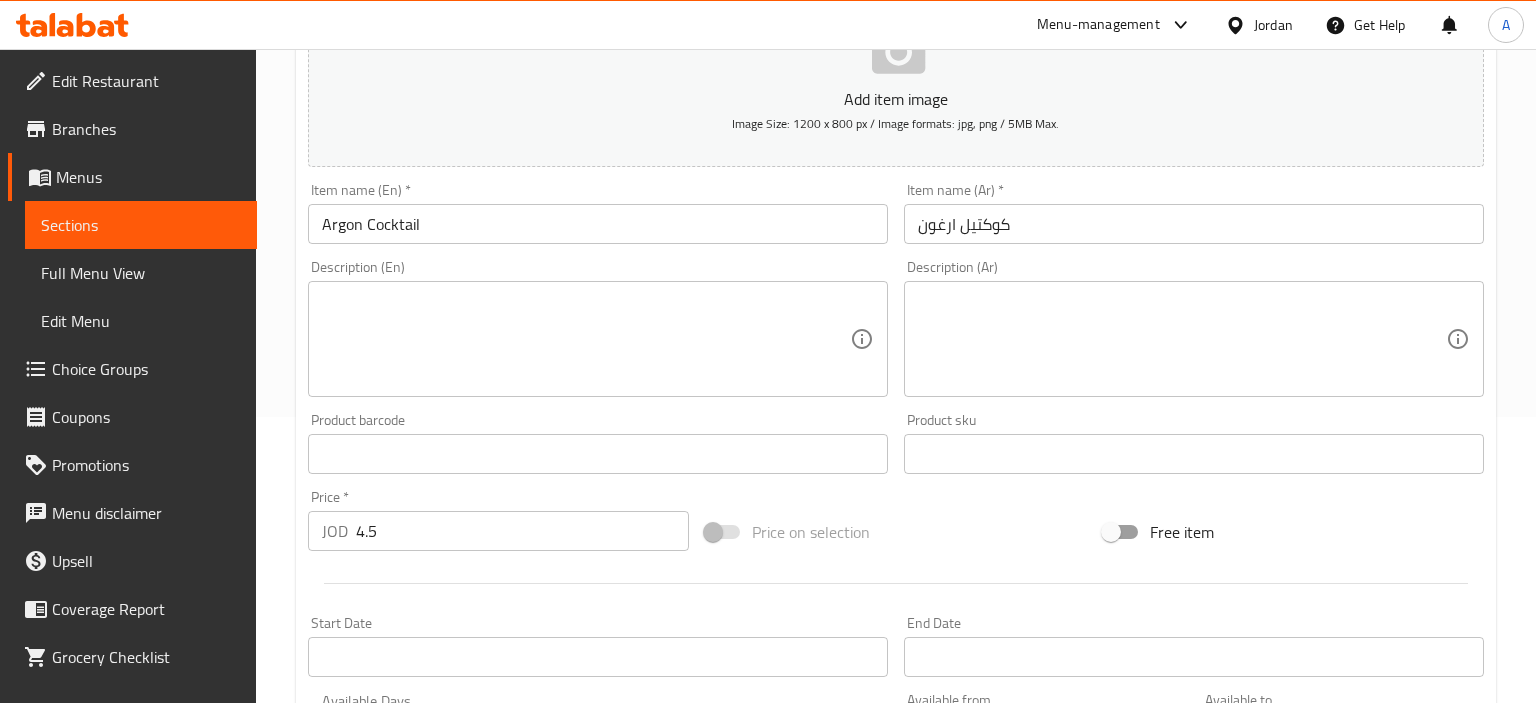 click on "Argon Cocktail" at bounding box center (598, 224) 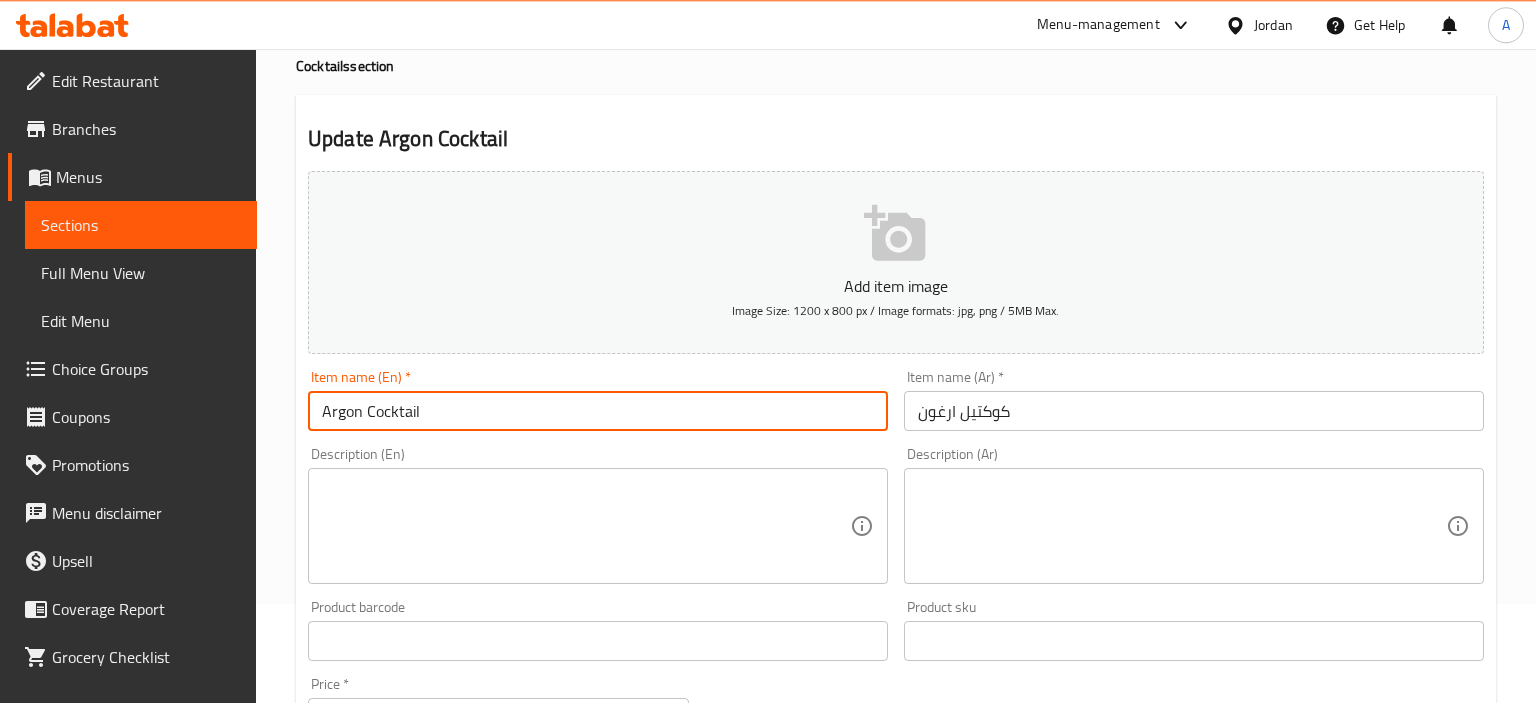 scroll, scrollTop: 0, scrollLeft: 0, axis: both 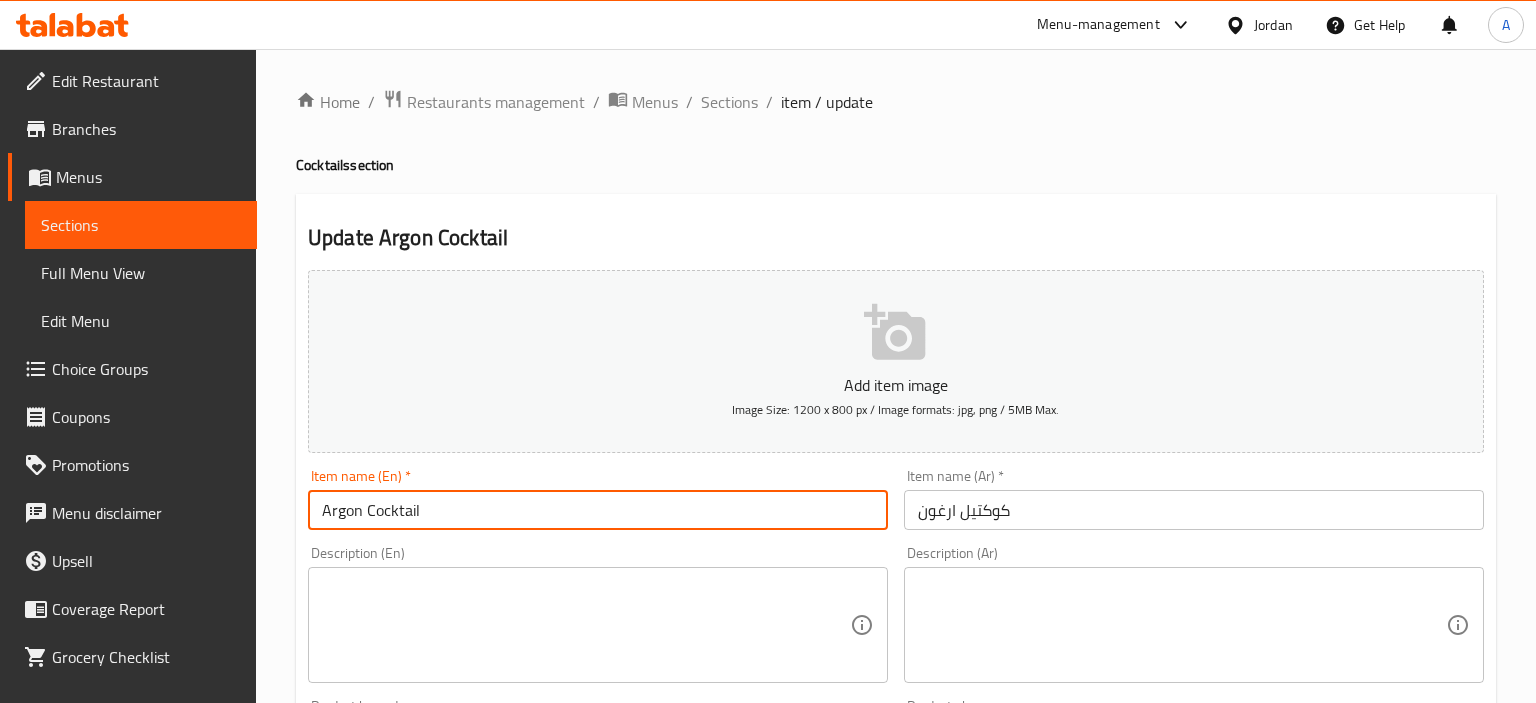 click on "Sections" at bounding box center [141, 225] 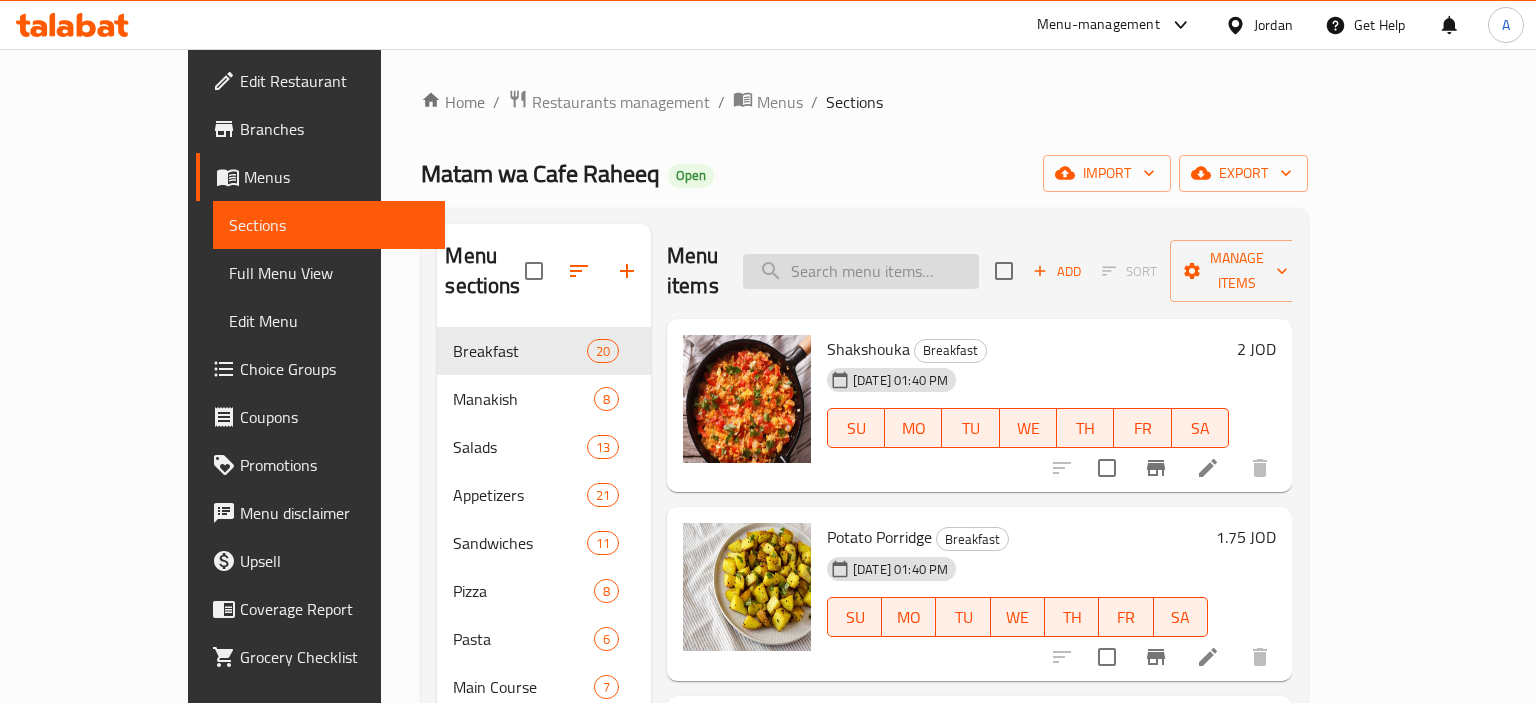 click at bounding box center [861, 271] 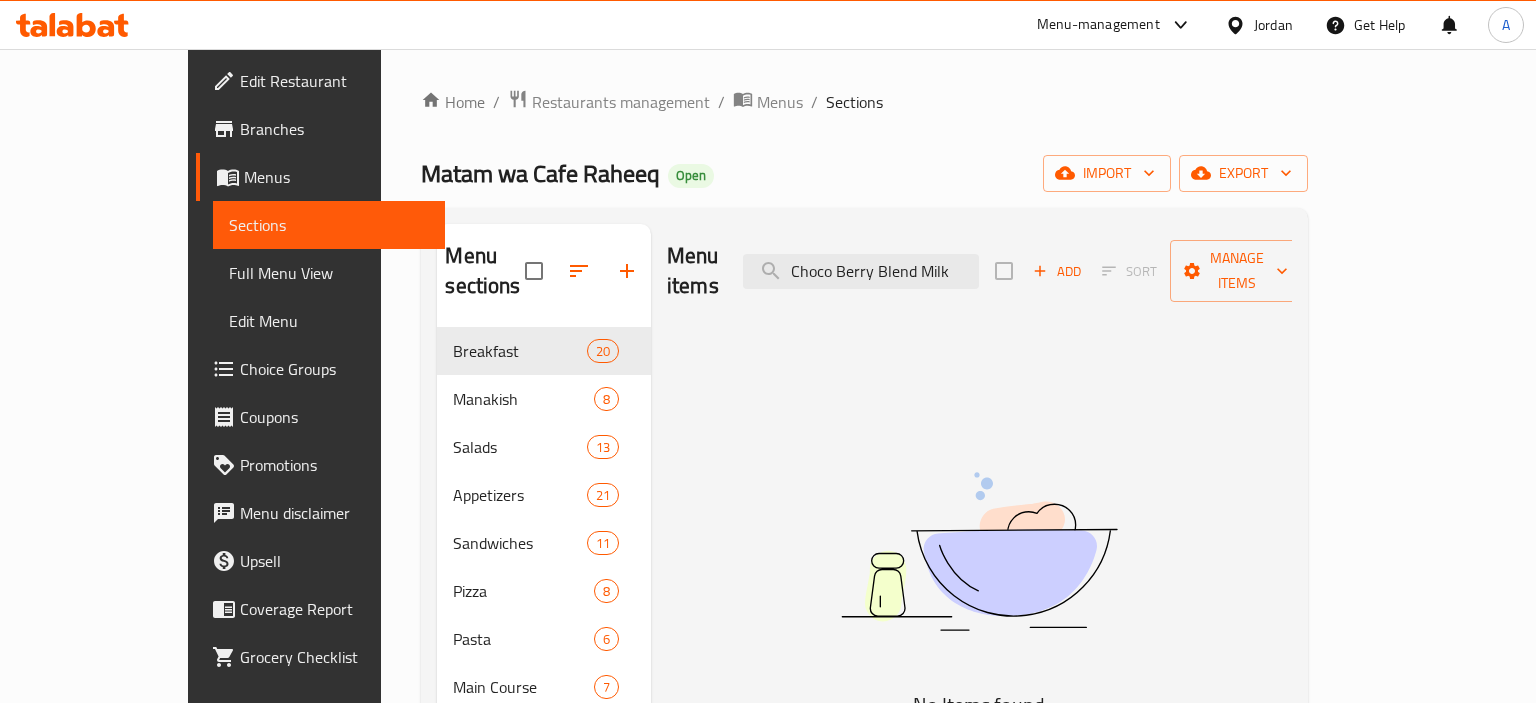 type on "Choco Berry Blend Milk" 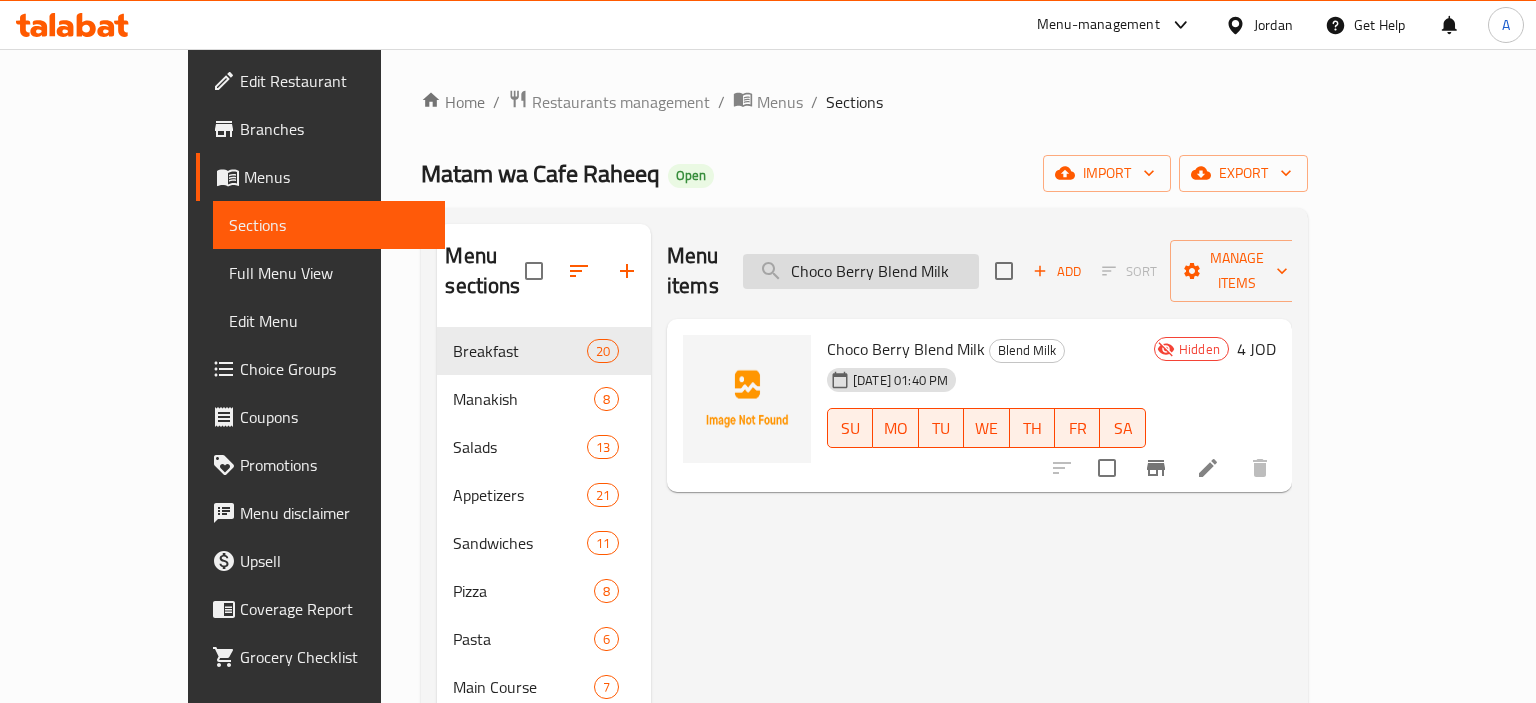 click on "Choco Berry Blend Milk" at bounding box center (861, 271) 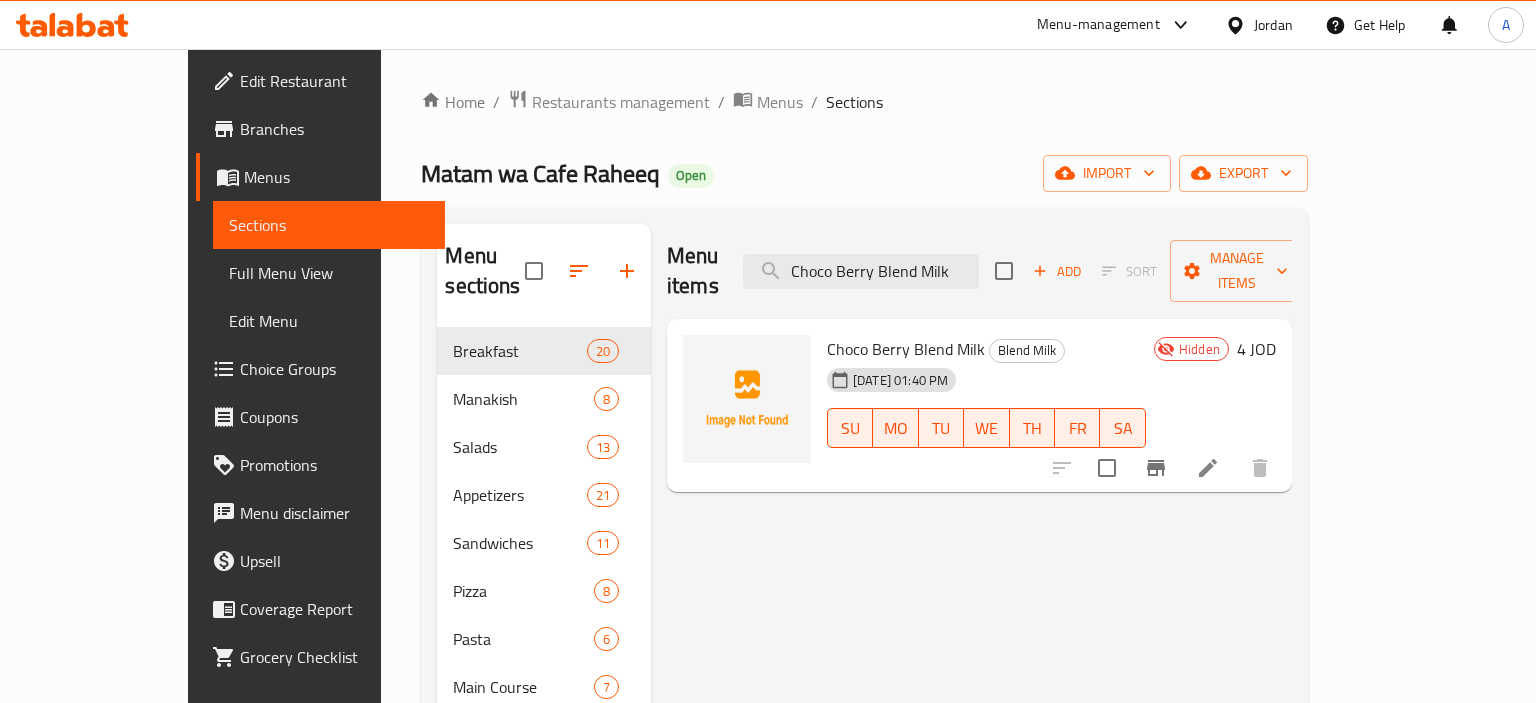 click on "Blend Milk" at bounding box center (1027, 350) 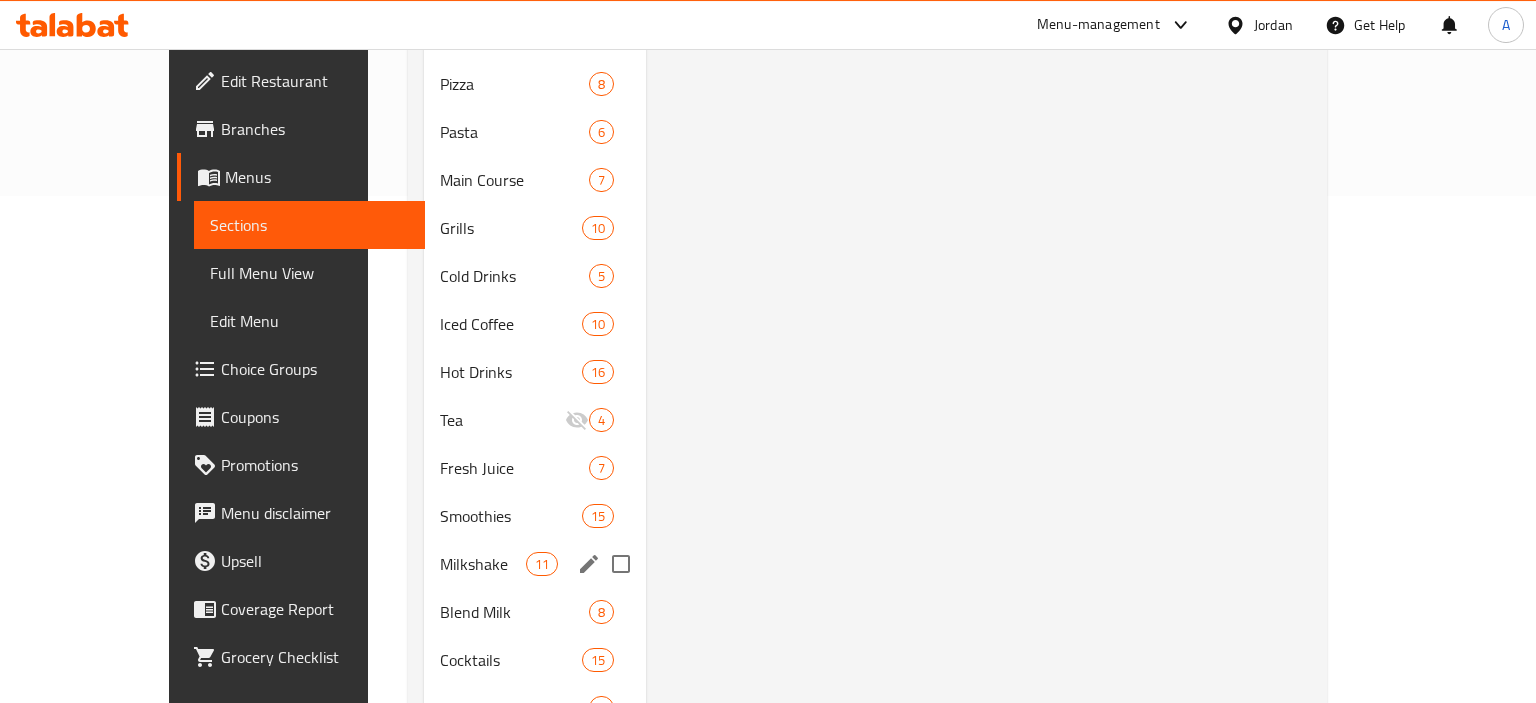 scroll, scrollTop: 528, scrollLeft: 0, axis: vertical 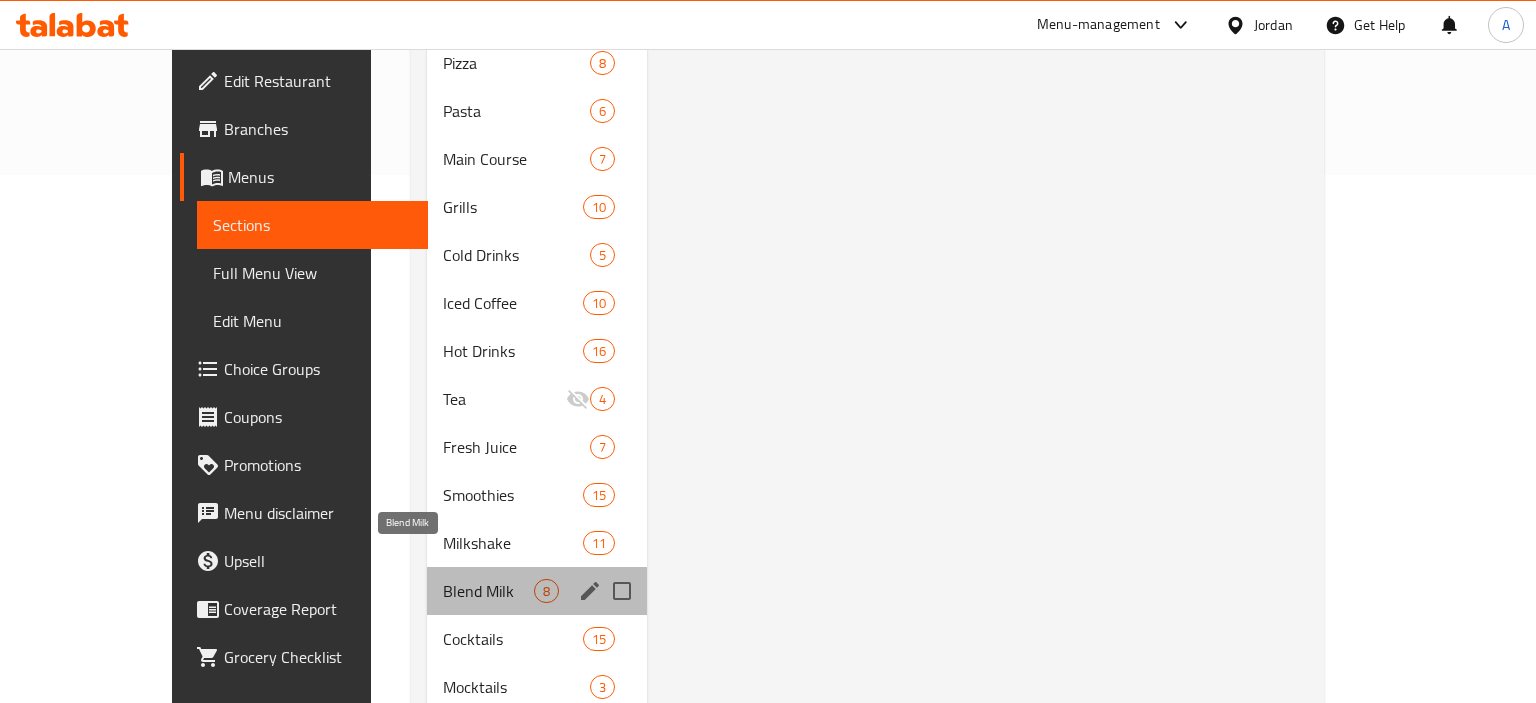 click on "Blend Milk" at bounding box center (488, 591) 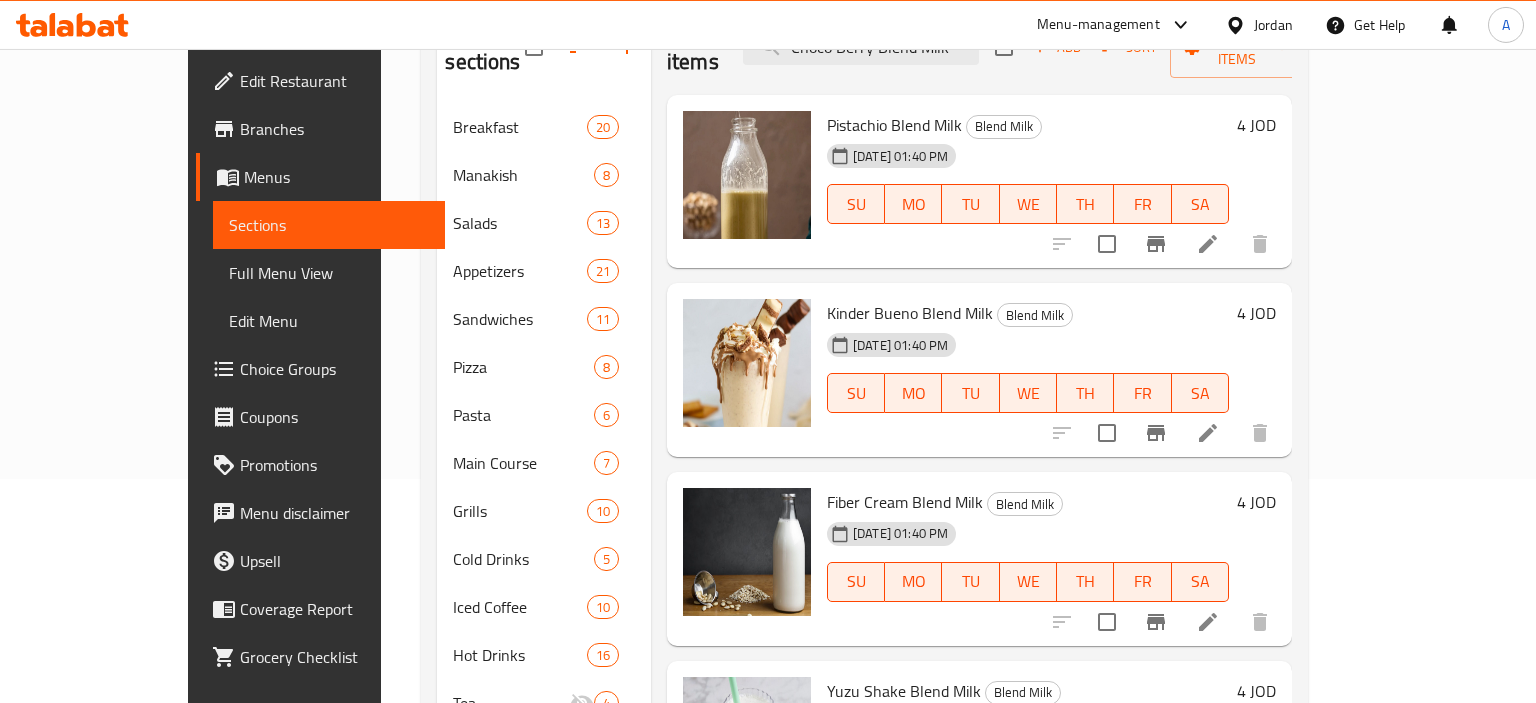 scroll, scrollTop: 0, scrollLeft: 0, axis: both 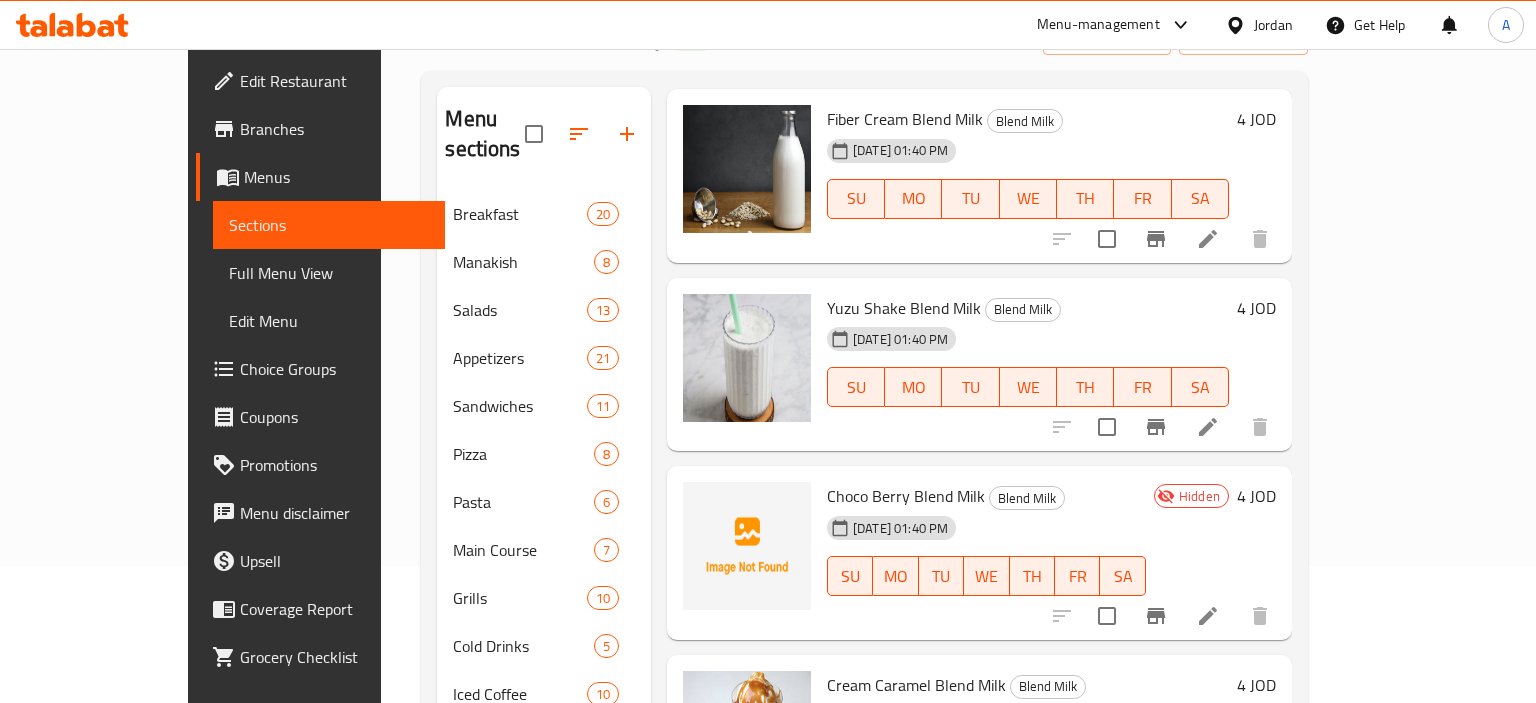 click 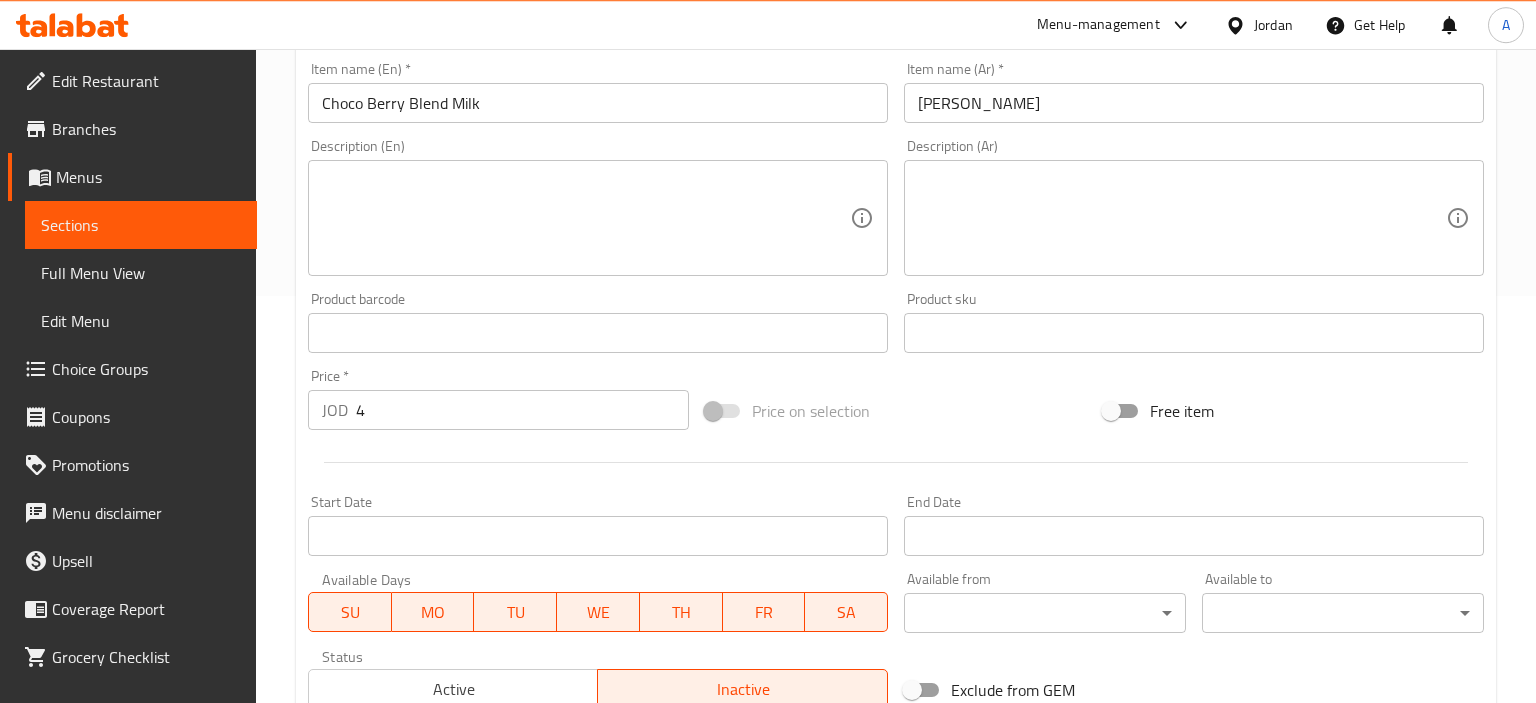 scroll, scrollTop: 528, scrollLeft: 0, axis: vertical 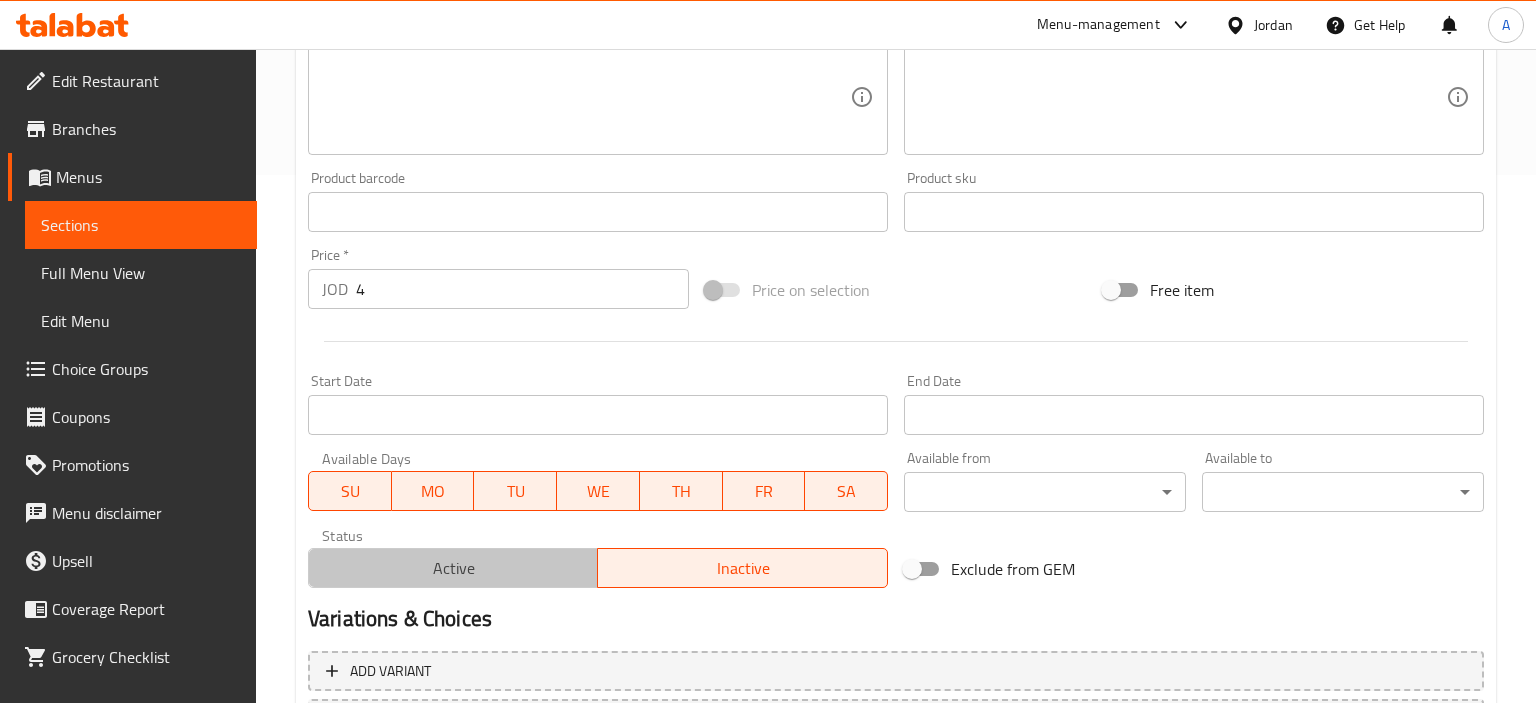 click on "Active" at bounding box center [453, 568] 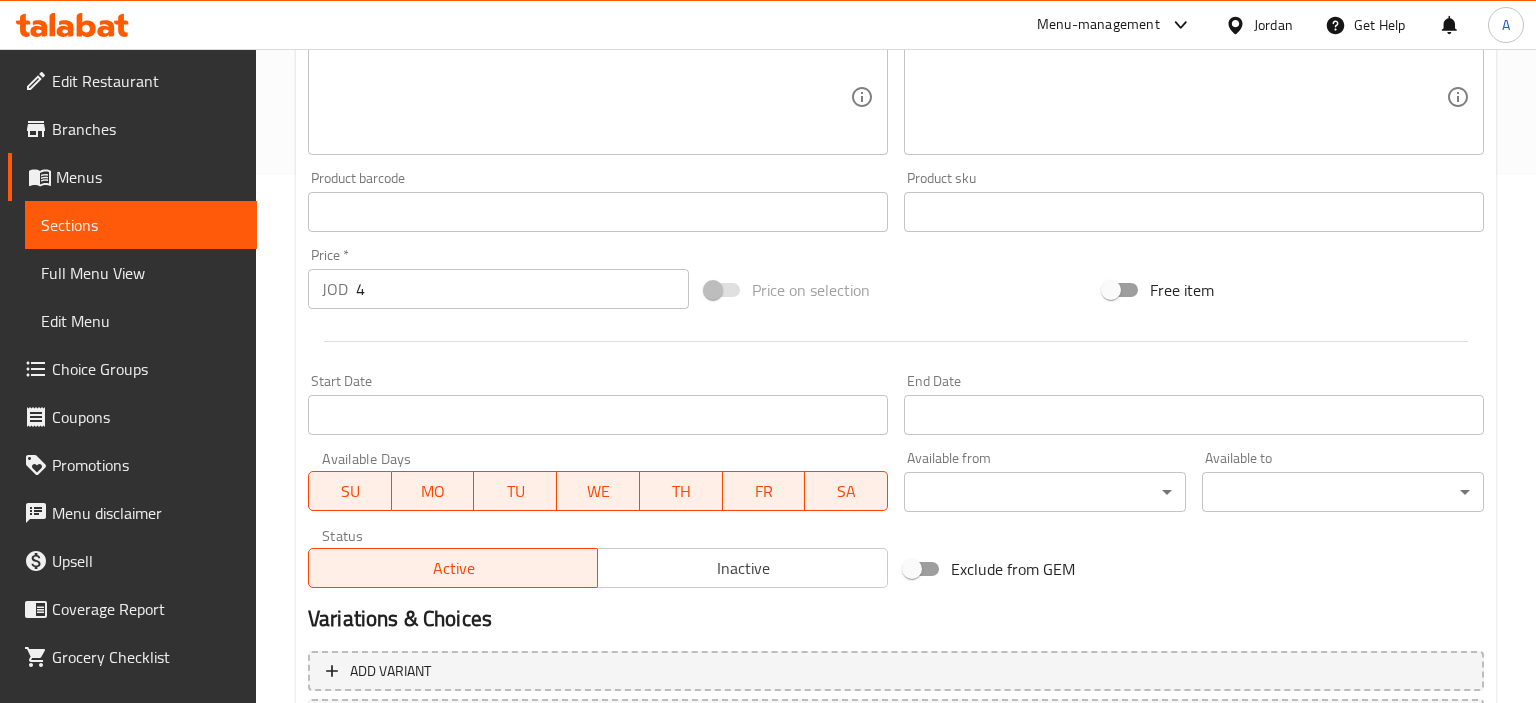 scroll, scrollTop: 708, scrollLeft: 0, axis: vertical 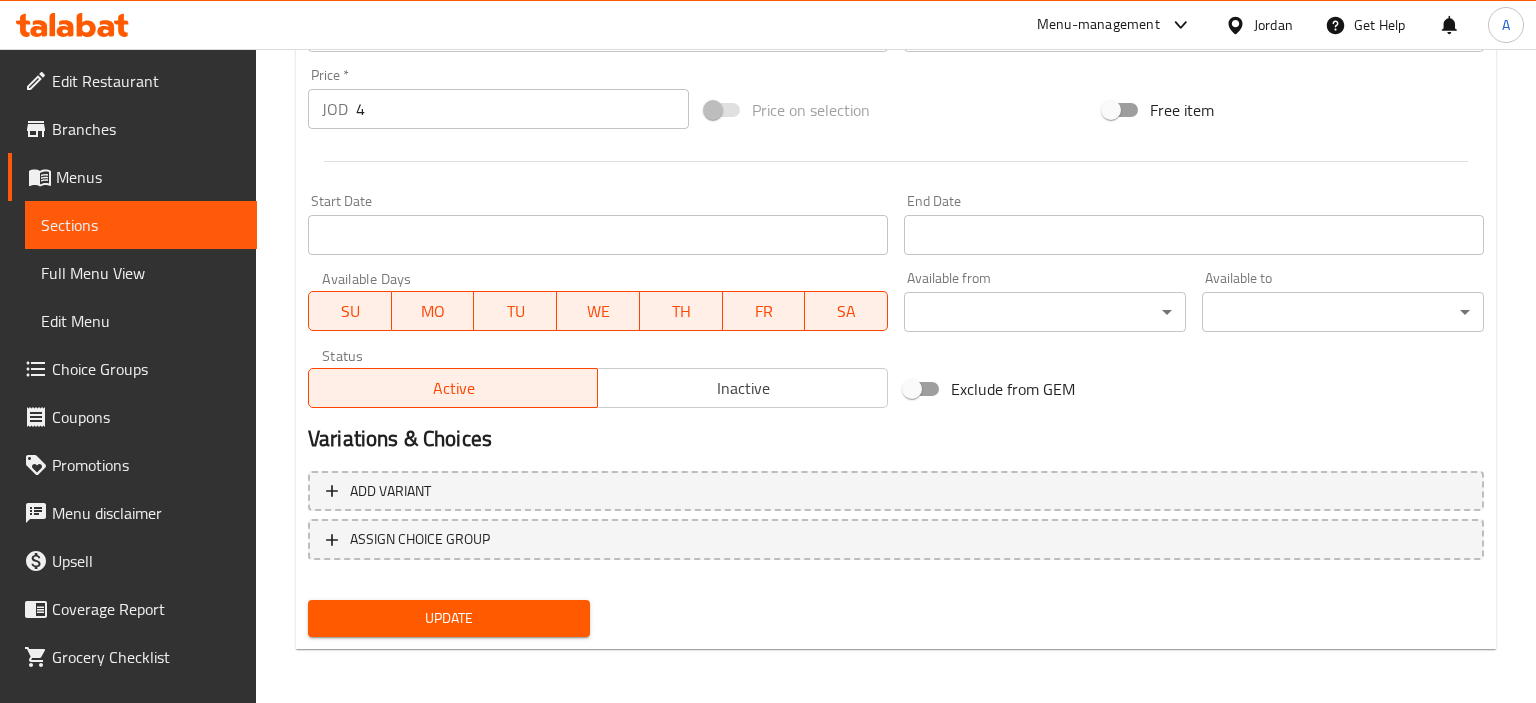 click on "Update" at bounding box center (449, 618) 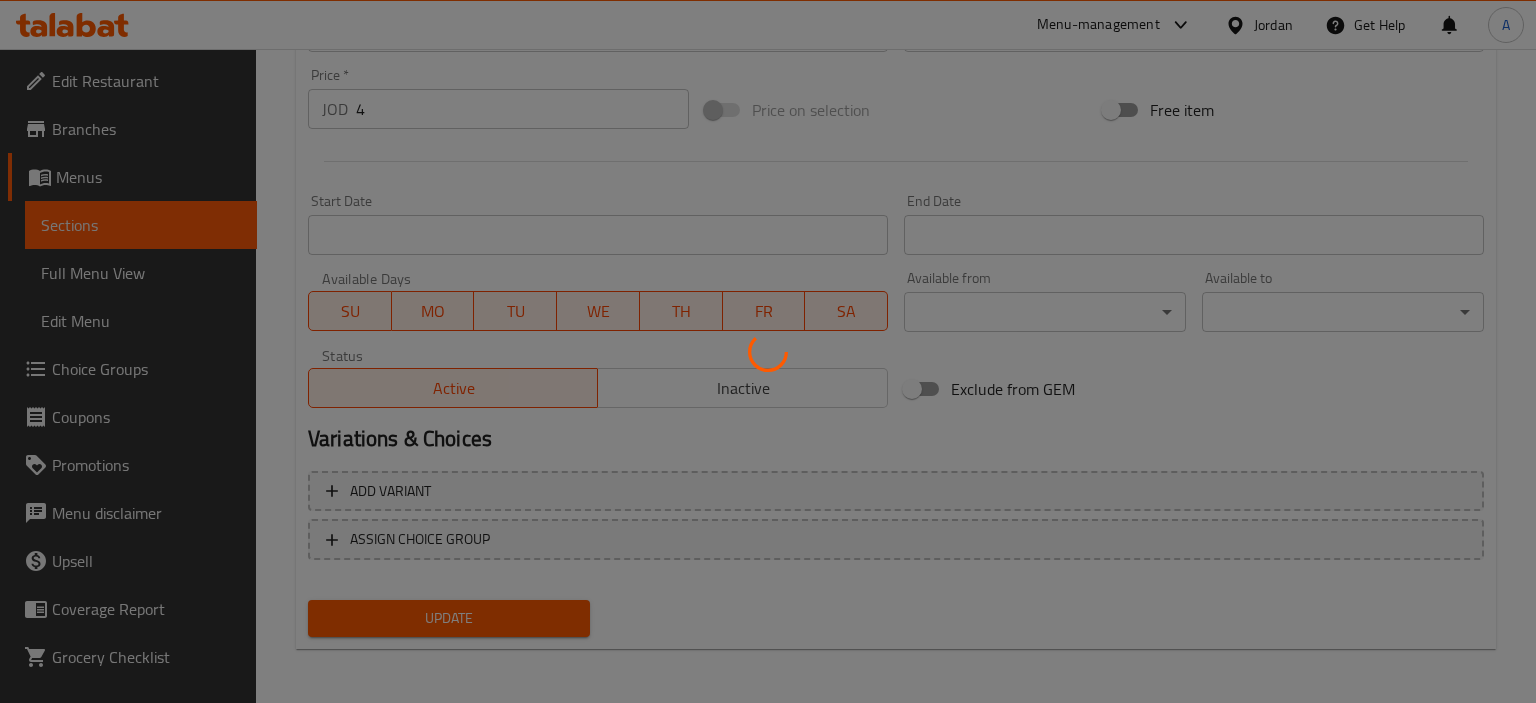 type 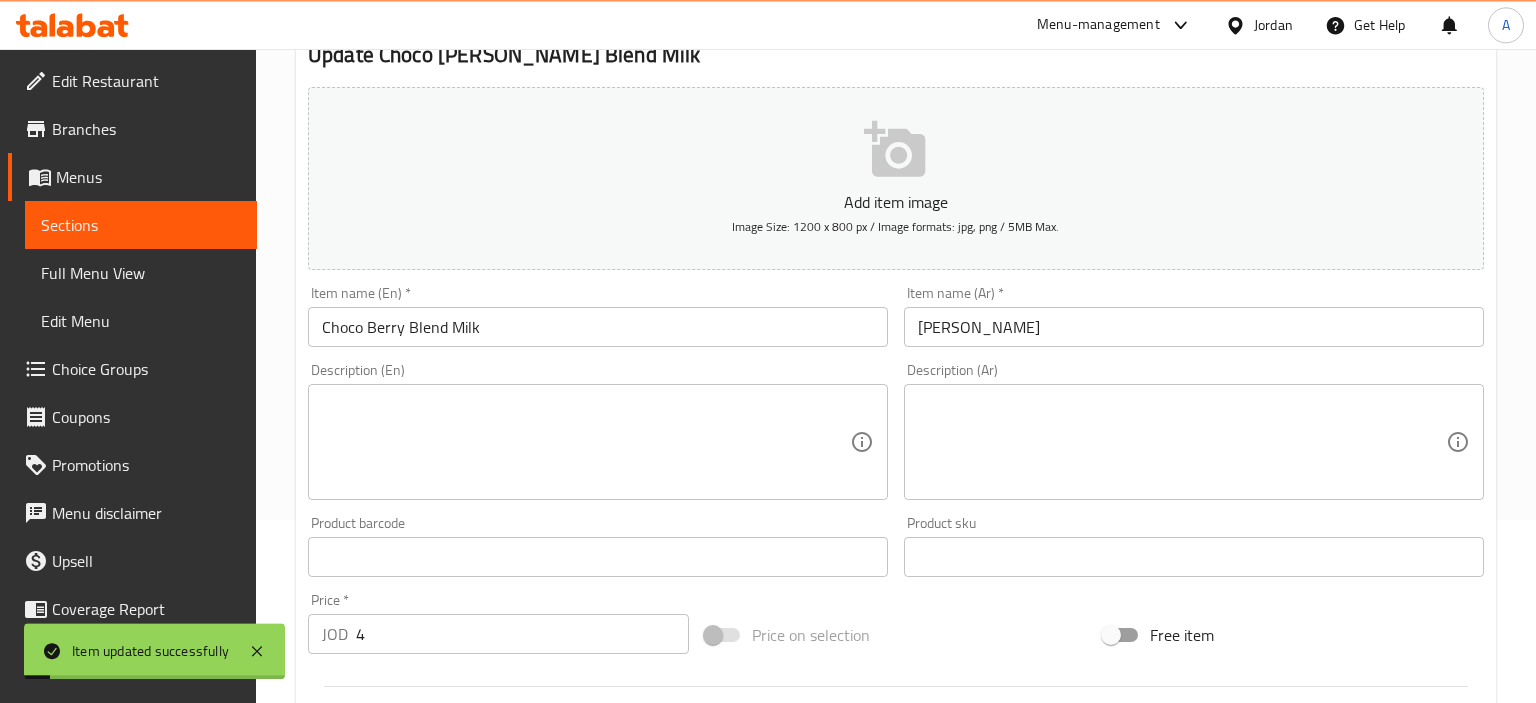 scroll, scrollTop: 180, scrollLeft: 0, axis: vertical 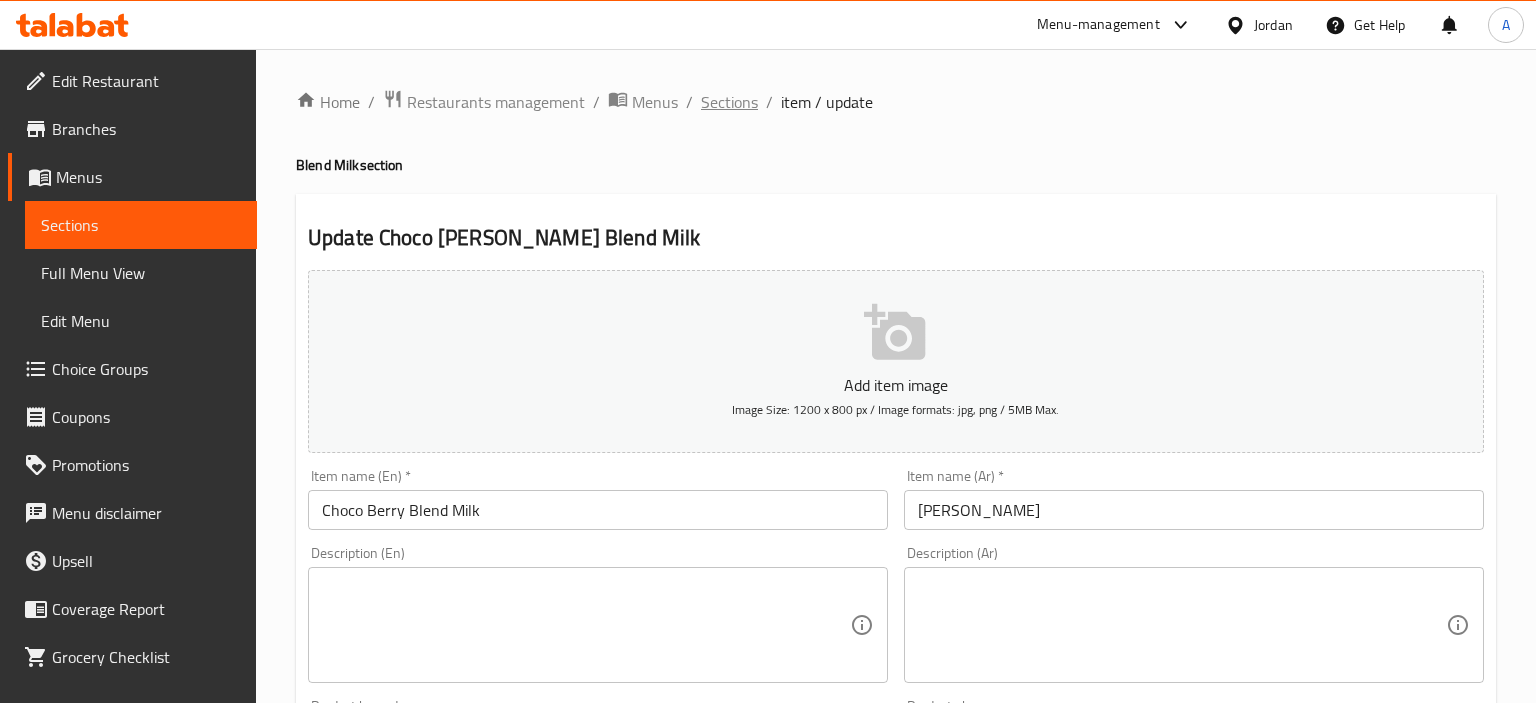 click on "Sections" at bounding box center (729, 102) 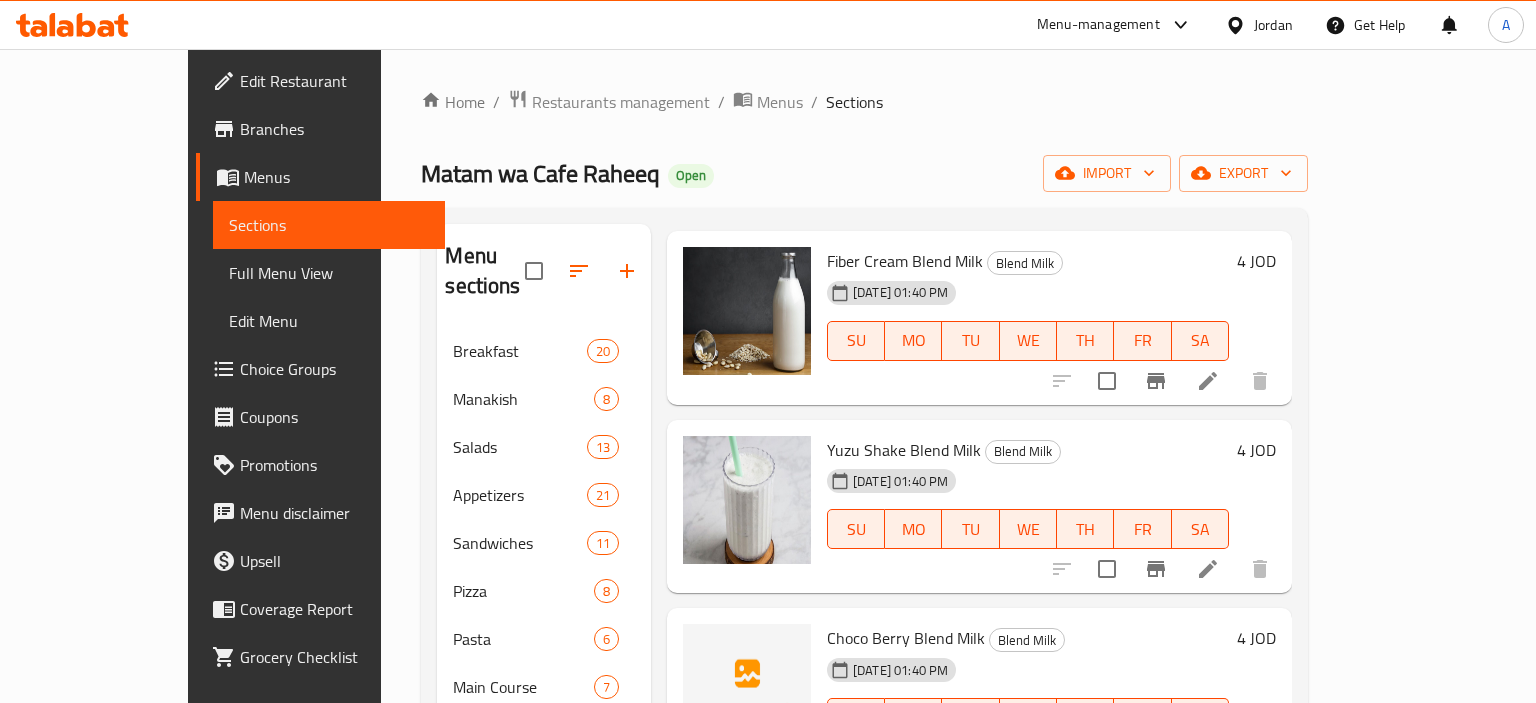 scroll, scrollTop: 470, scrollLeft: 0, axis: vertical 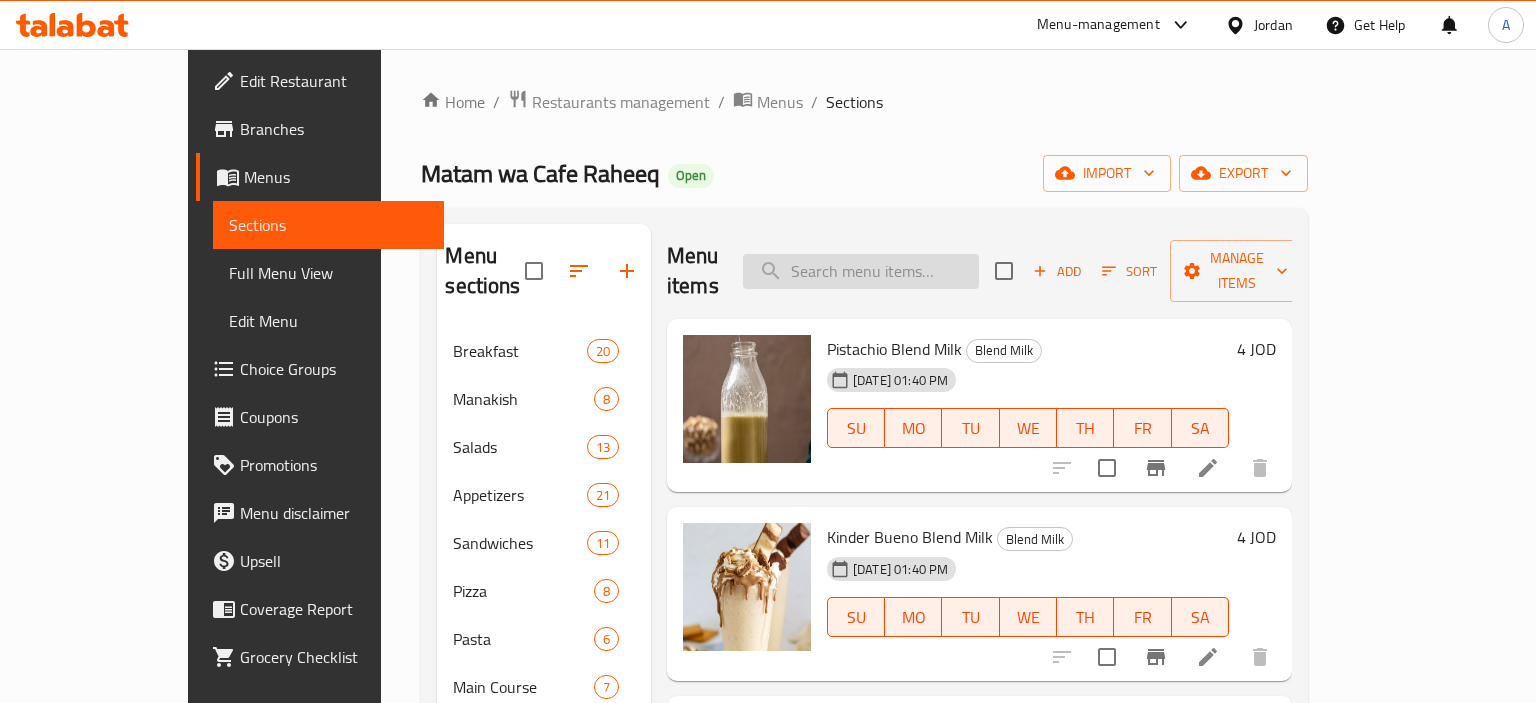 click at bounding box center (861, 271) 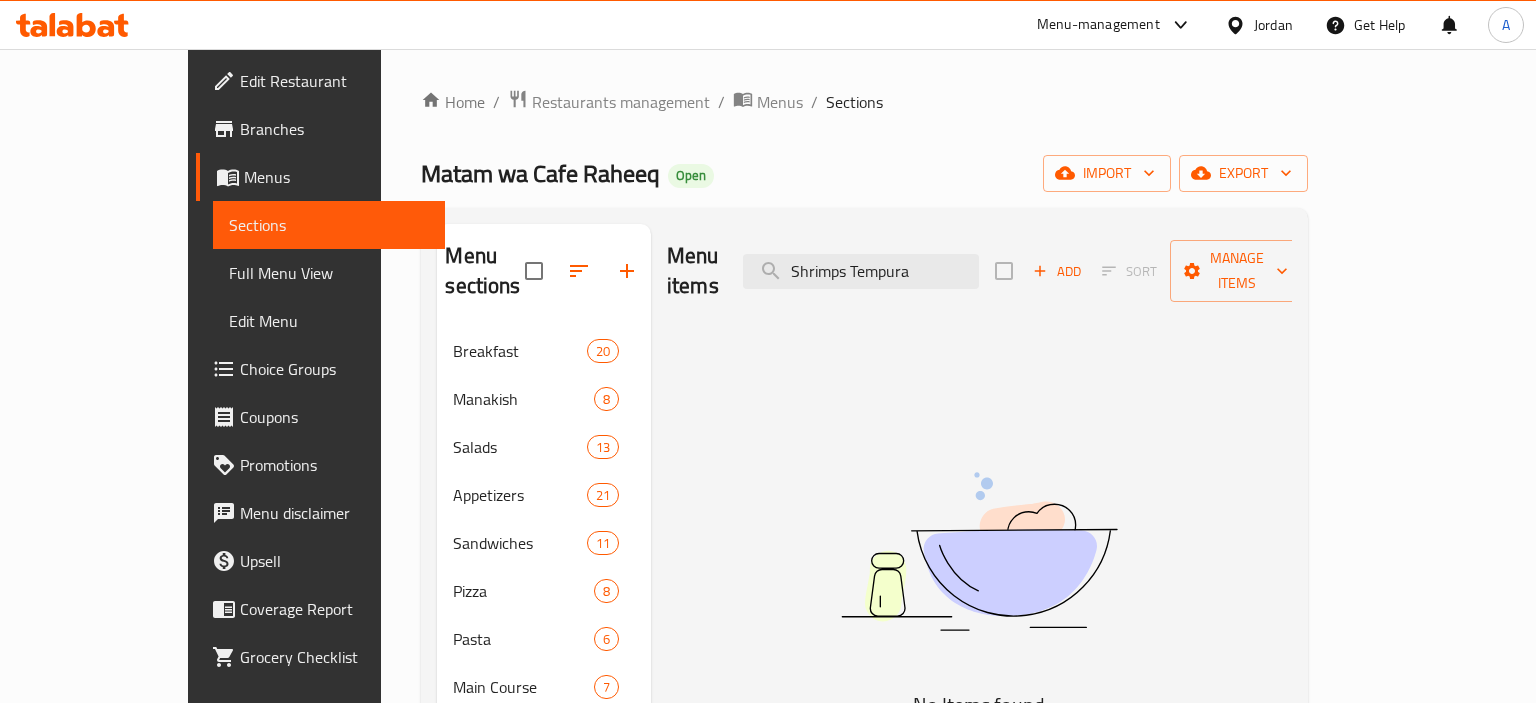 type on "Shrimps Tempura" 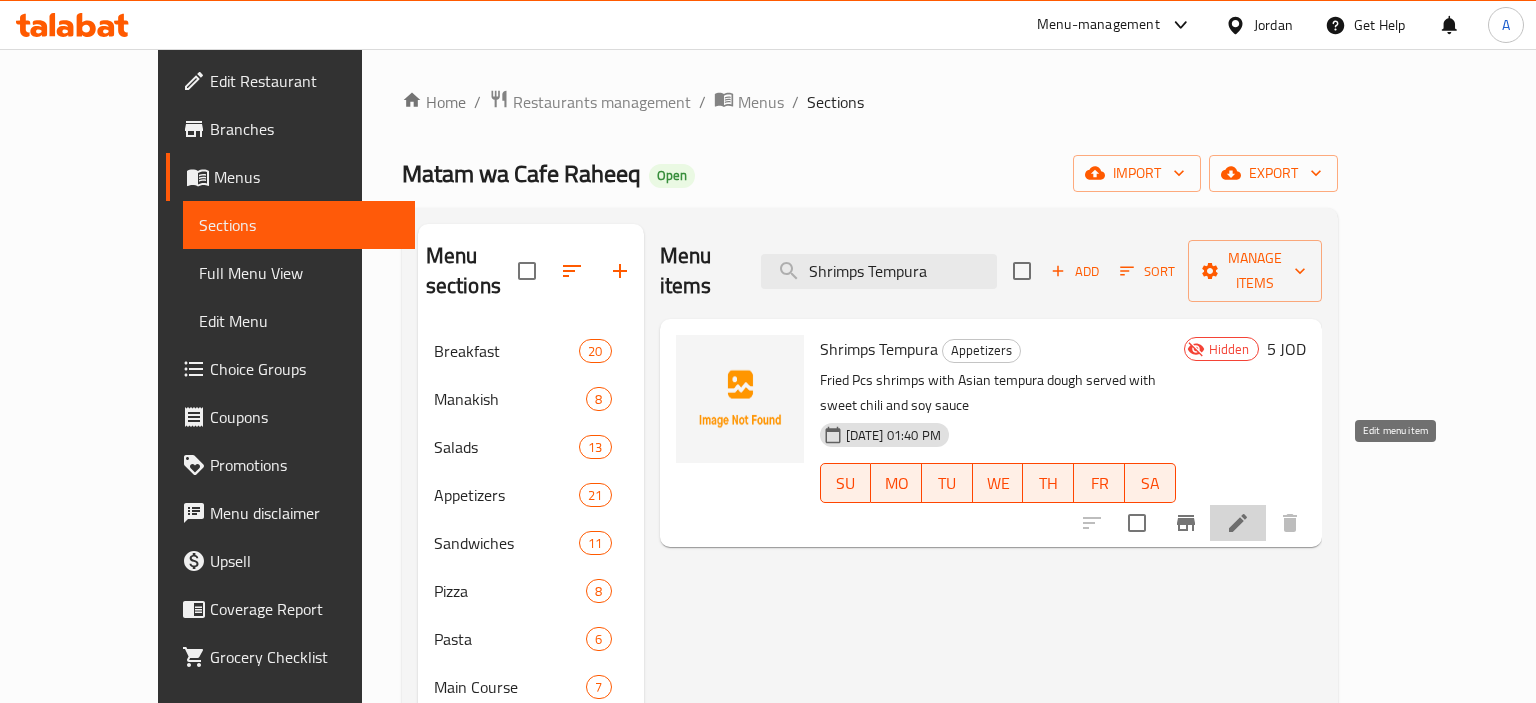 click 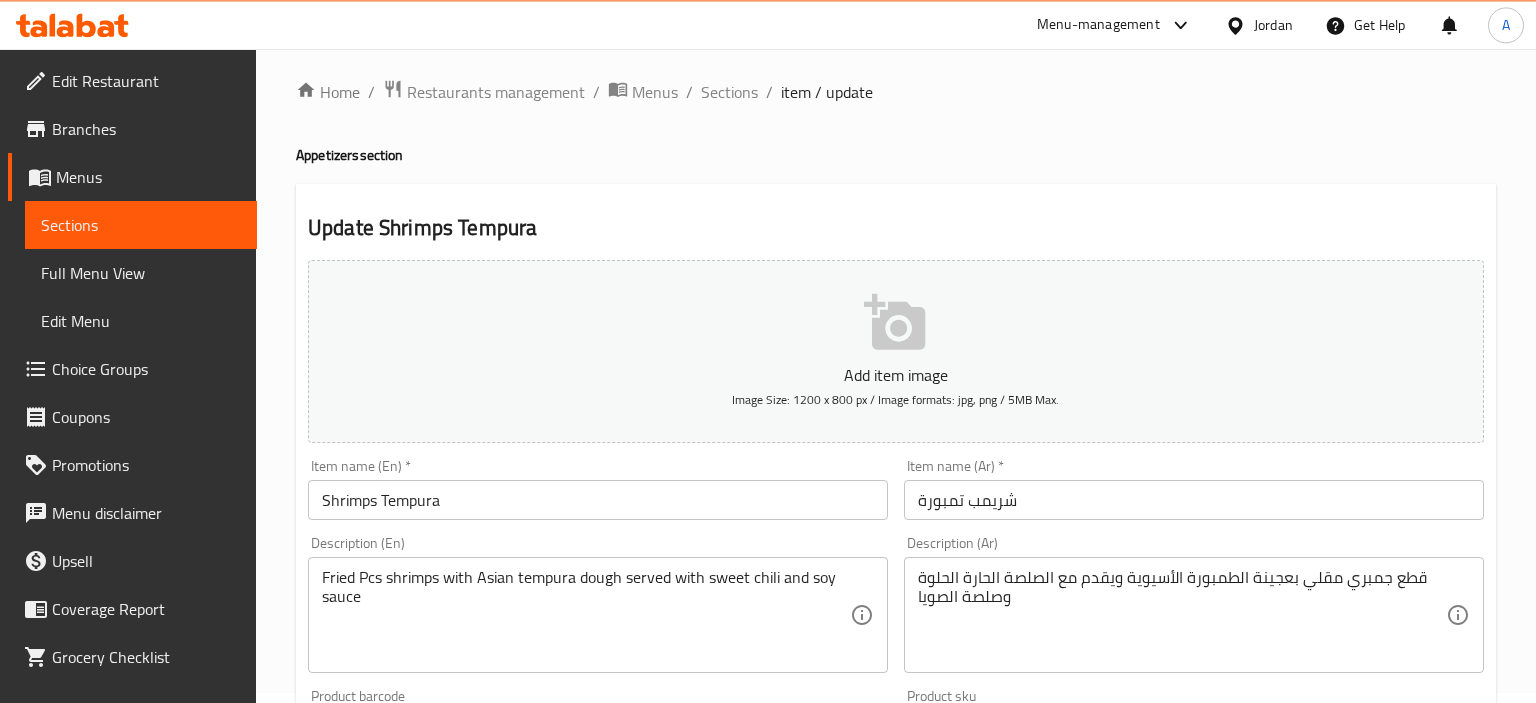 scroll, scrollTop: 105, scrollLeft: 0, axis: vertical 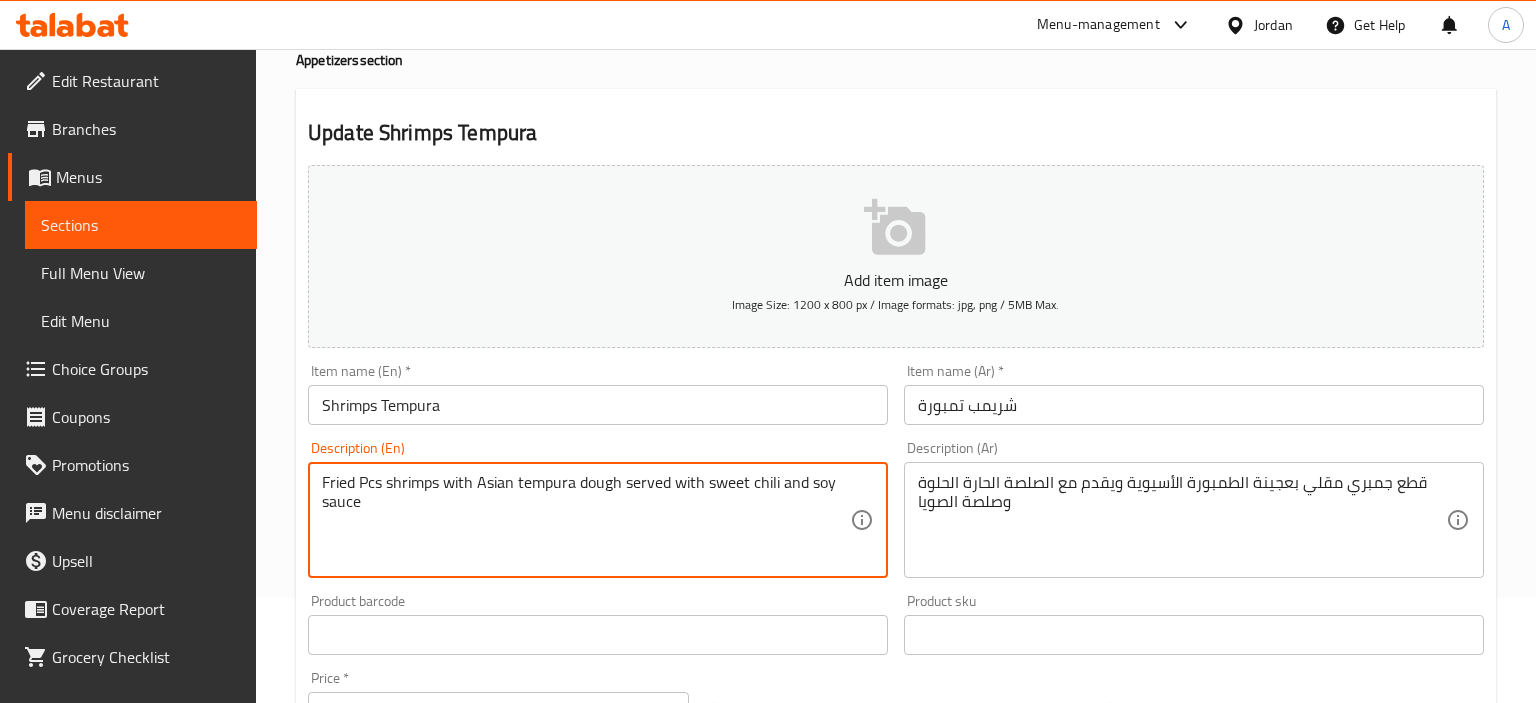 drag, startPoint x: 569, startPoint y: 513, endPoint x: 241, endPoint y: 455, distance: 333.08856 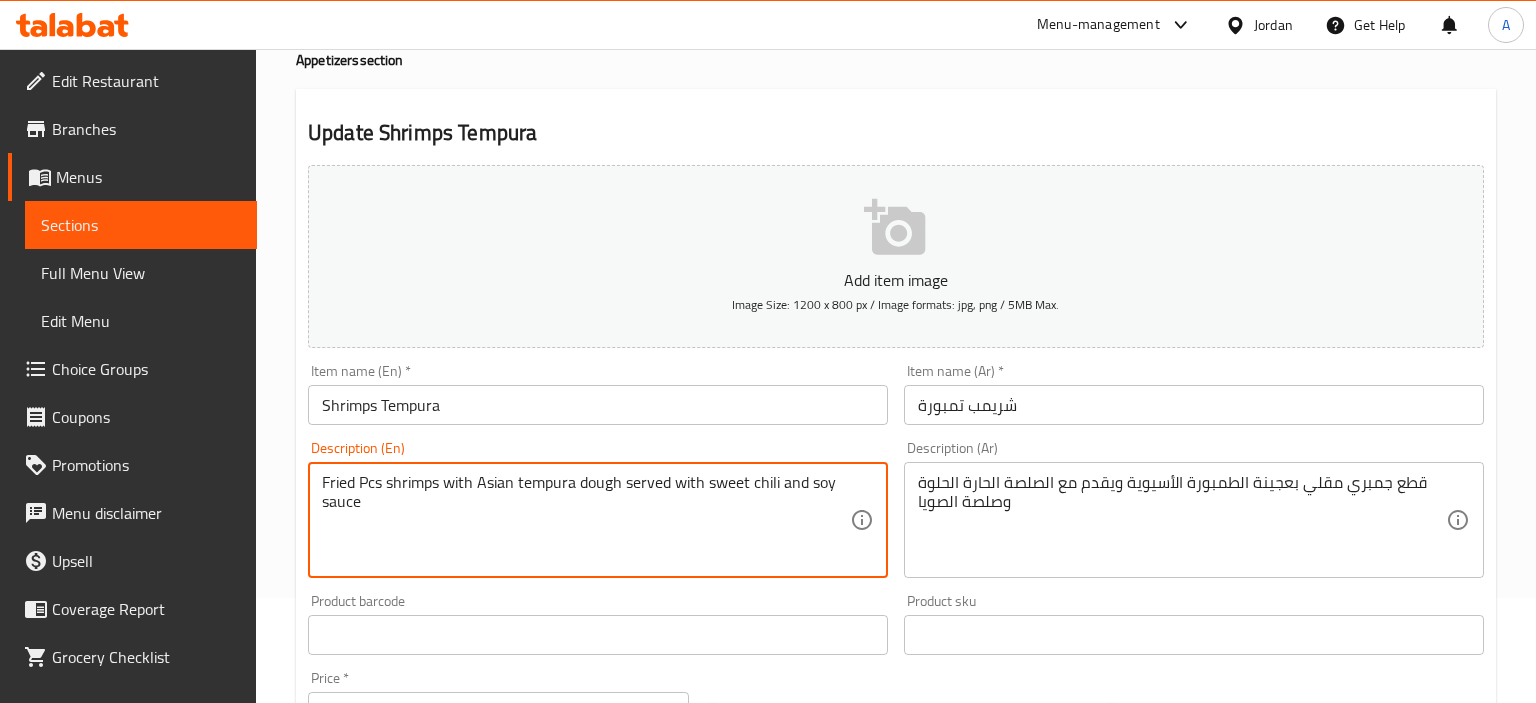 click on "Fried Pcs shrimps with Asian tempura dough served with sweet chili and soy sauce" at bounding box center (586, 520) 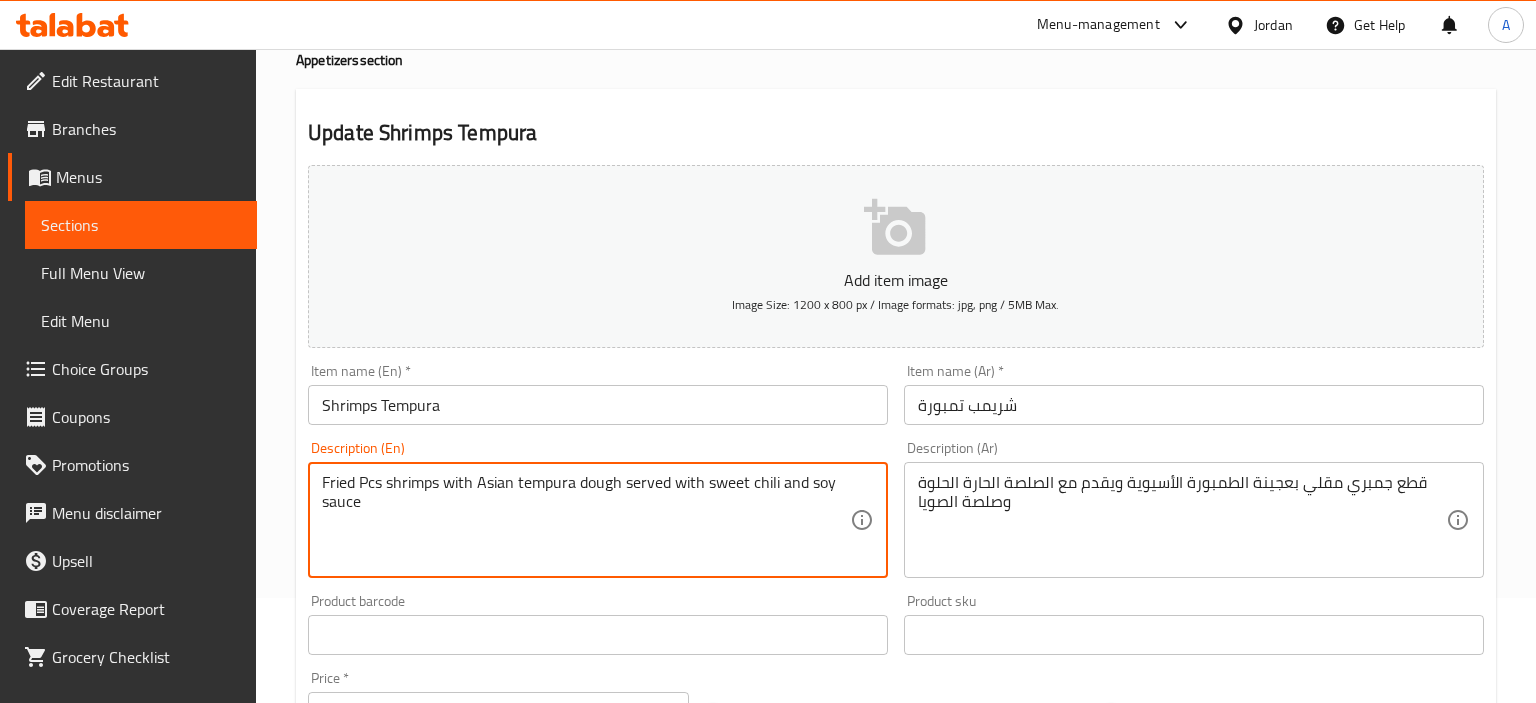 drag, startPoint x: 454, startPoint y: 521, endPoint x: 417, endPoint y: 510, distance: 38.600517 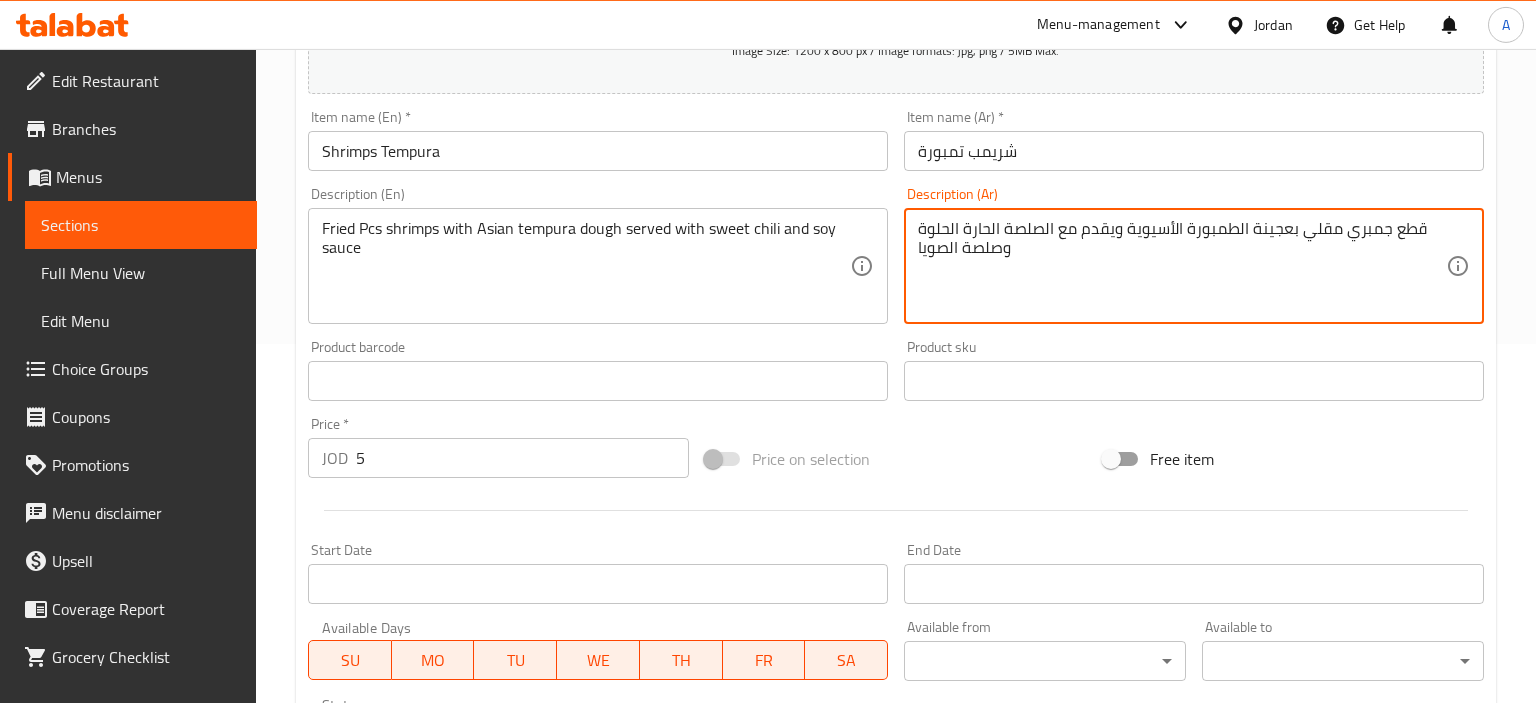 scroll, scrollTop: 316, scrollLeft: 0, axis: vertical 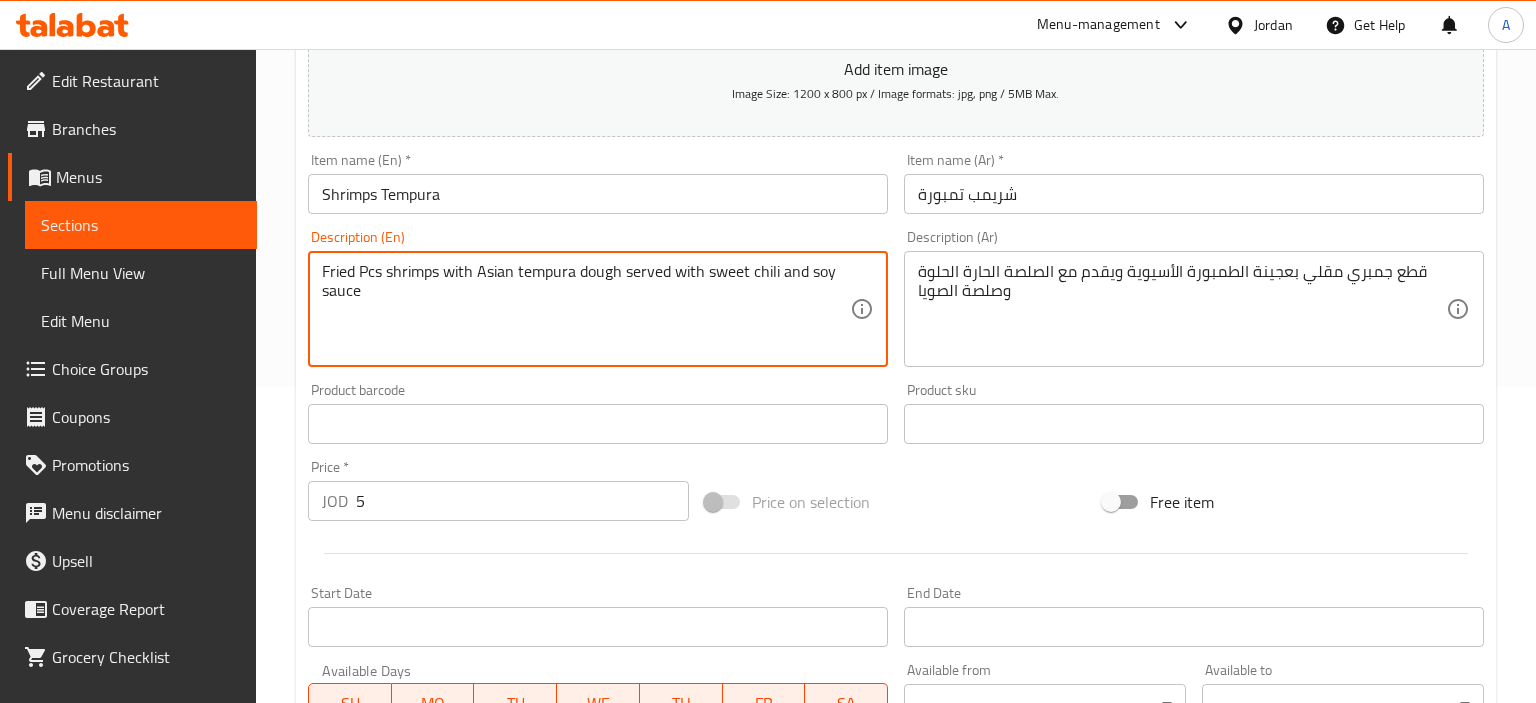 drag, startPoint x: 706, startPoint y: 307, endPoint x: 192, endPoint y: 246, distance: 517.607 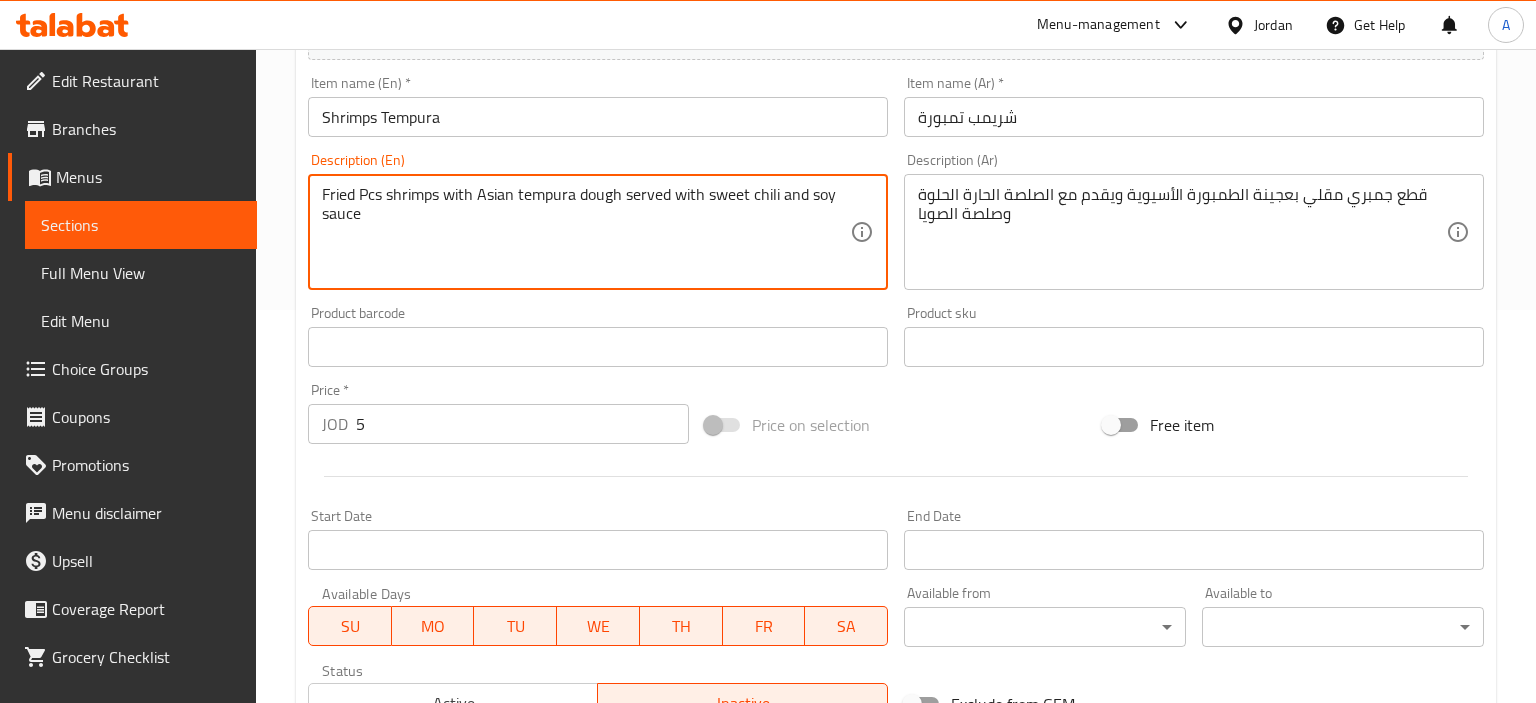 scroll, scrollTop: 286, scrollLeft: 0, axis: vertical 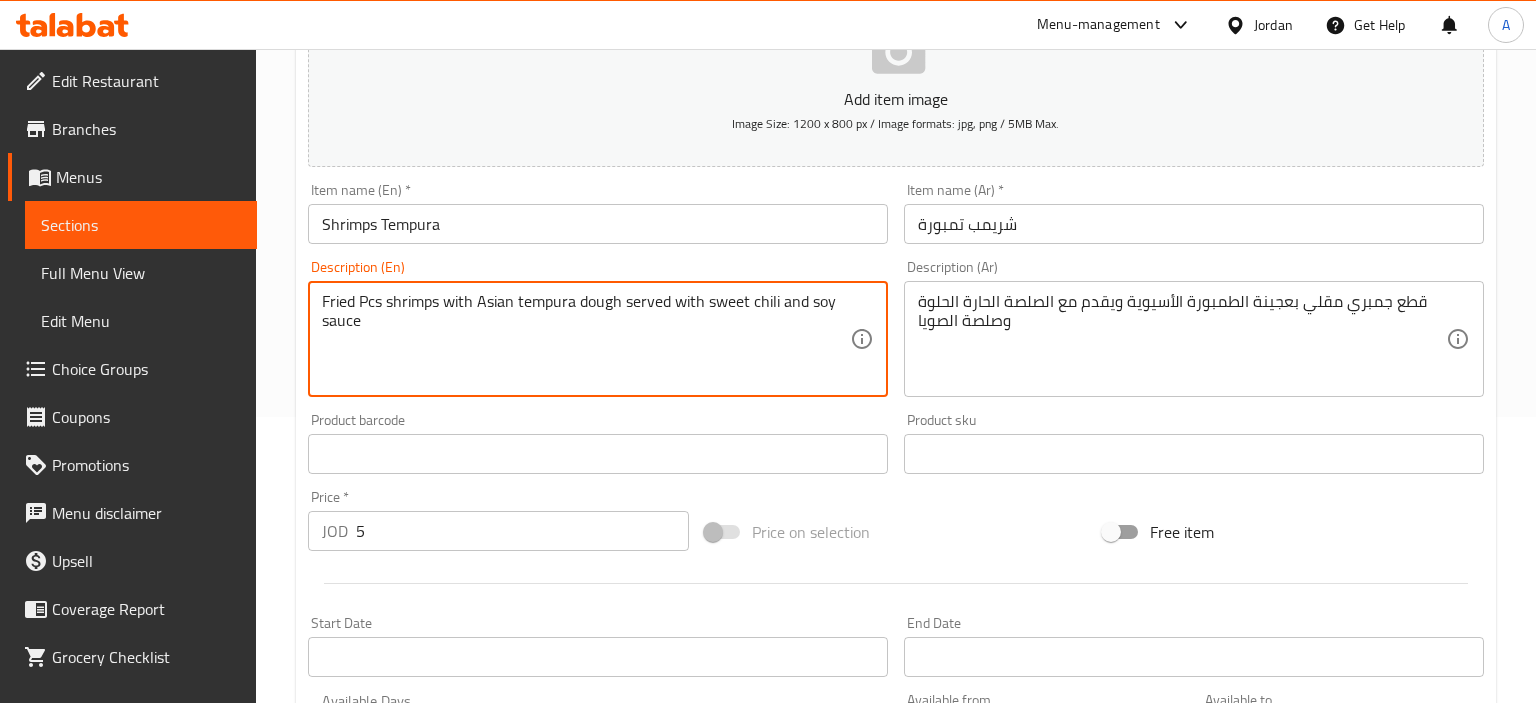 click on "Fried Pcs shrimps with Asian tempura dough served with sweet chili and soy sauce" at bounding box center [586, 339] 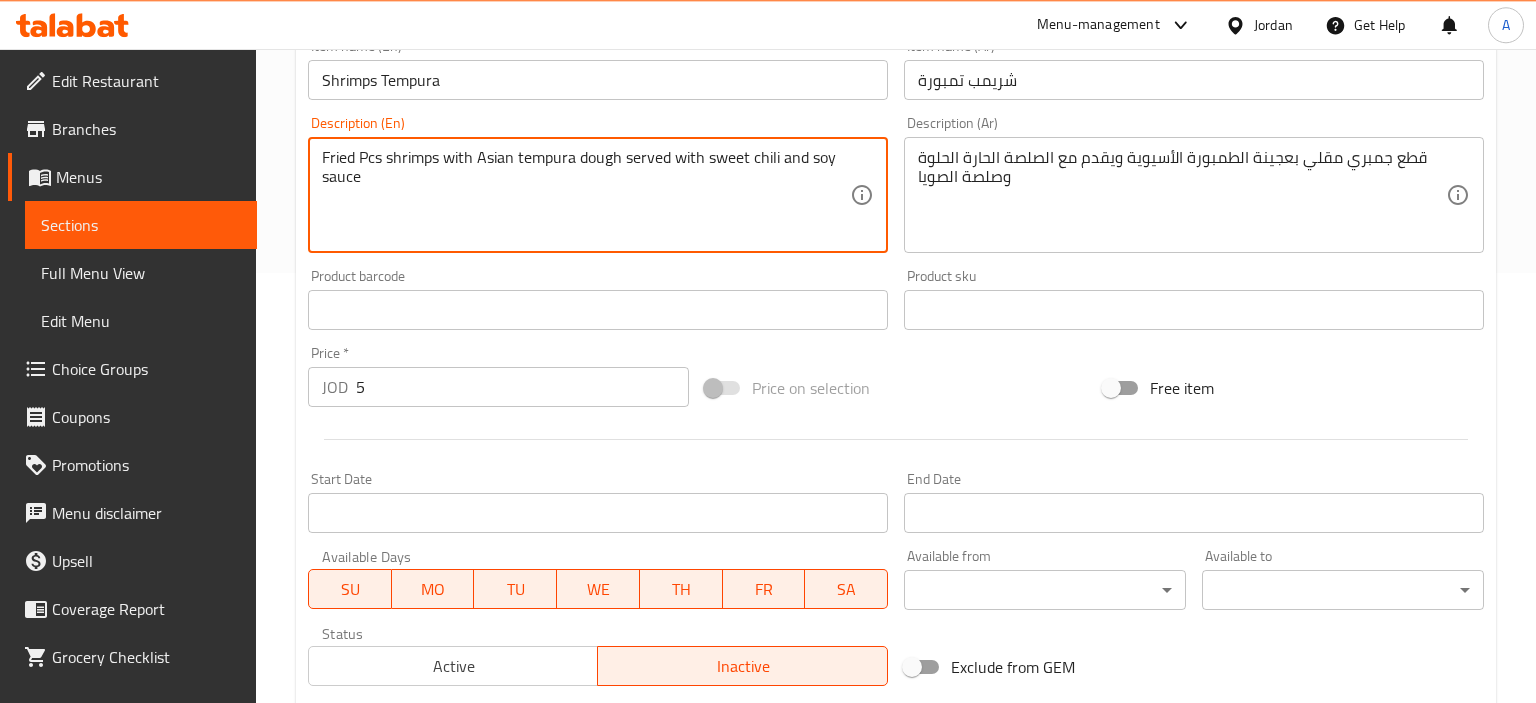 scroll, scrollTop: 497, scrollLeft: 0, axis: vertical 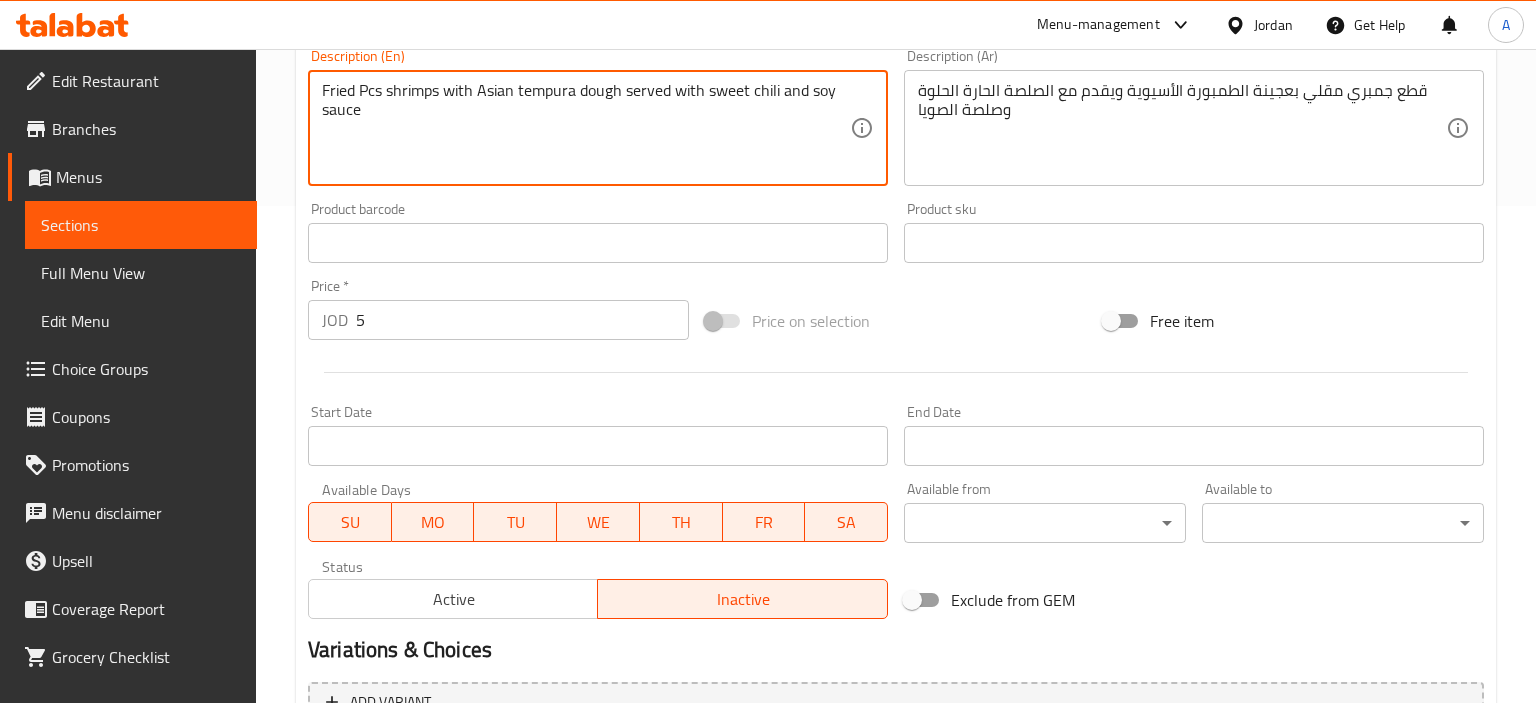 click on "Start Date" at bounding box center (598, 446) 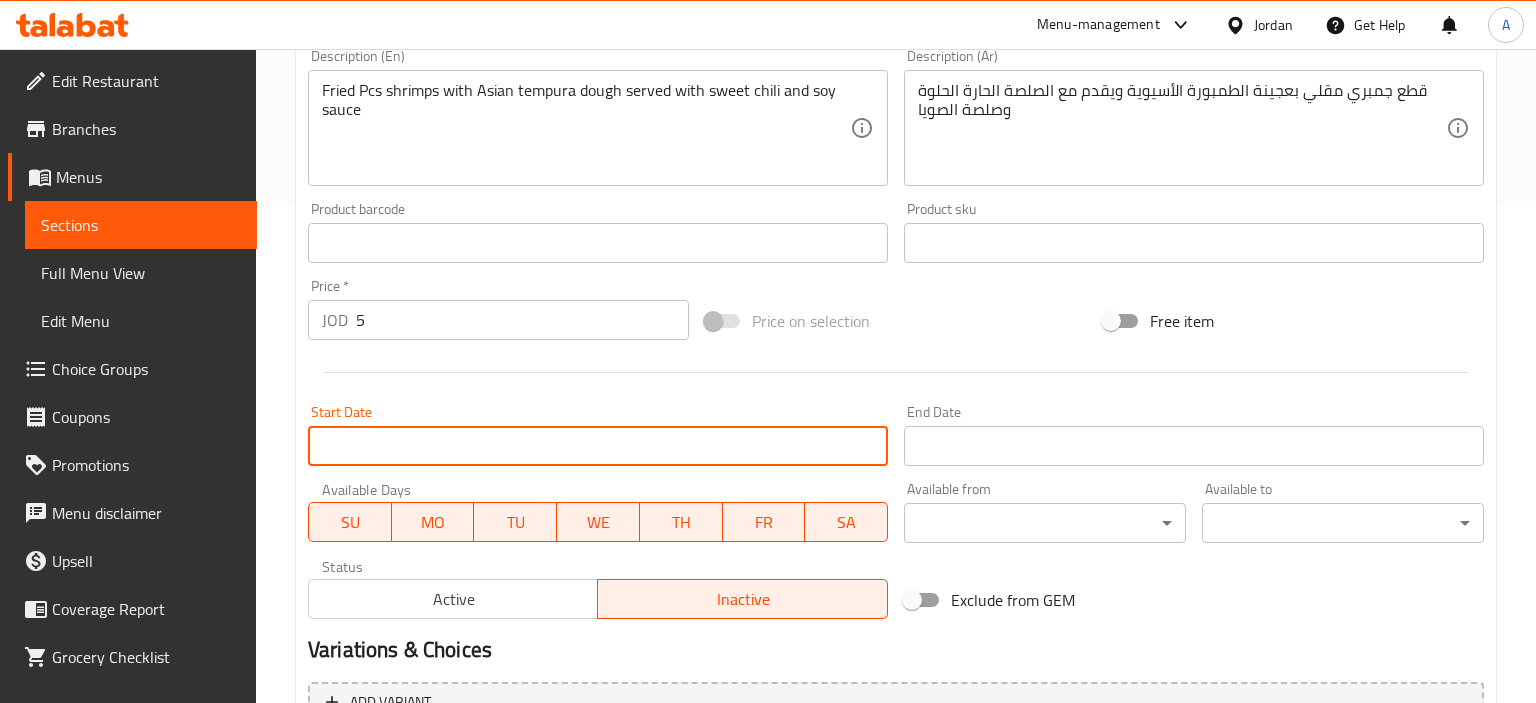 click on "Active" at bounding box center [453, 599] 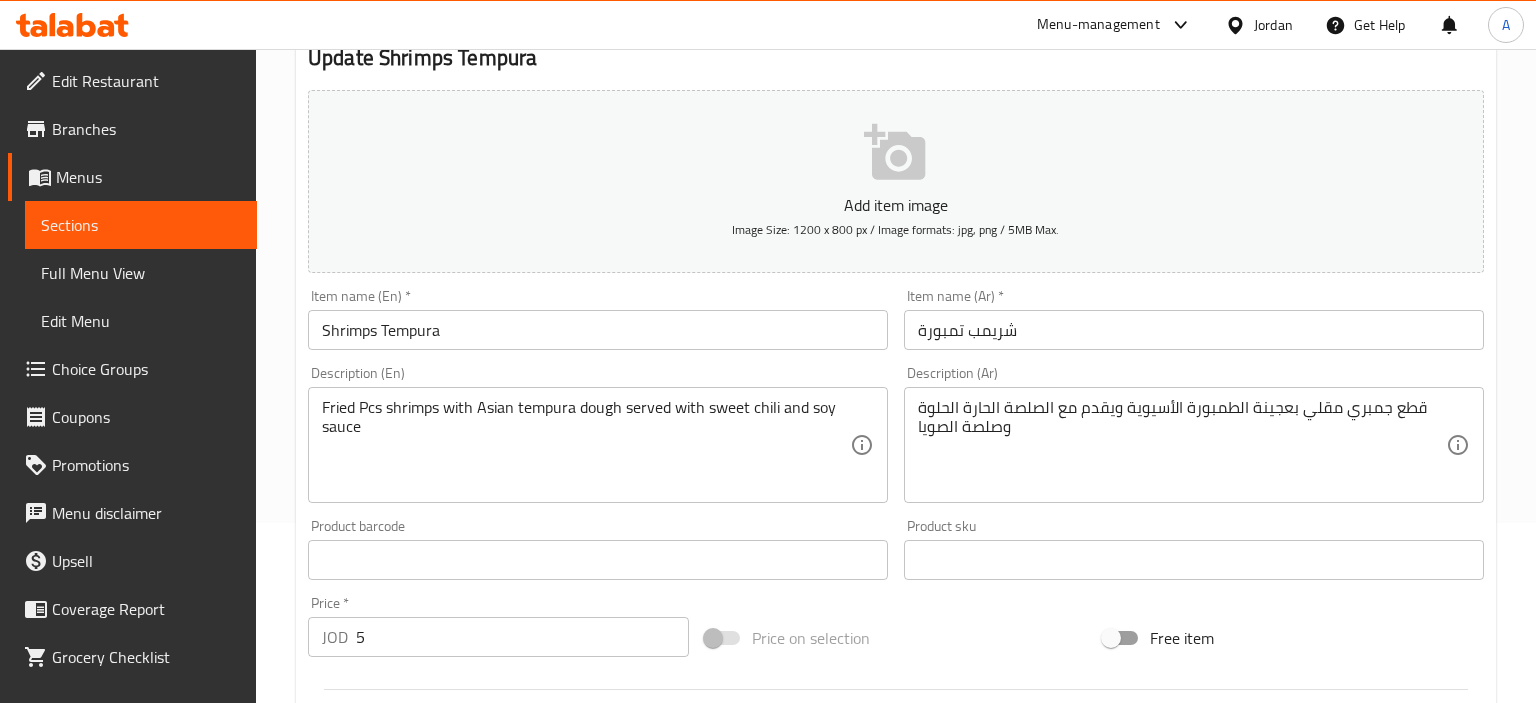 scroll, scrollTop: 0, scrollLeft: 0, axis: both 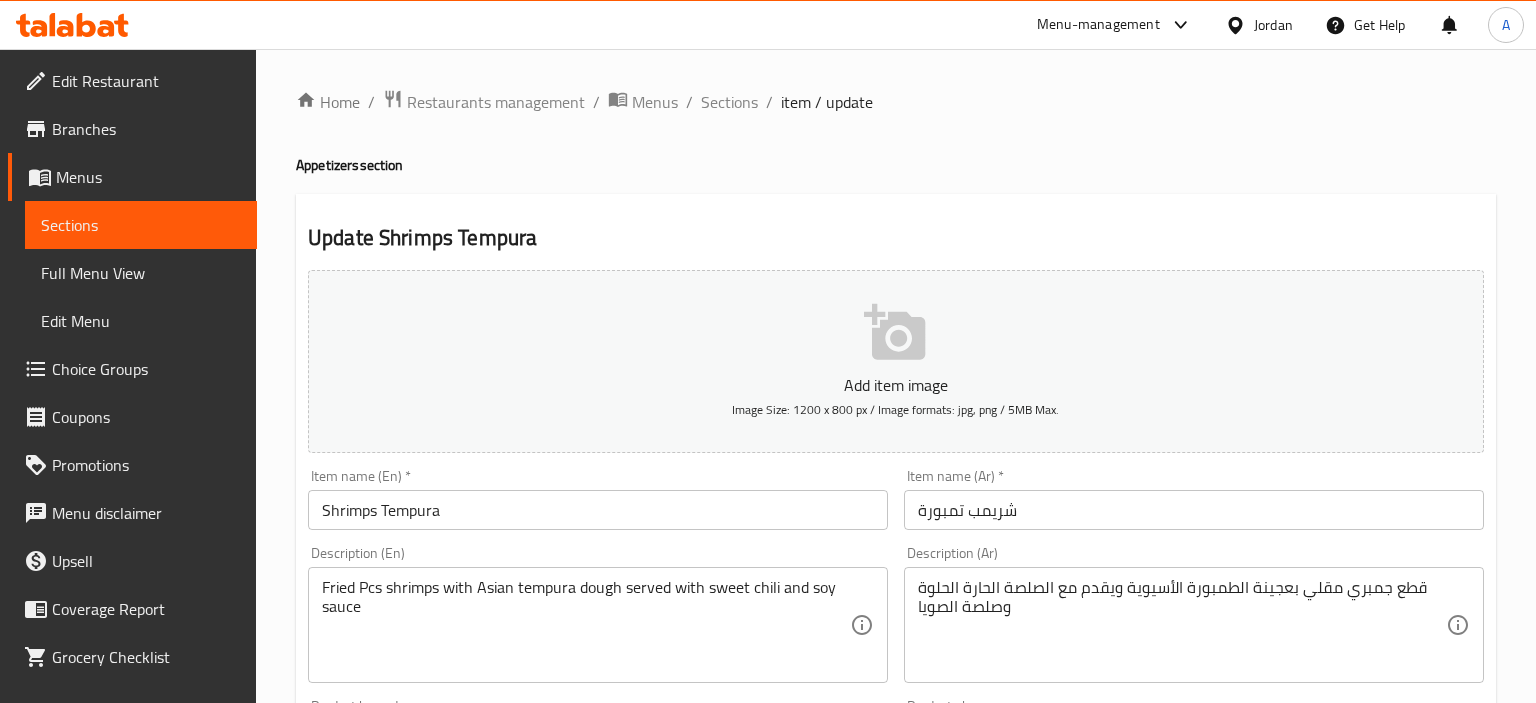 type on "0" 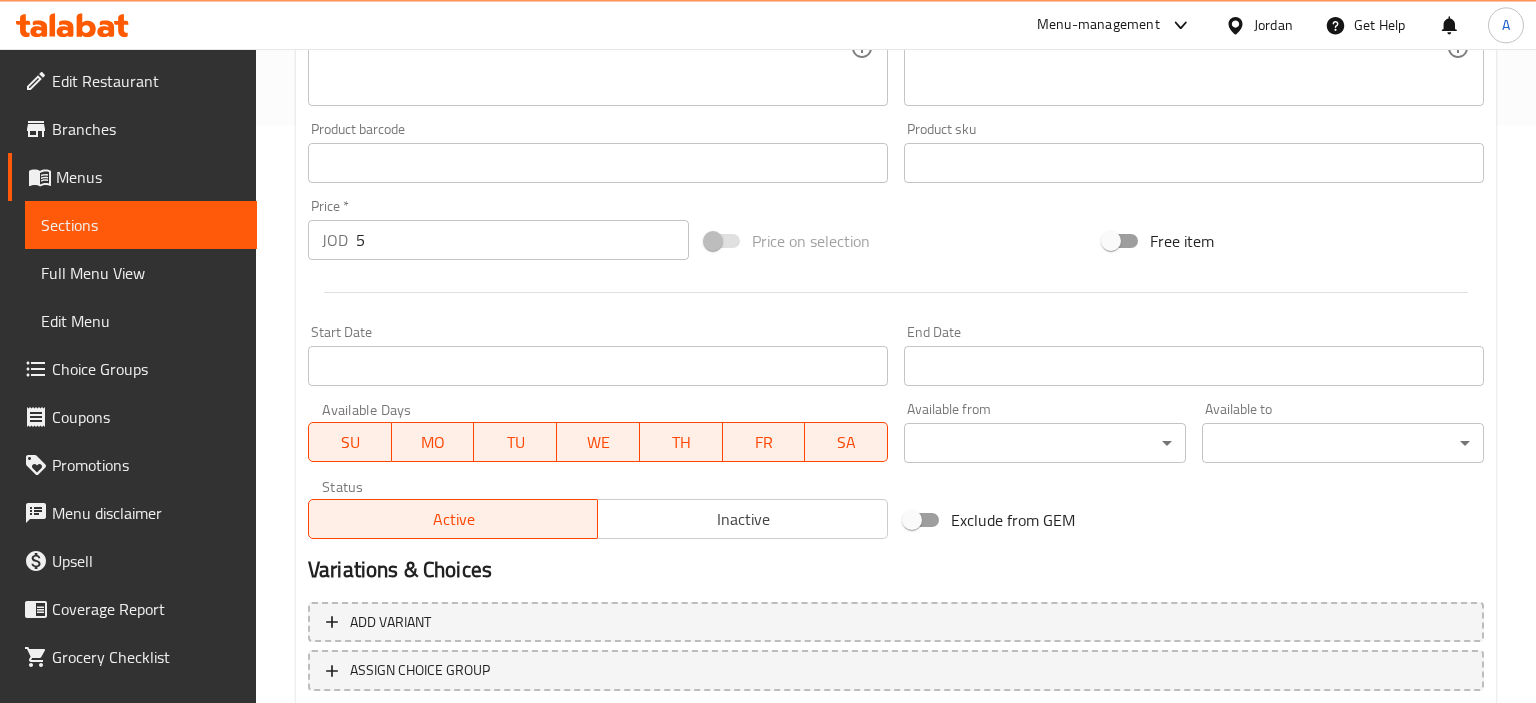 scroll, scrollTop: 708, scrollLeft: 0, axis: vertical 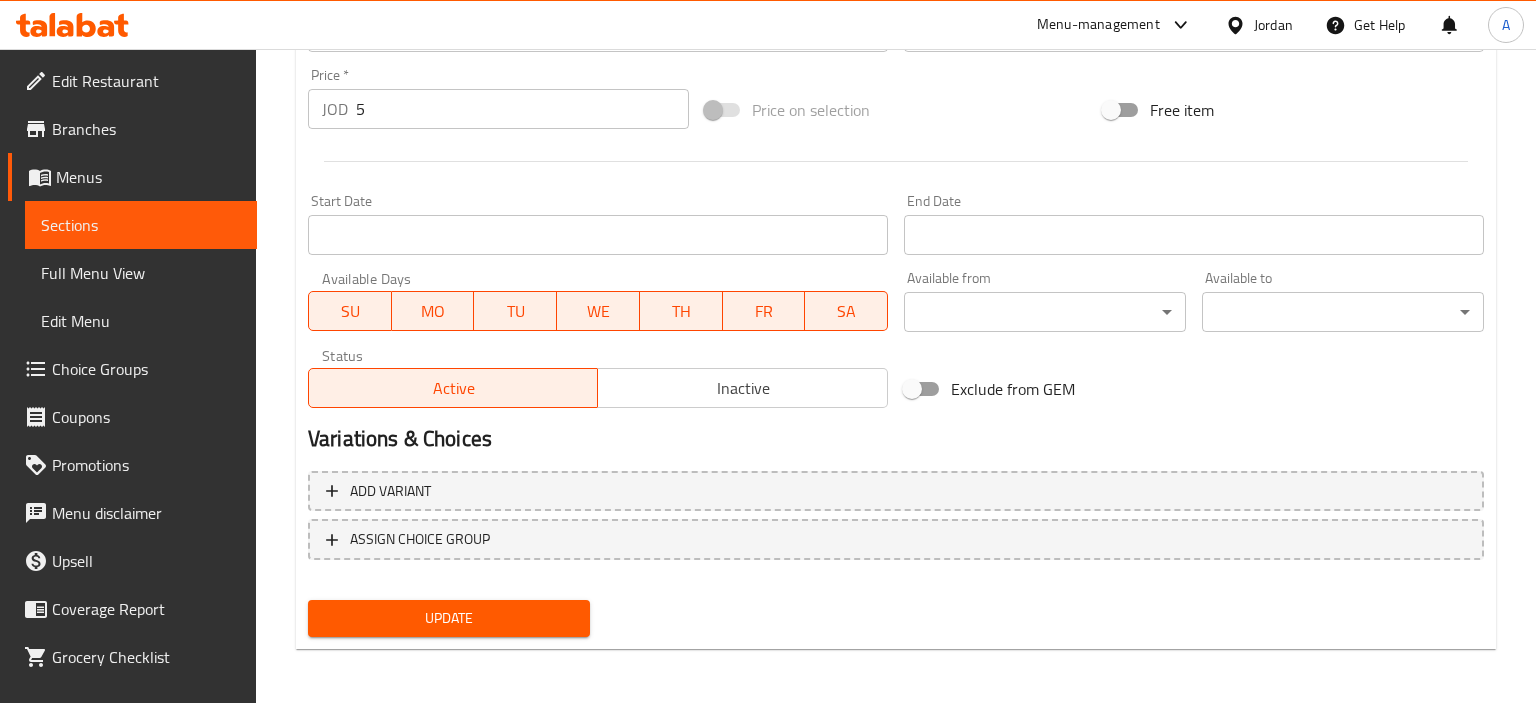click on "Update" at bounding box center (449, 618) 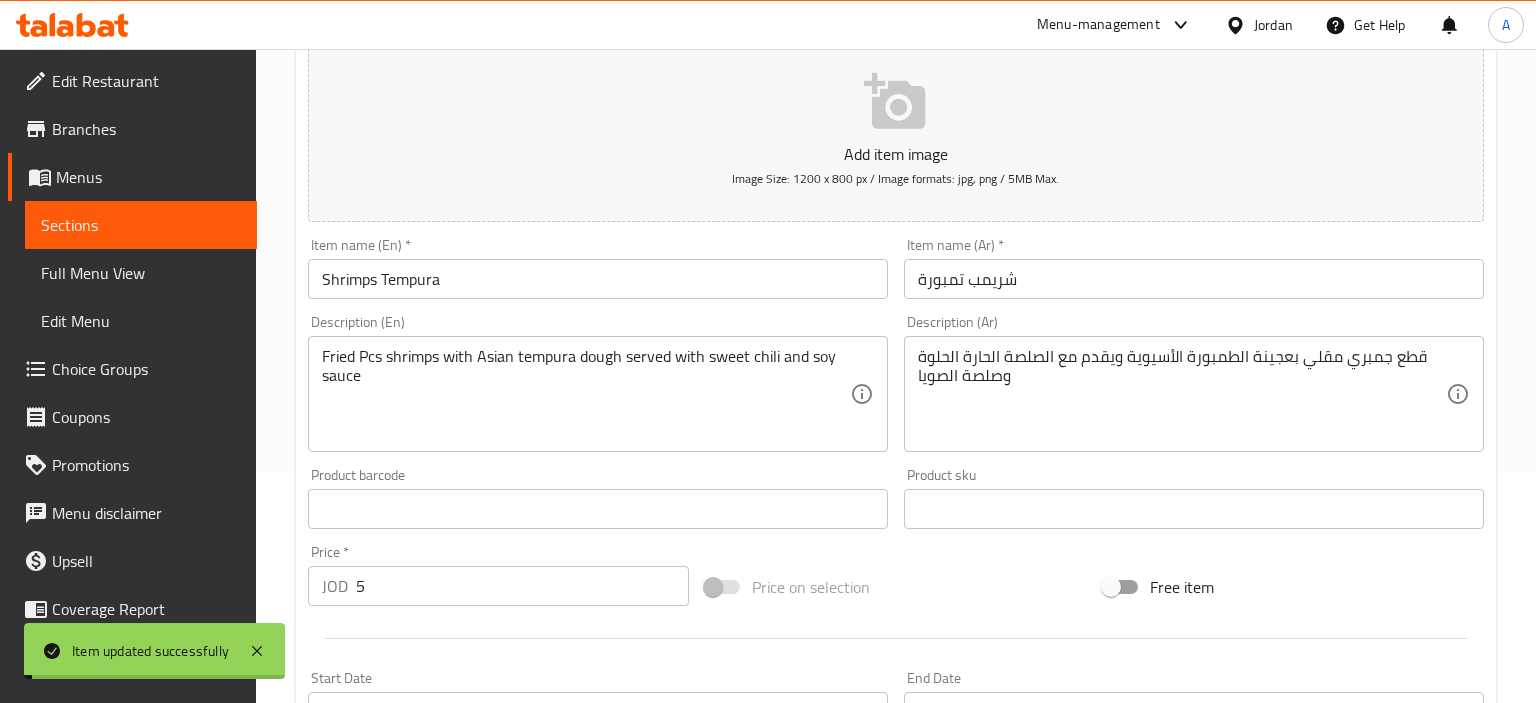 scroll, scrollTop: 180, scrollLeft: 0, axis: vertical 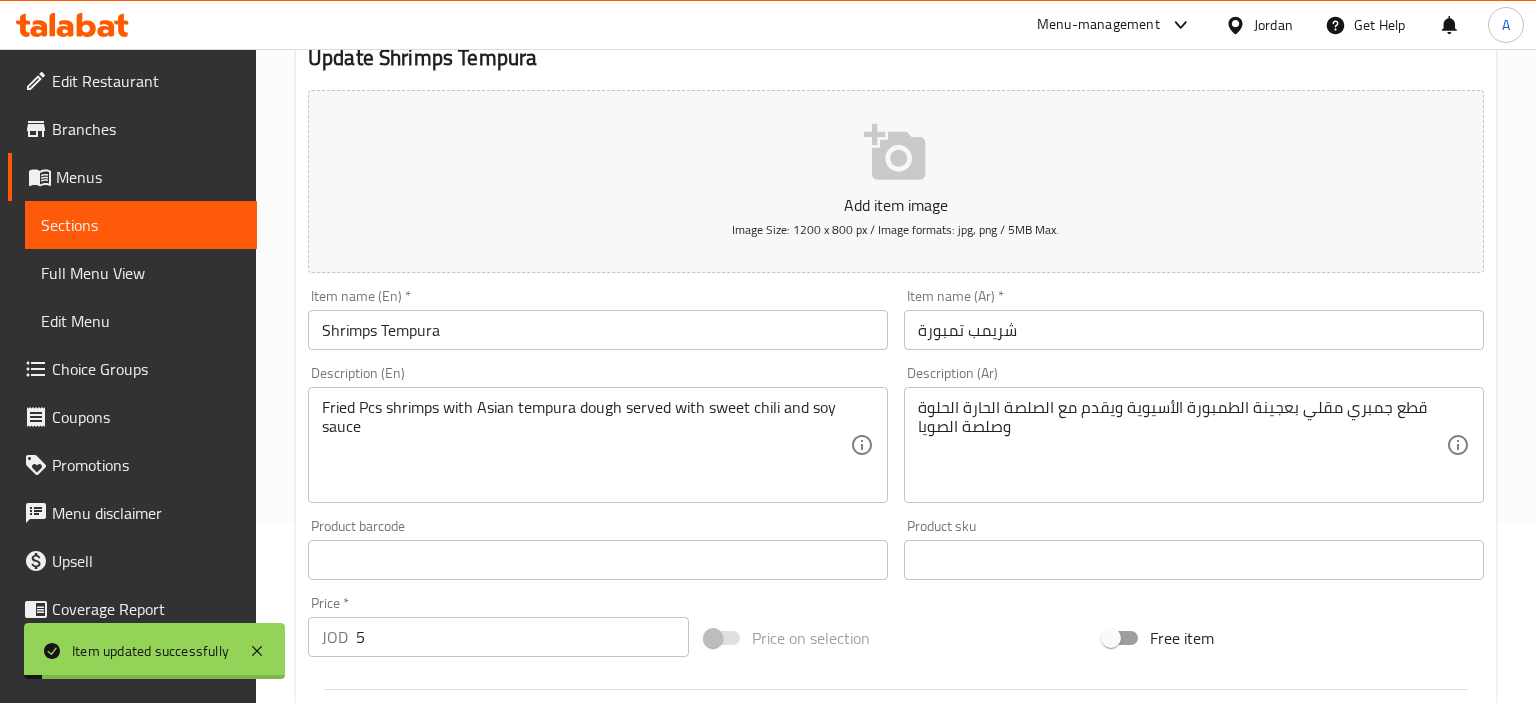 click on "Sections" at bounding box center (141, 225) 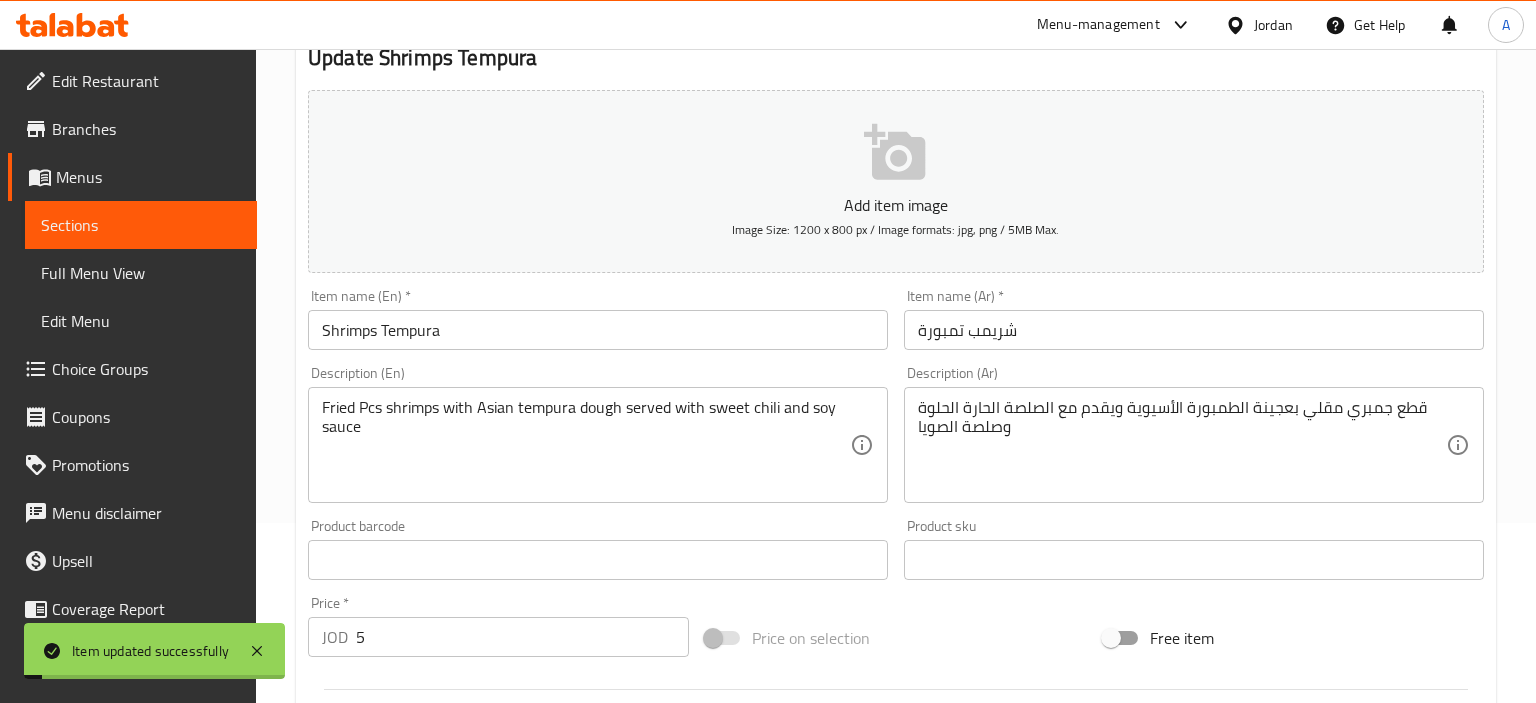 type 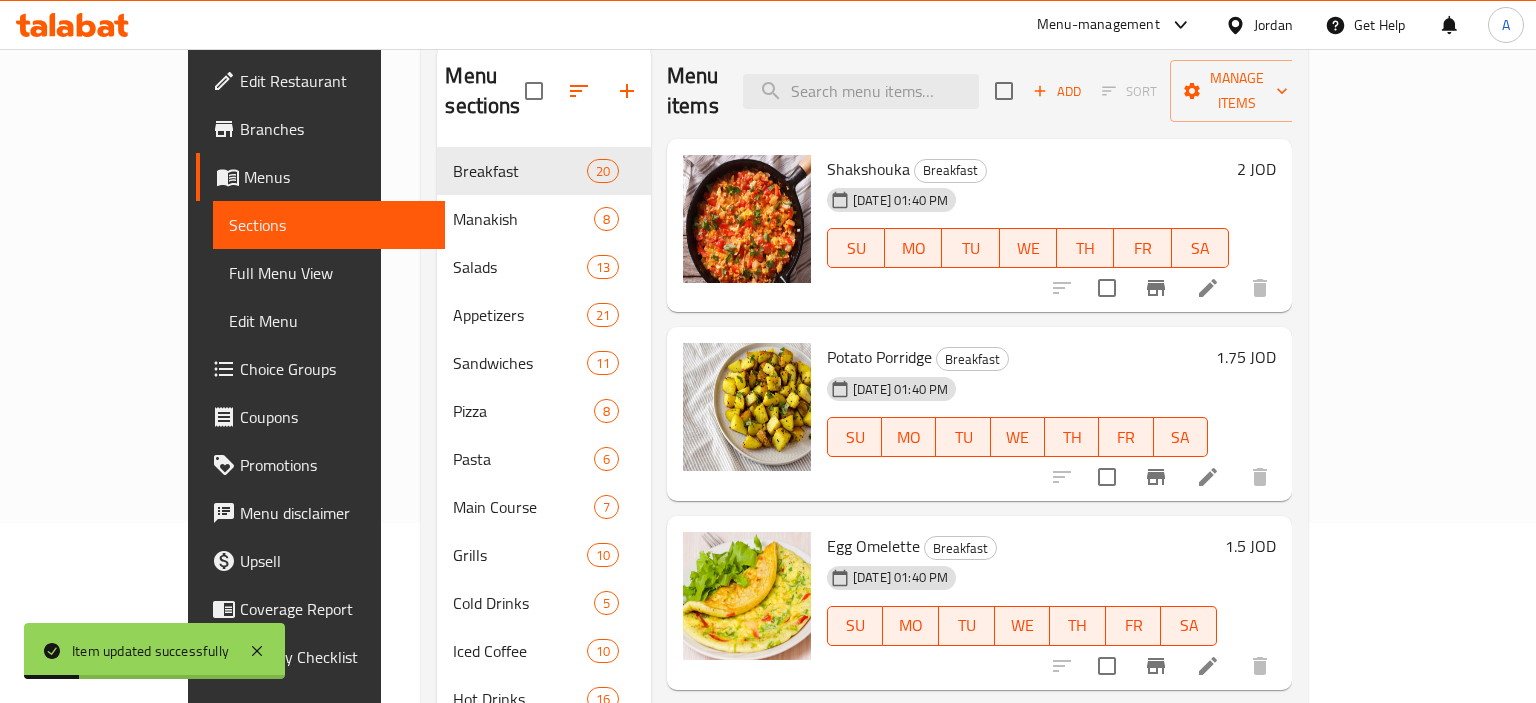 click on "Menu items Add Sort Manage items" at bounding box center (979, 91) 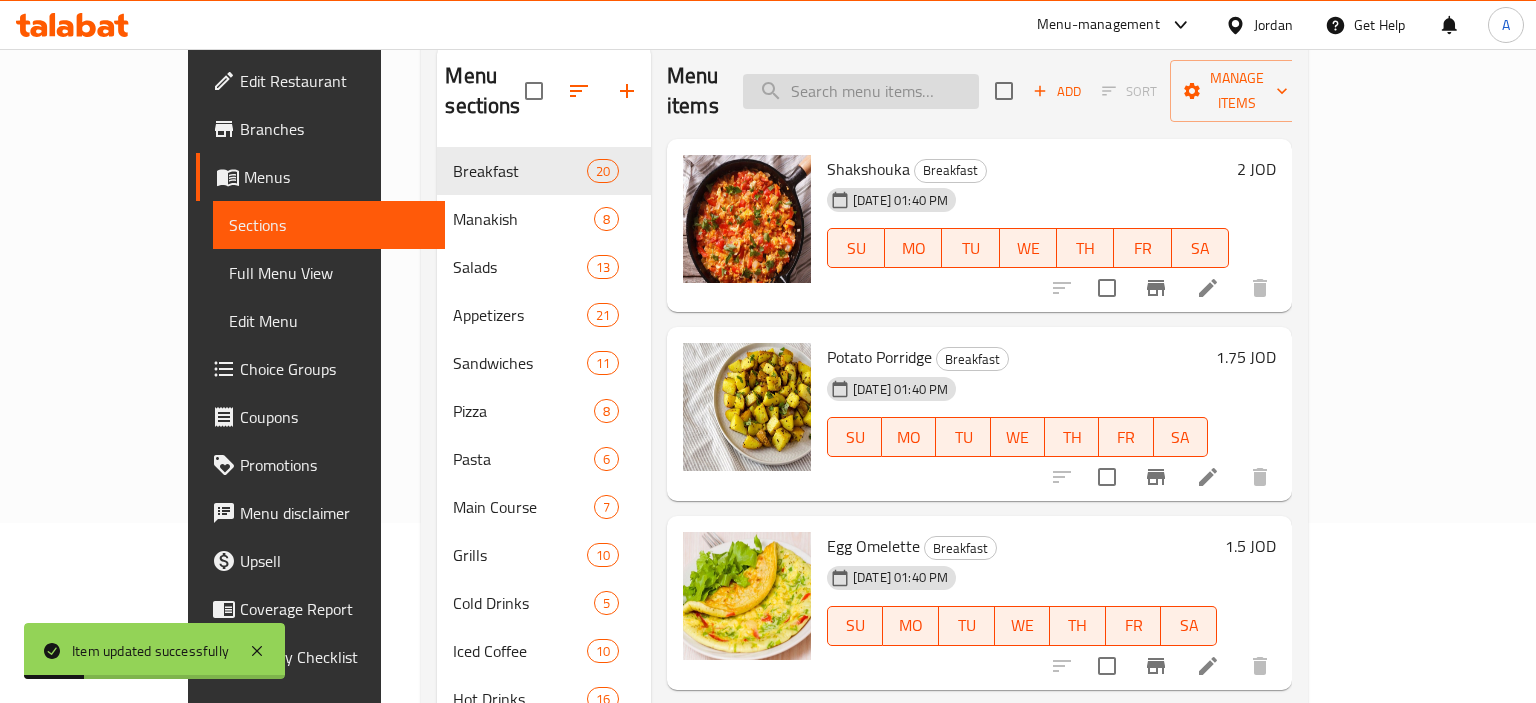 click at bounding box center (861, 91) 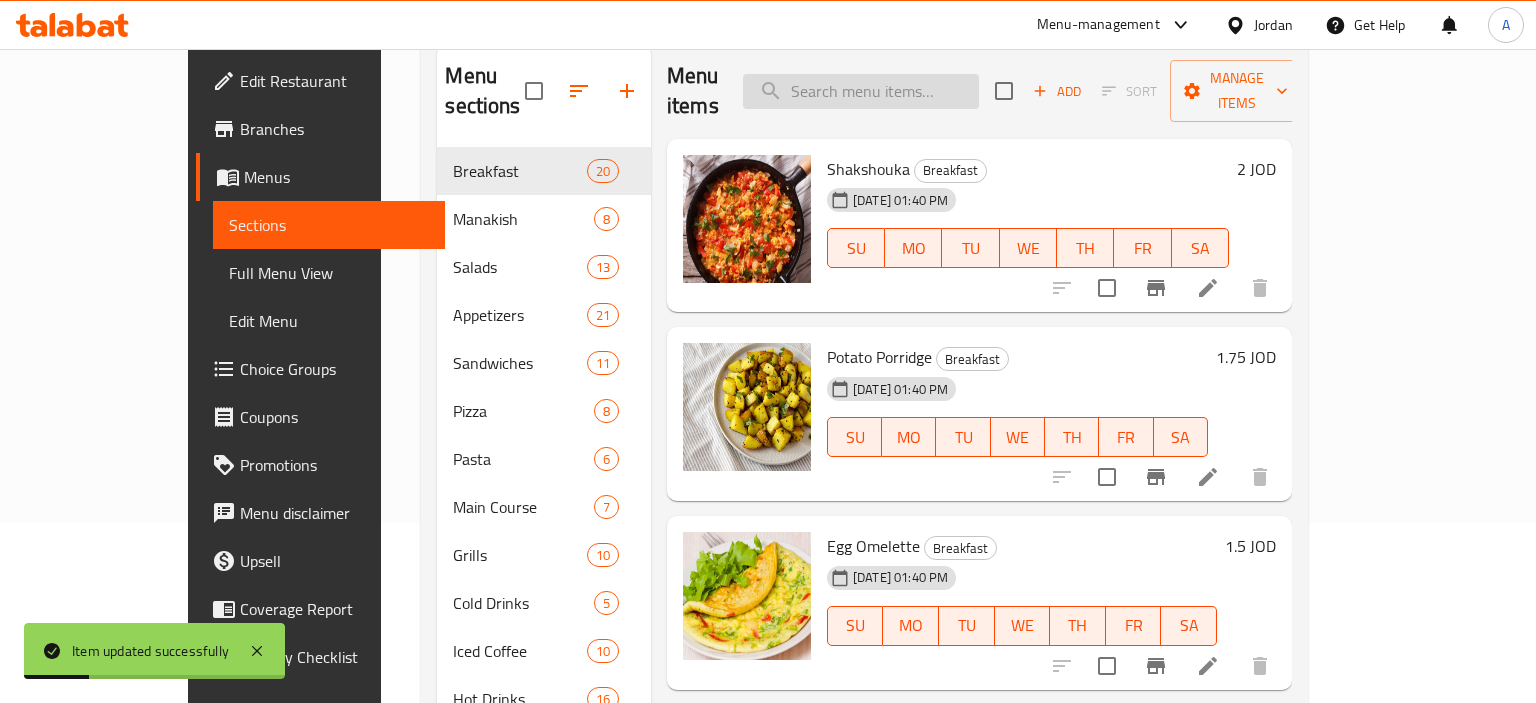 paste on "Raheeq Salad" 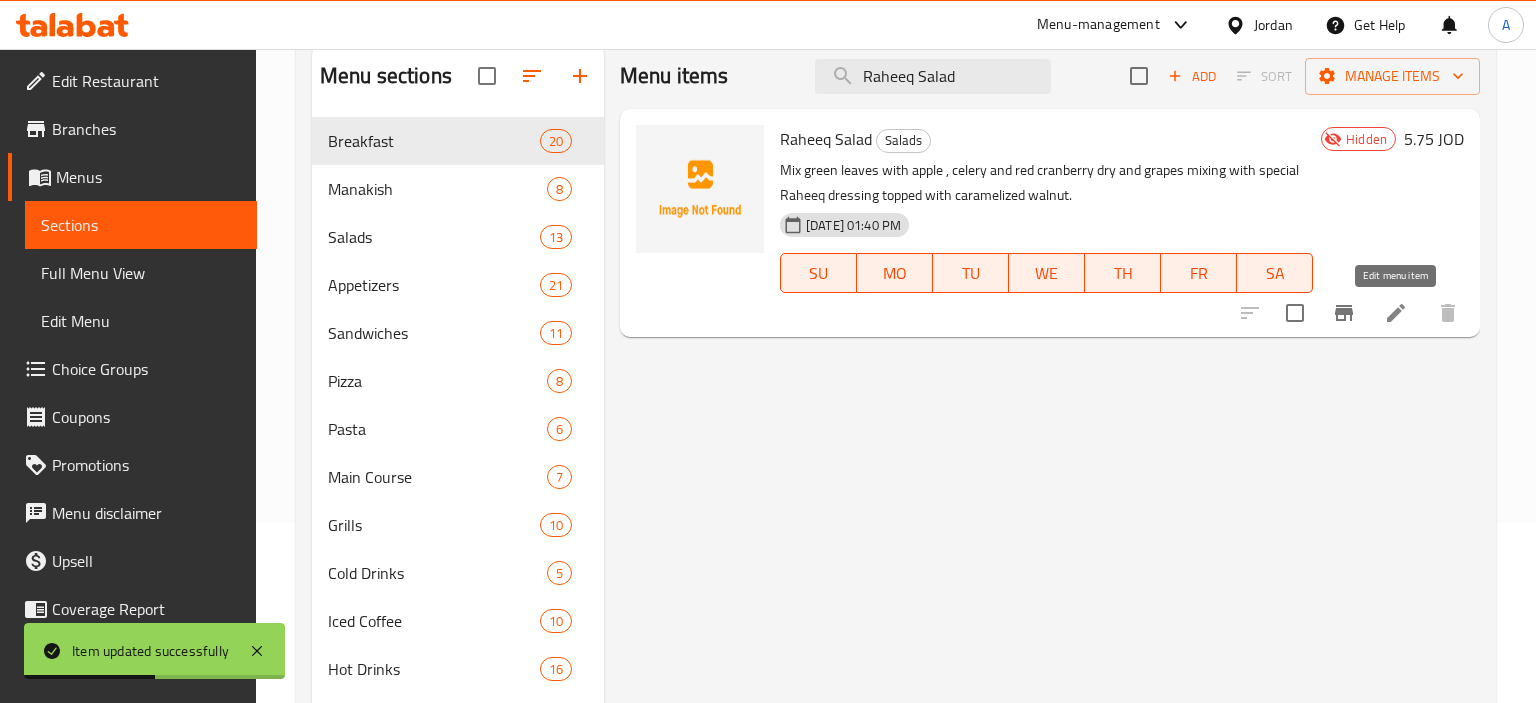 type on "Raheeq Salad" 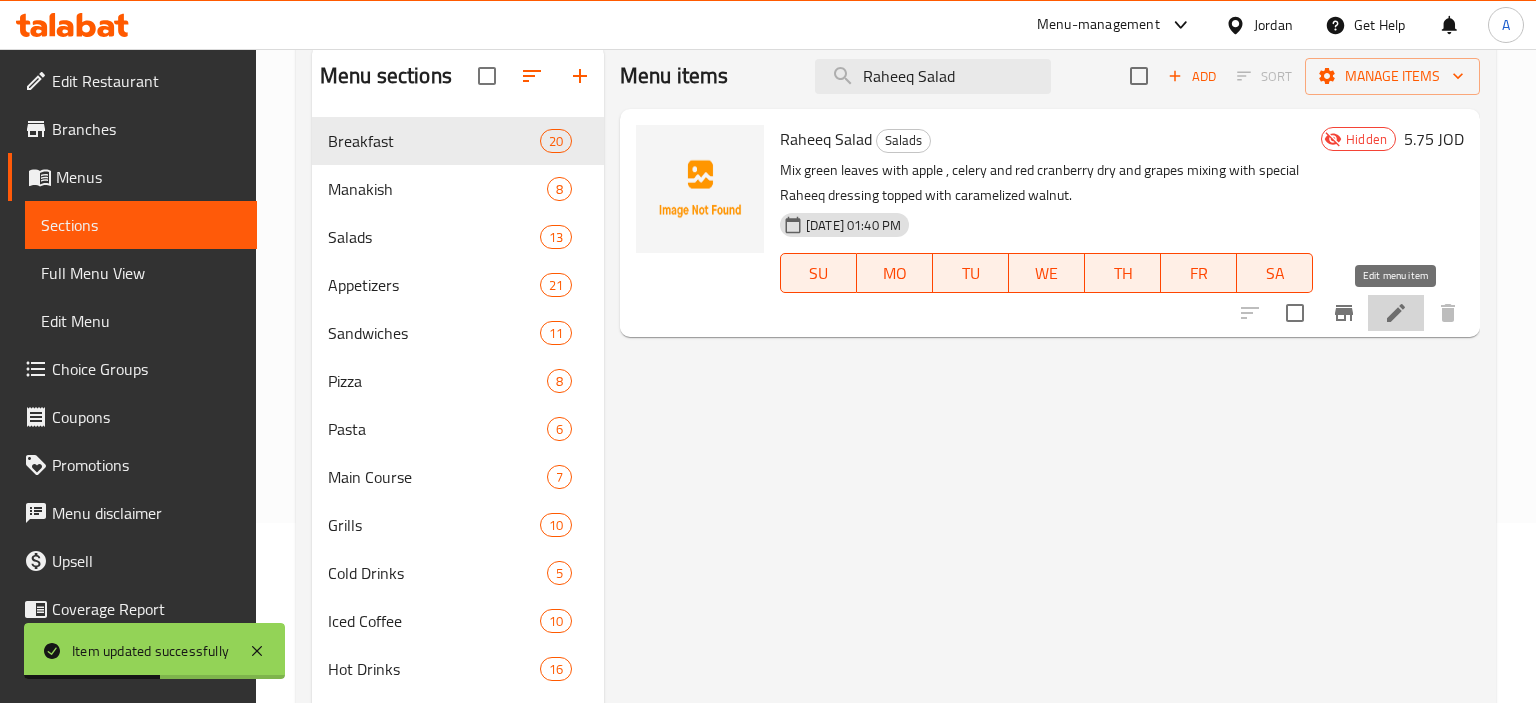 click 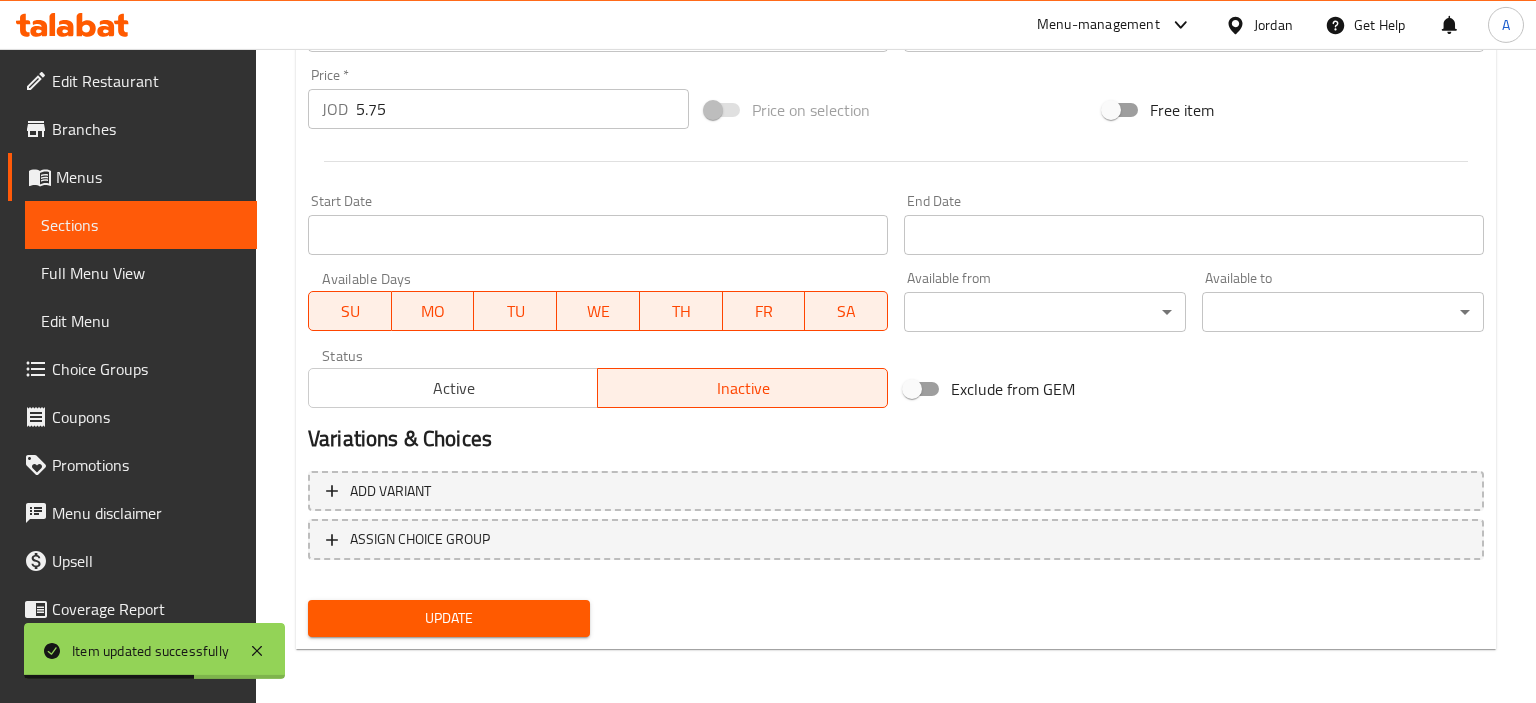 scroll, scrollTop: 708, scrollLeft: 0, axis: vertical 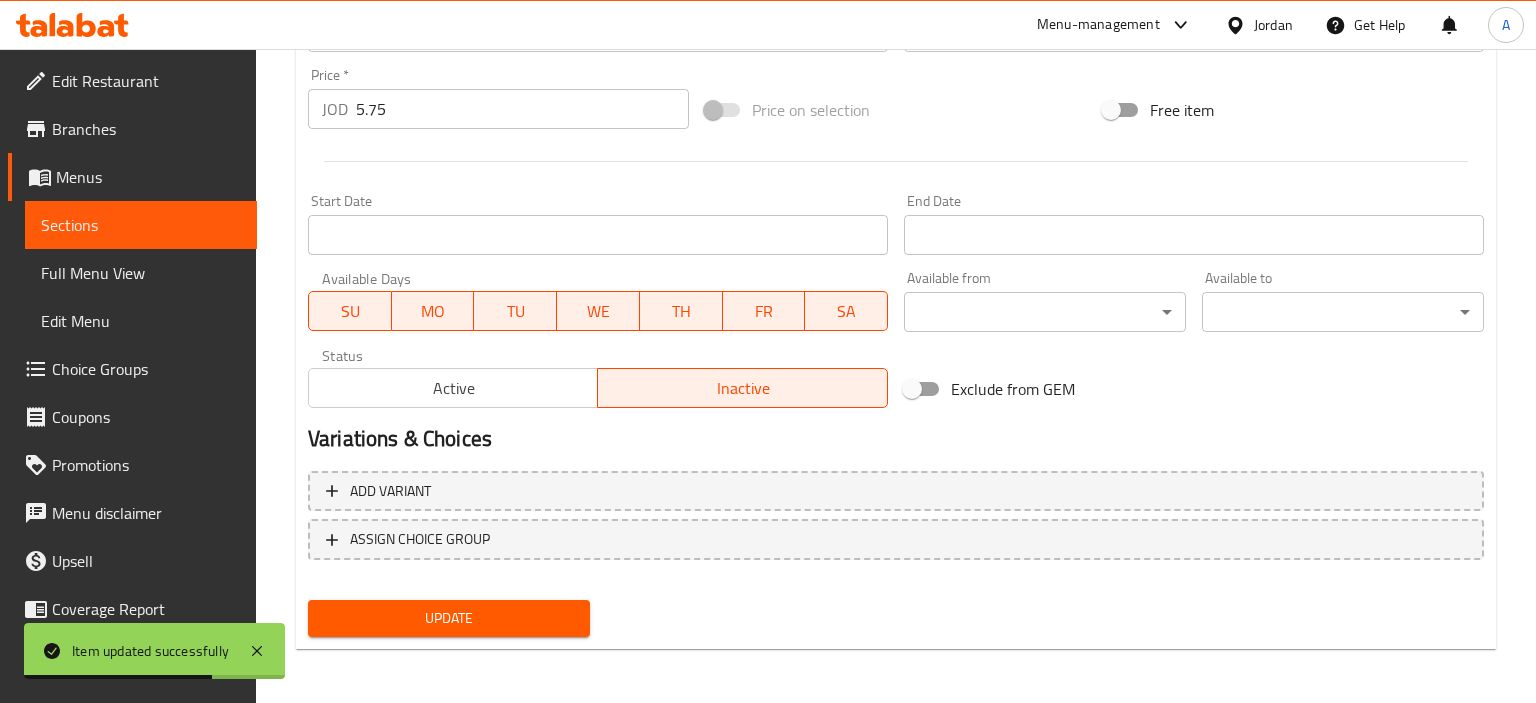 click on "Update" at bounding box center (449, 618) 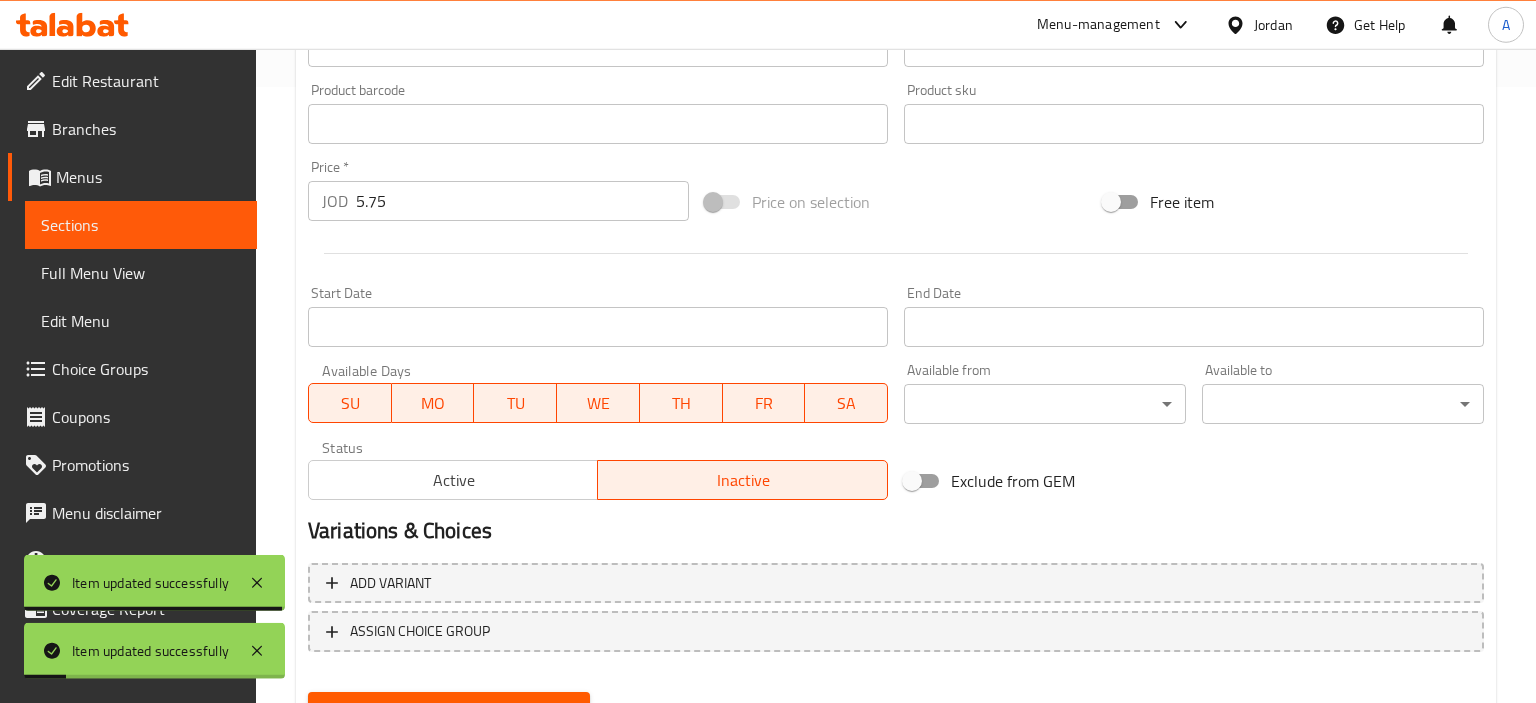 scroll, scrollTop: 708, scrollLeft: 0, axis: vertical 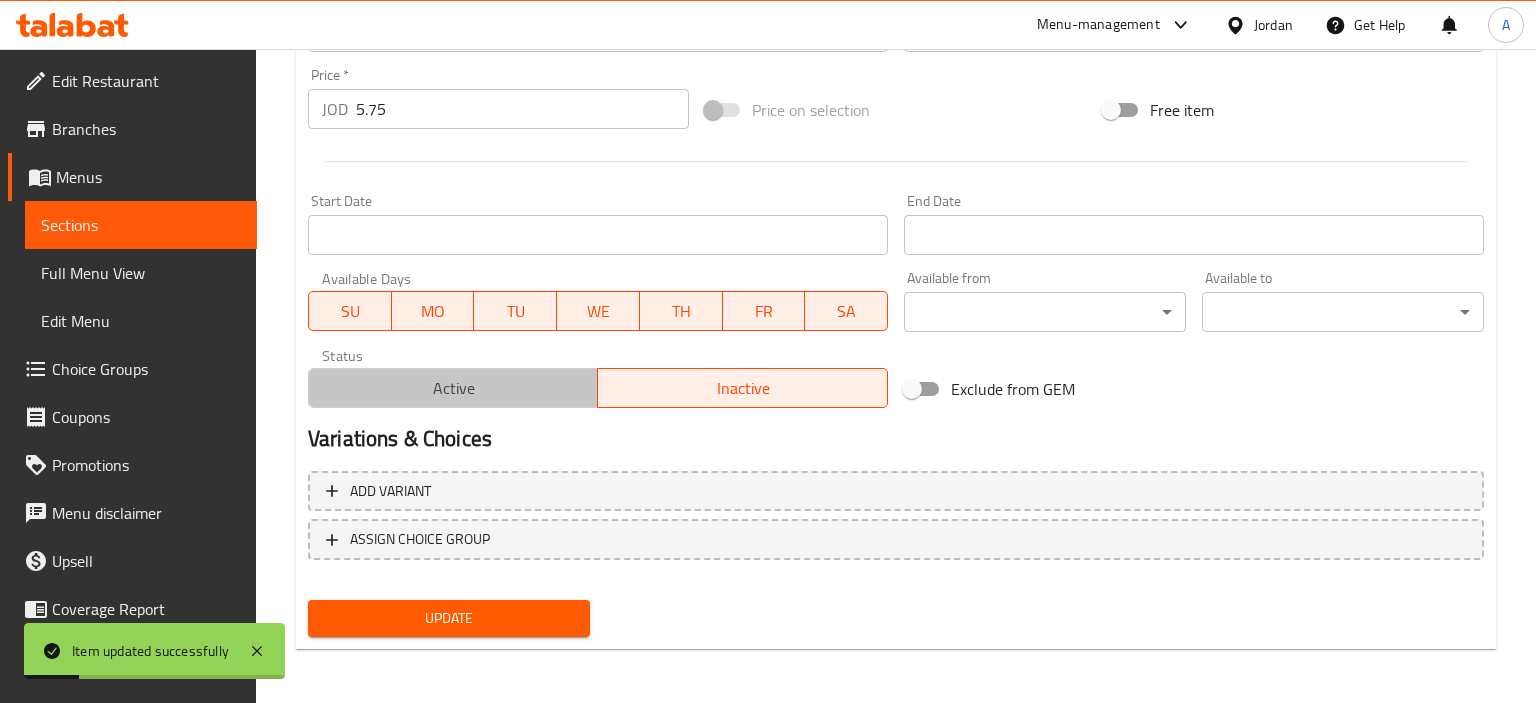 click on "Active" at bounding box center [453, 388] 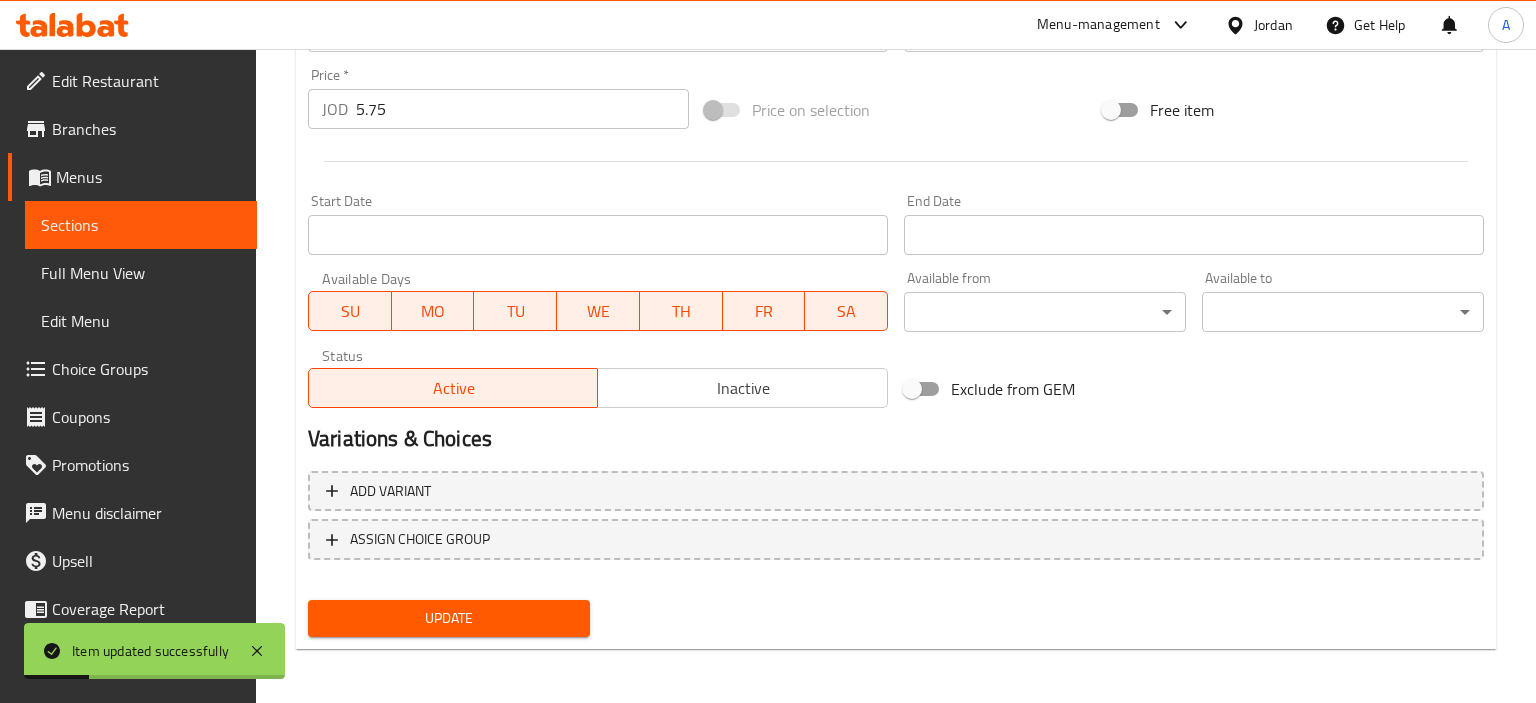 click on "Update" at bounding box center [449, 618] 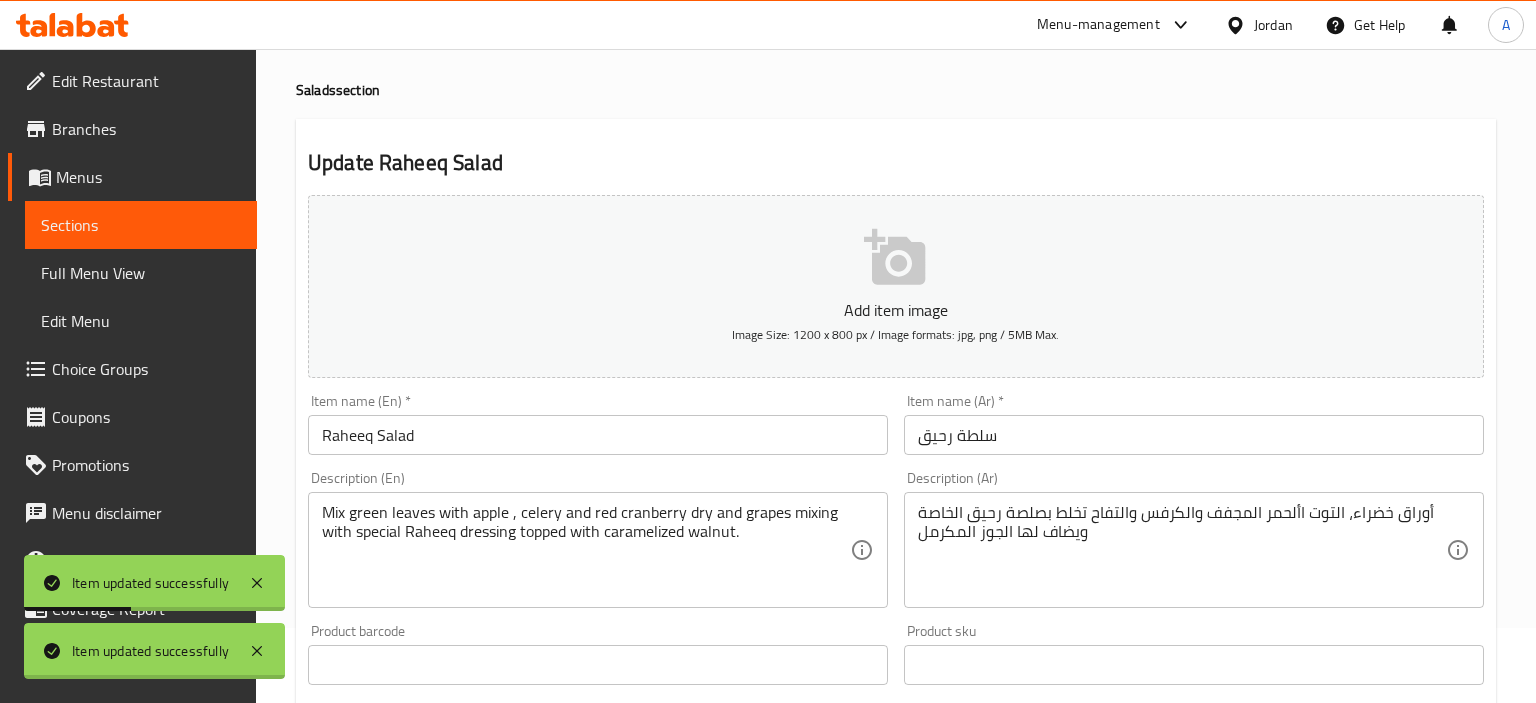scroll, scrollTop: 0, scrollLeft: 0, axis: both 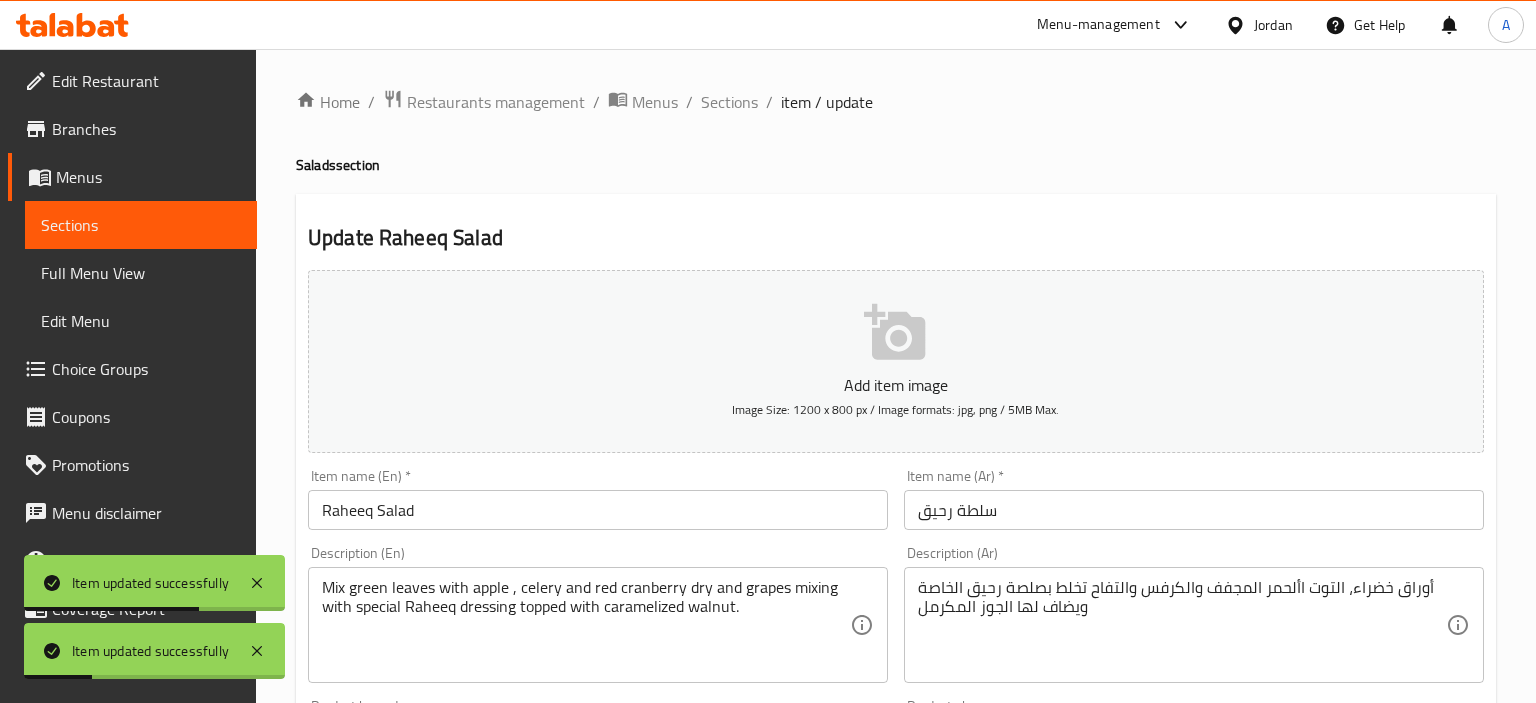 drag, startPoint x: 833, startPoint y: 138, endPoint x: 554, endPoint y: 6, distance: 308.6503 